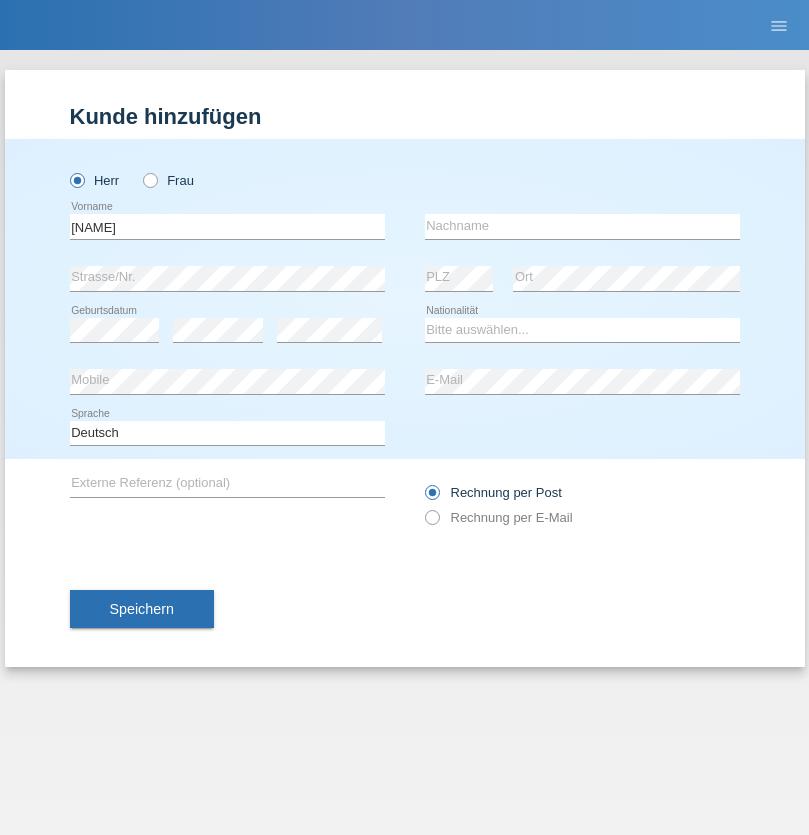 scroll, scrollTop: 0, scrollLeft: 0, axis: both 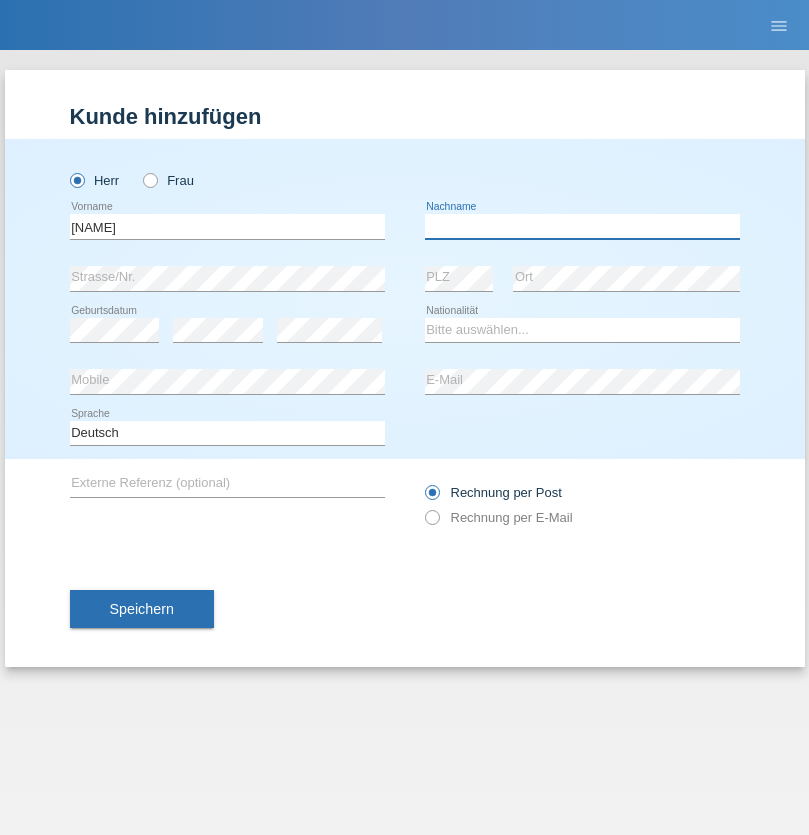 click at bounding box center [582, 226] 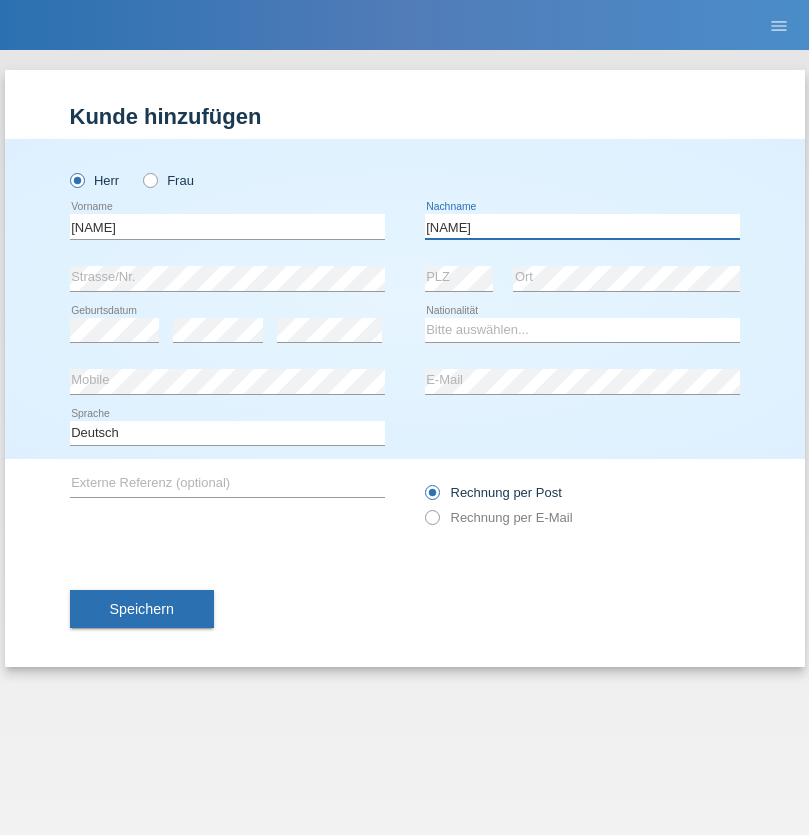 type on "brunner" 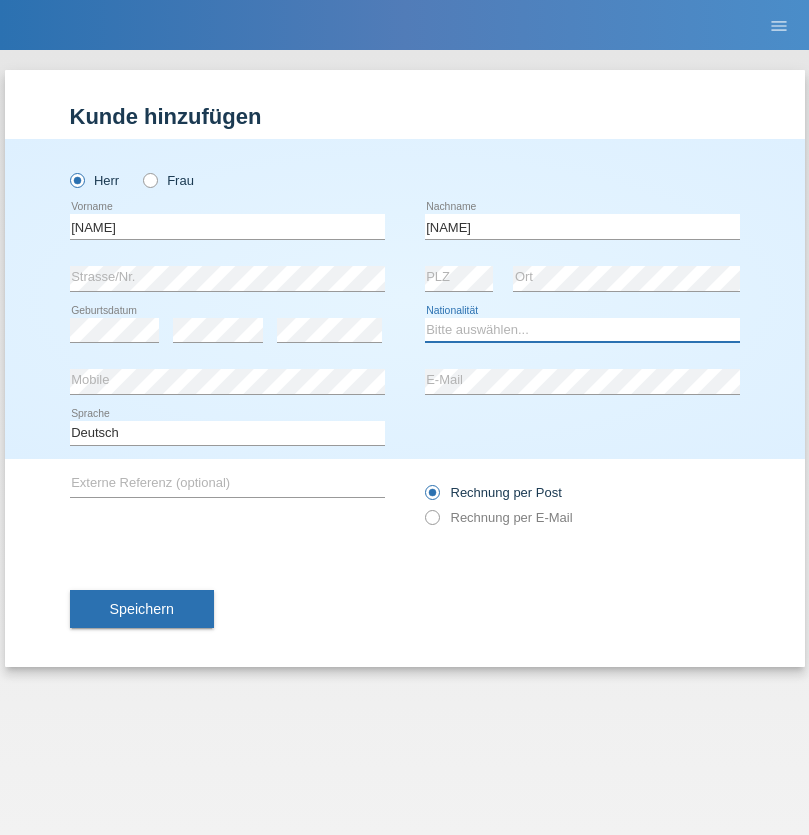 select on "CH" 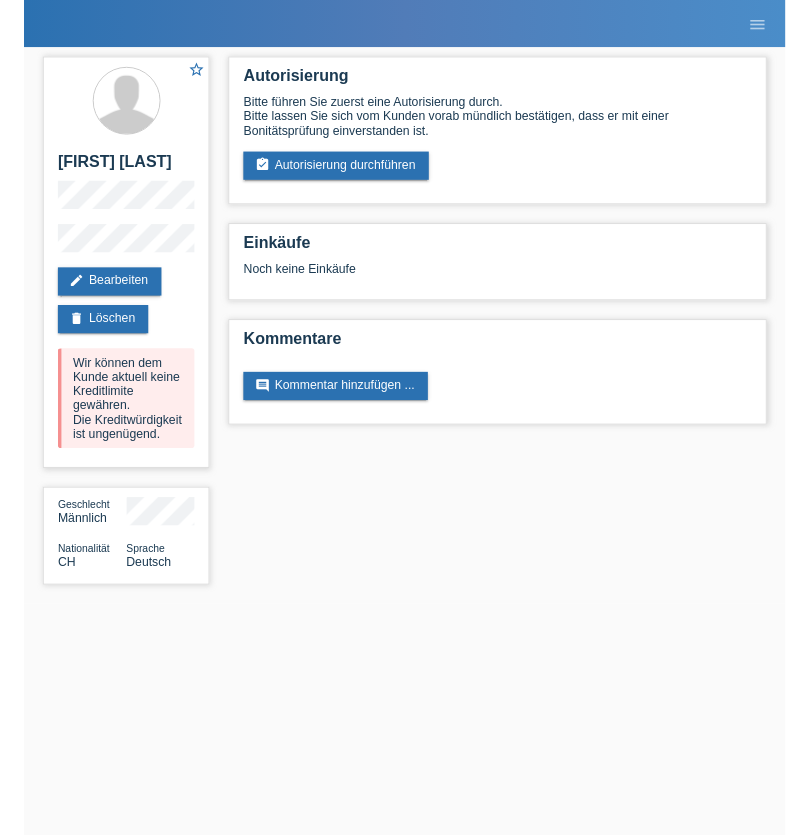 scroll, scrollTop: 0, scrollLeft: 0, axis: both 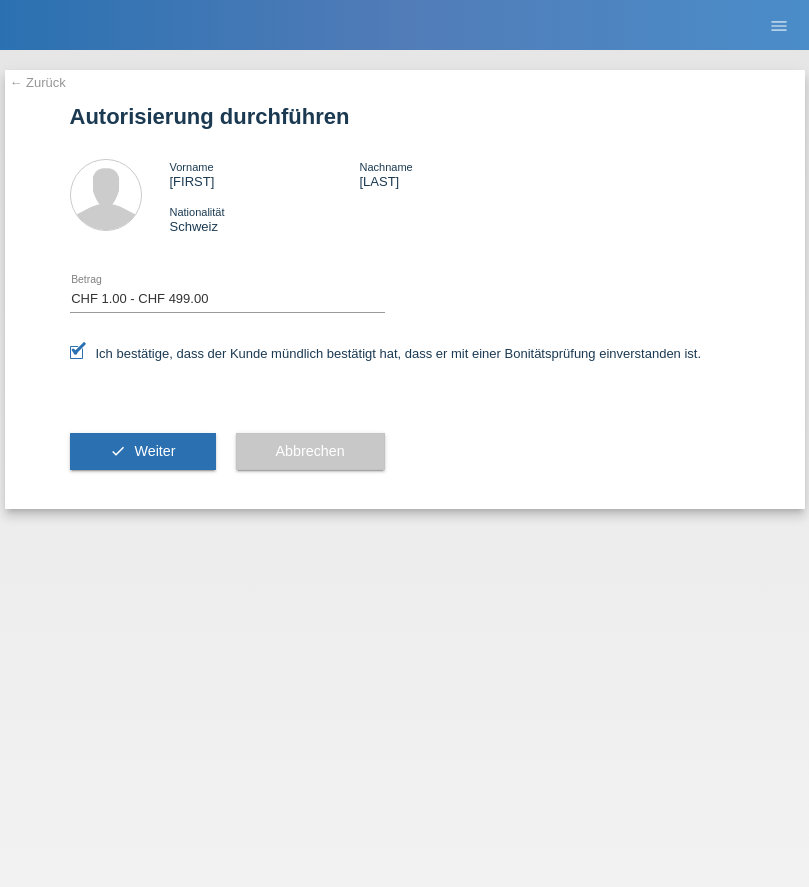 select on "1" 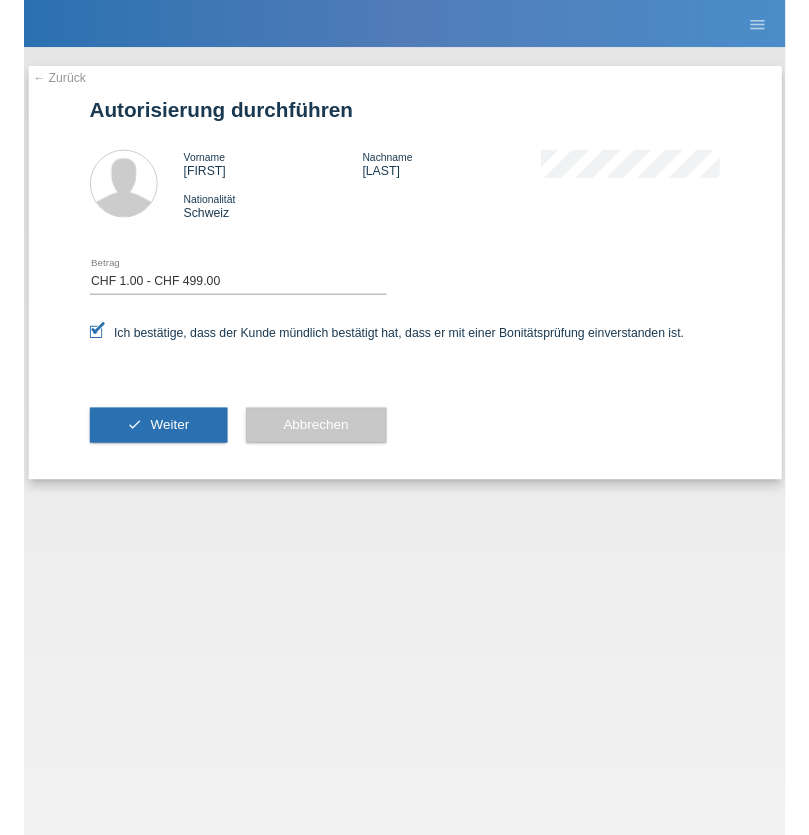 scroll, scrollTop: 0, scrollLeft: 0, axis: both 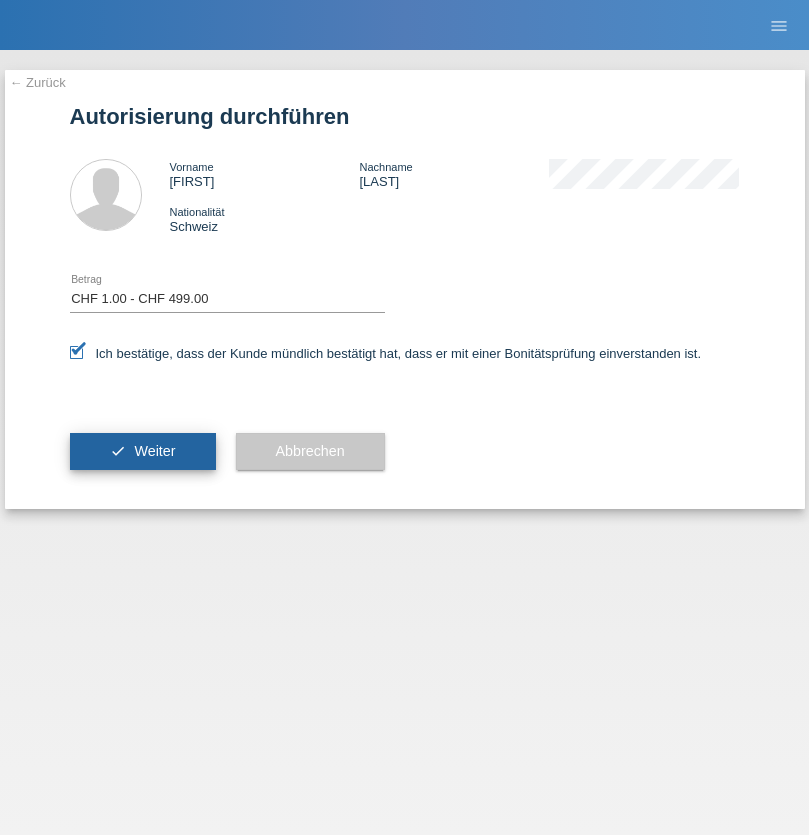 click on "Weiter" at bounding box center (154, 451) 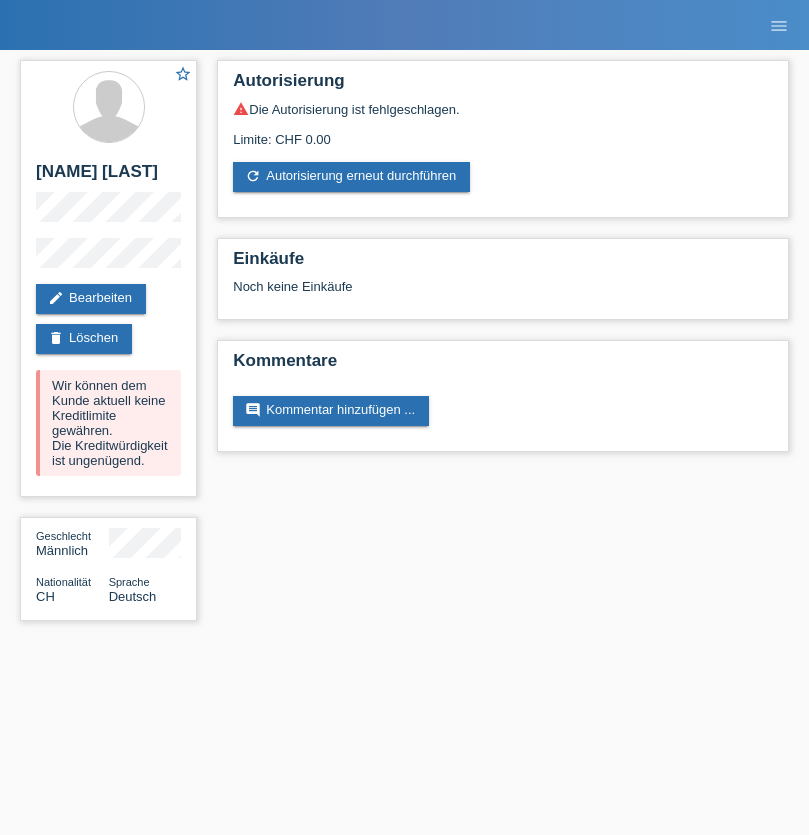 scroll, scrollTop: 0, scrollLeft: 0, axis: both 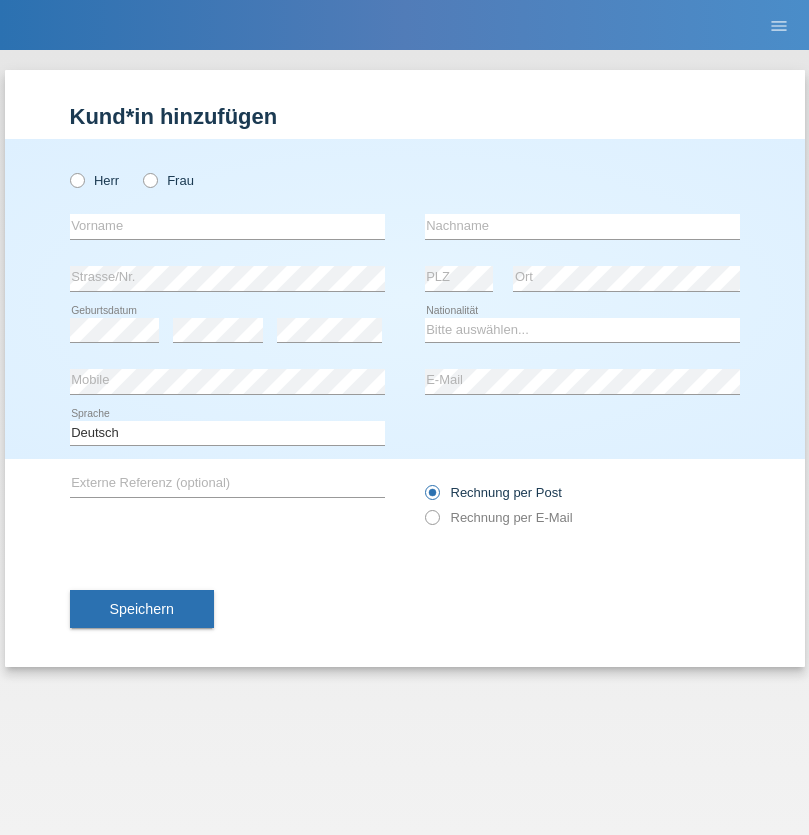 radio on "true" 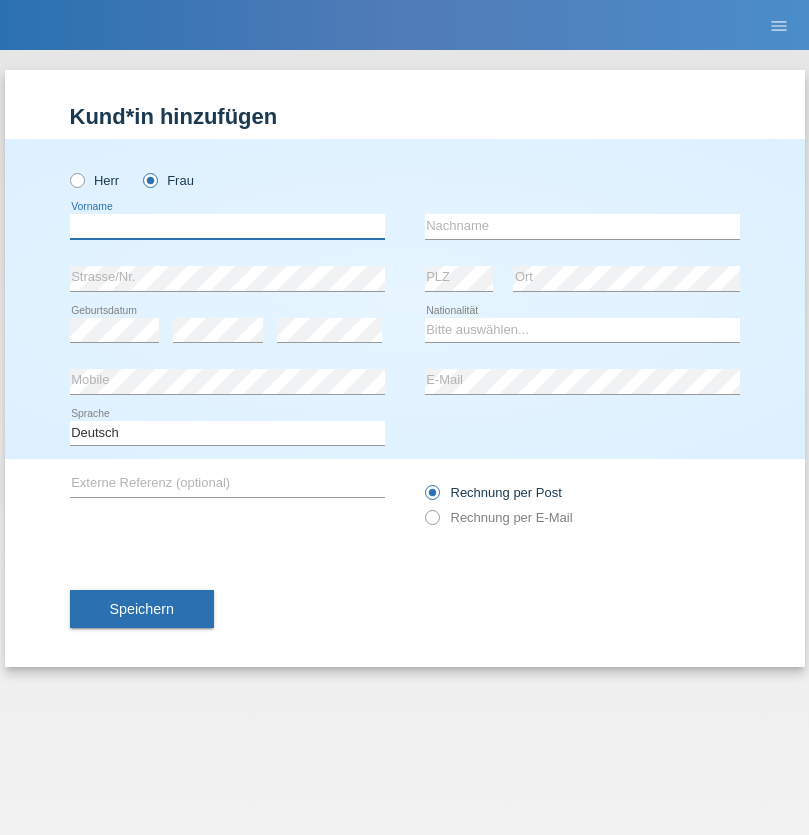 click at bounding box center (227, 226) 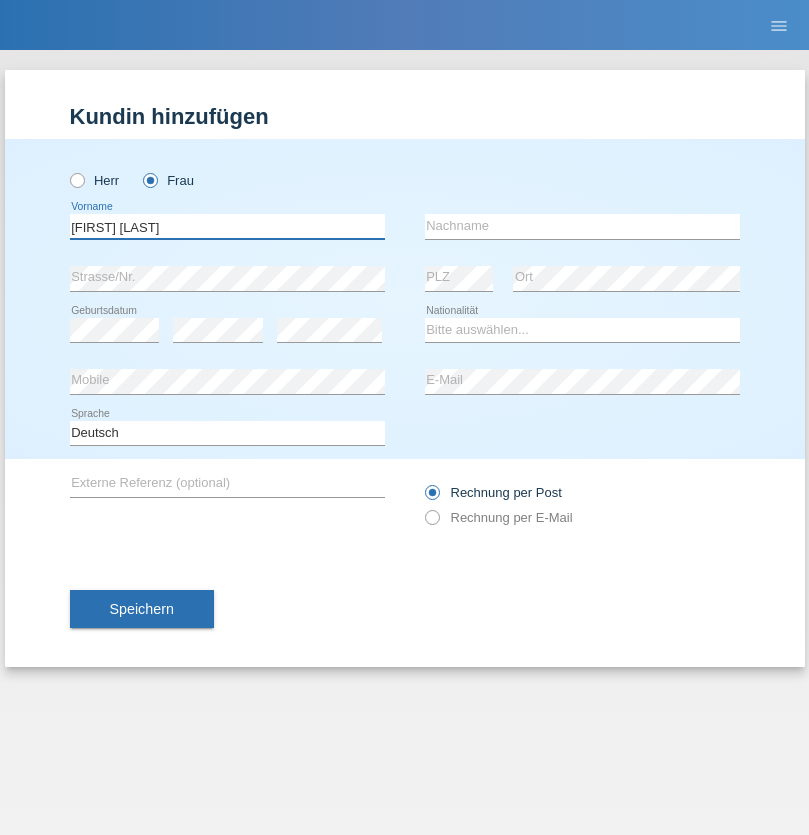 type on "Da Silva" 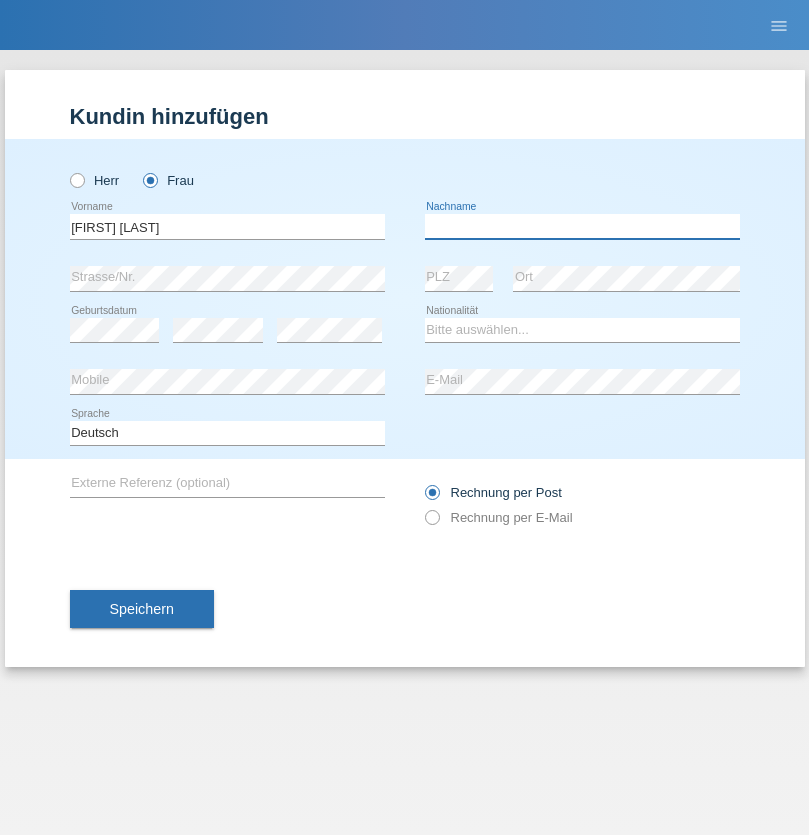click at bounding box center (582, 226) 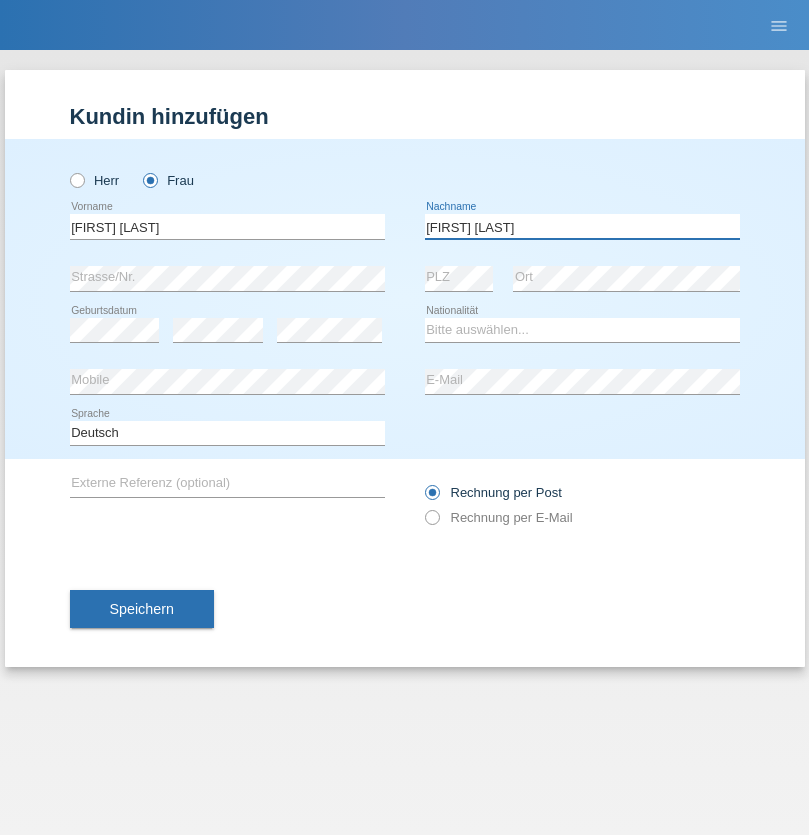 type on "Poliana Paula" 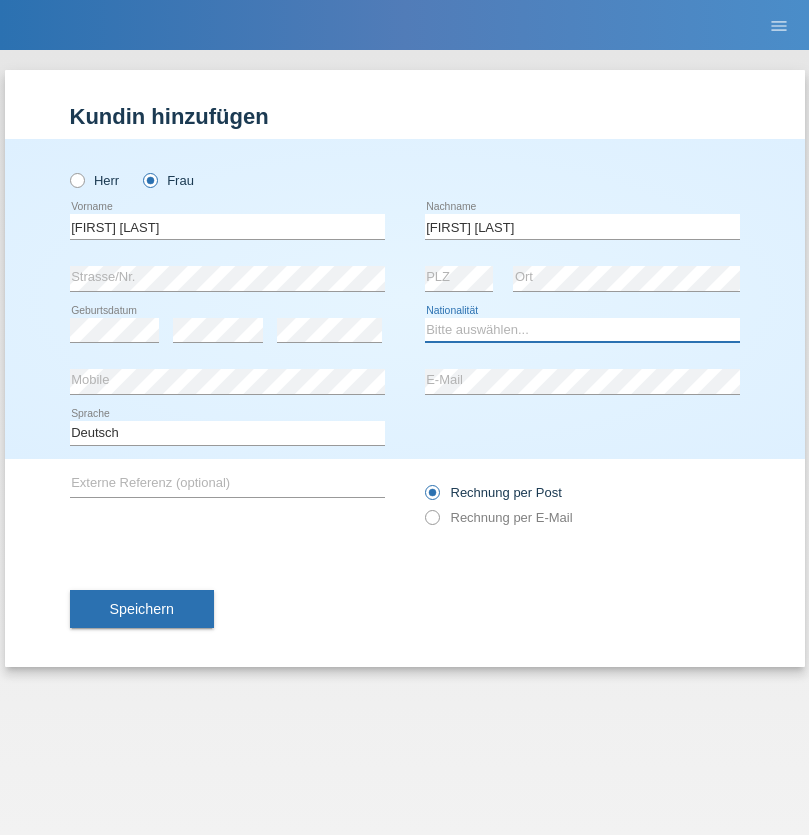 select on "BR" 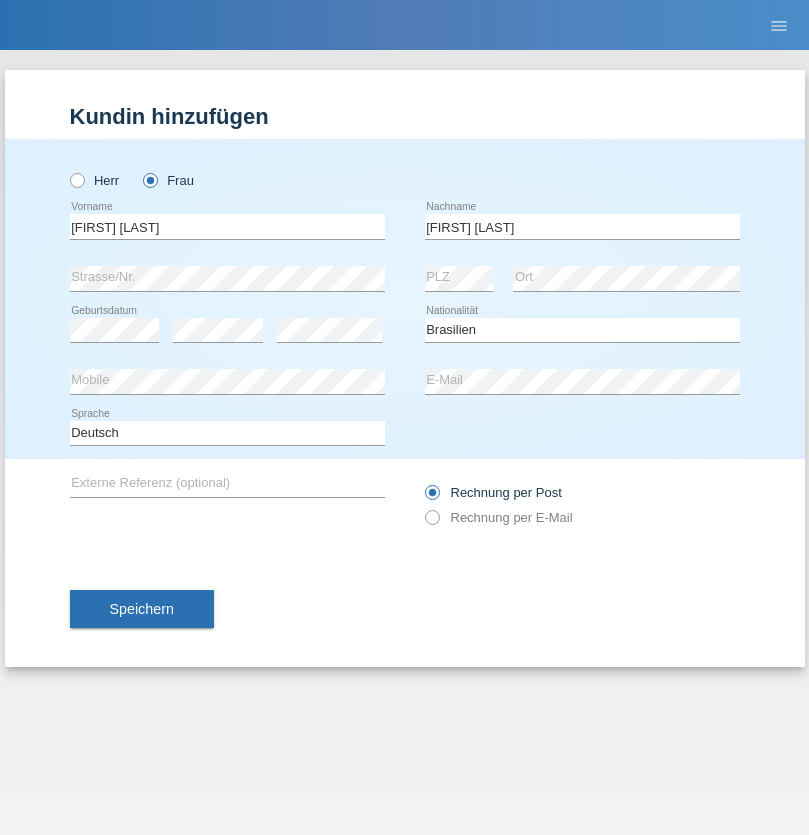 select on "C" 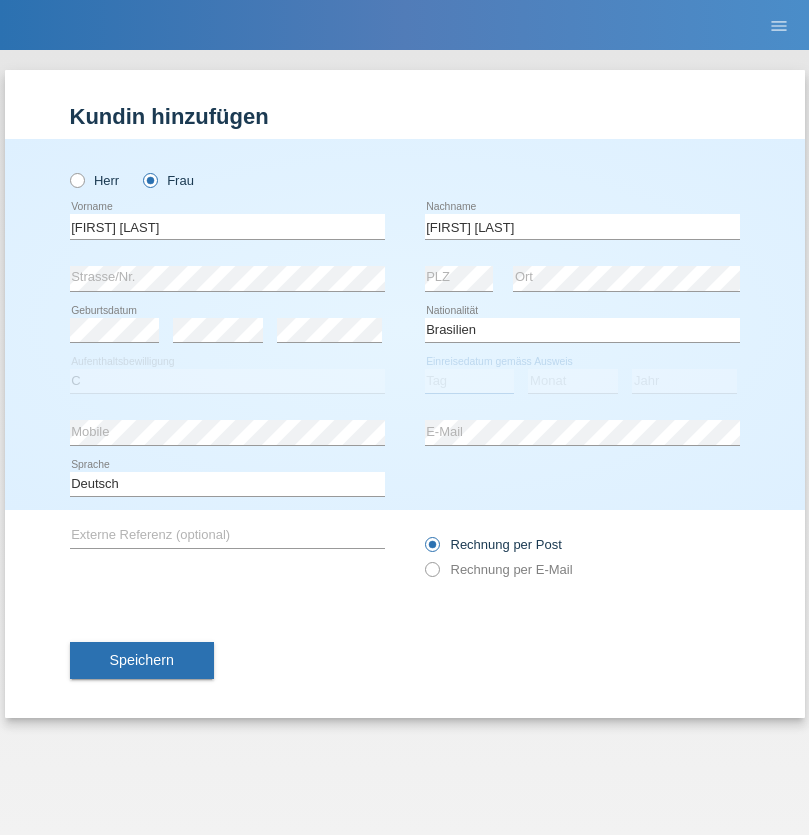 select on "27" 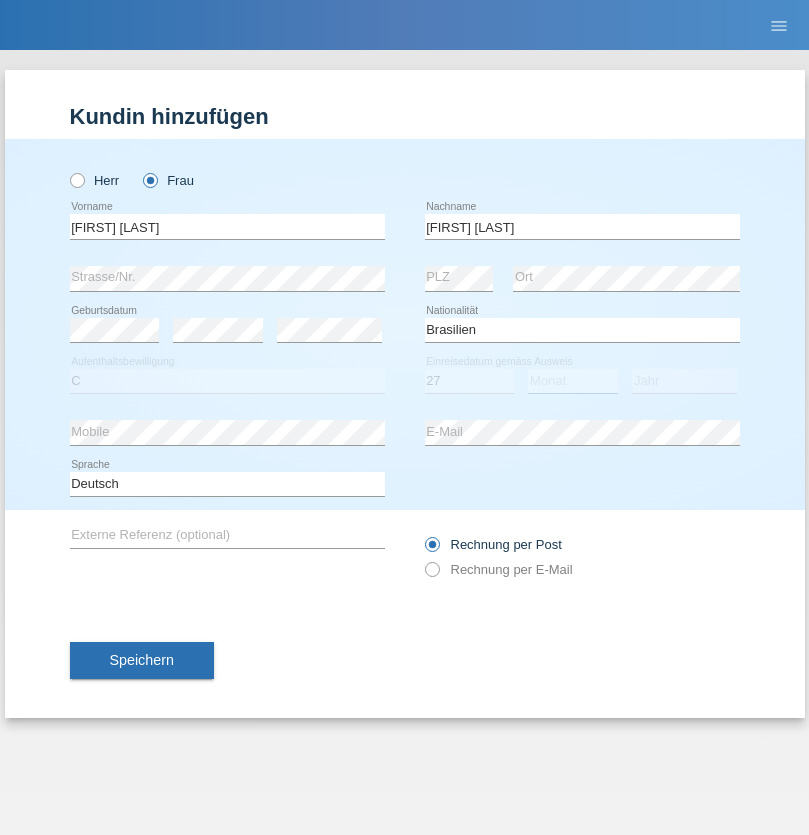select on "12" 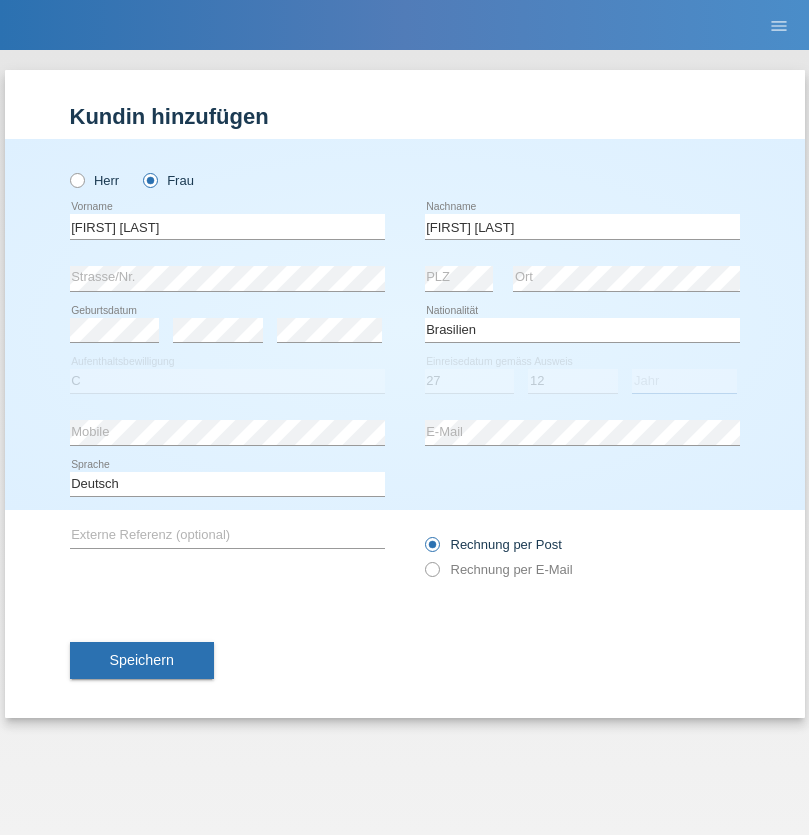 select on "1992" 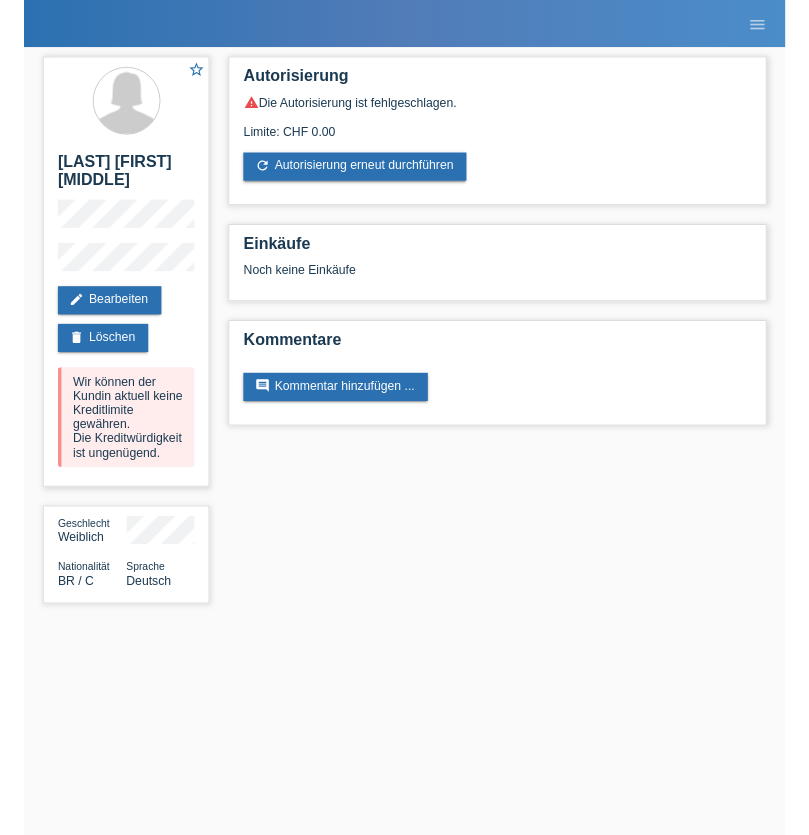 scroll, scrollTop: 0, scrollLeft: 0, axis: both 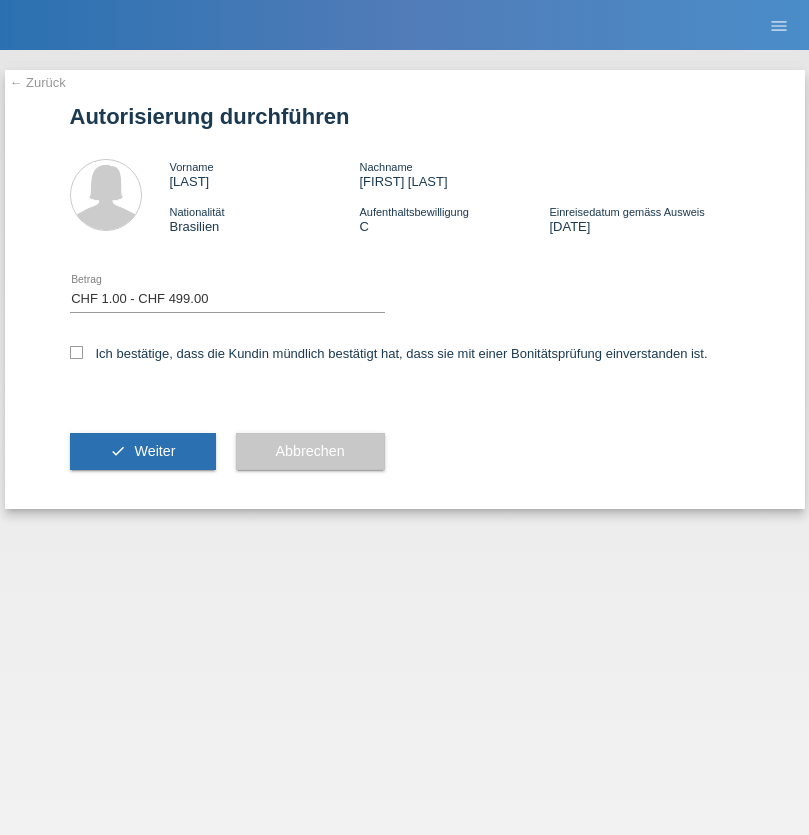 select on "1" 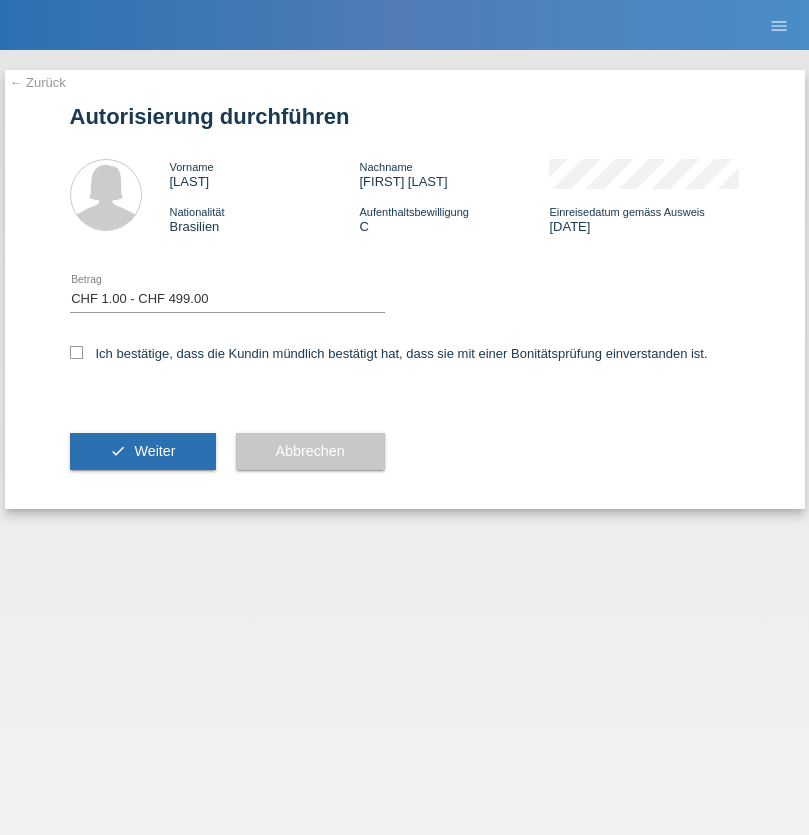 scroll, scrollTop: 0, scrollLeft: 0, axis: both 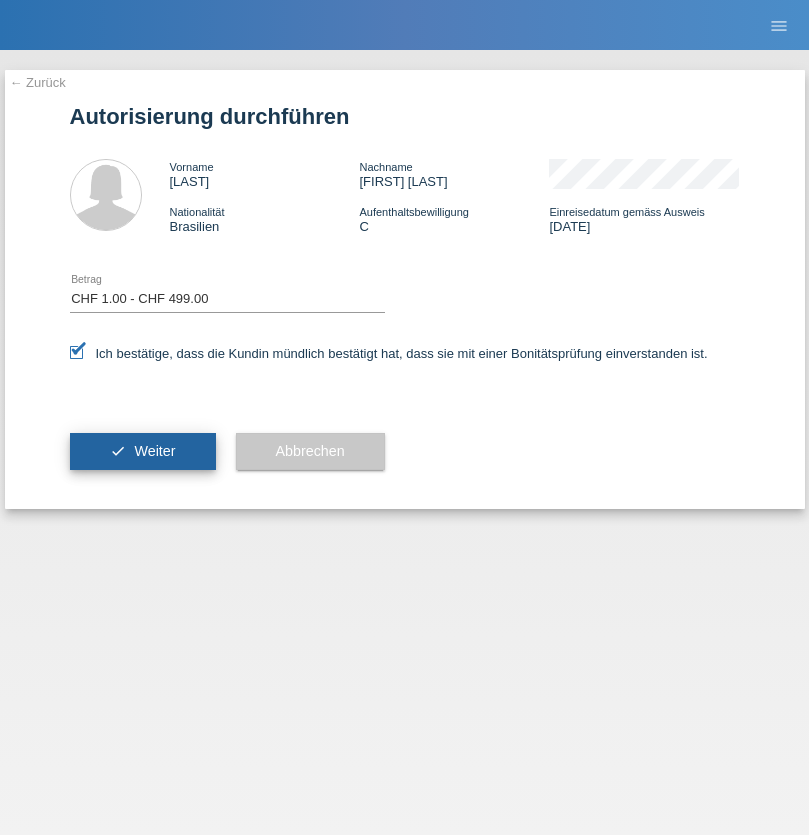 click on "Weiter" at bounding box center [154, 451] 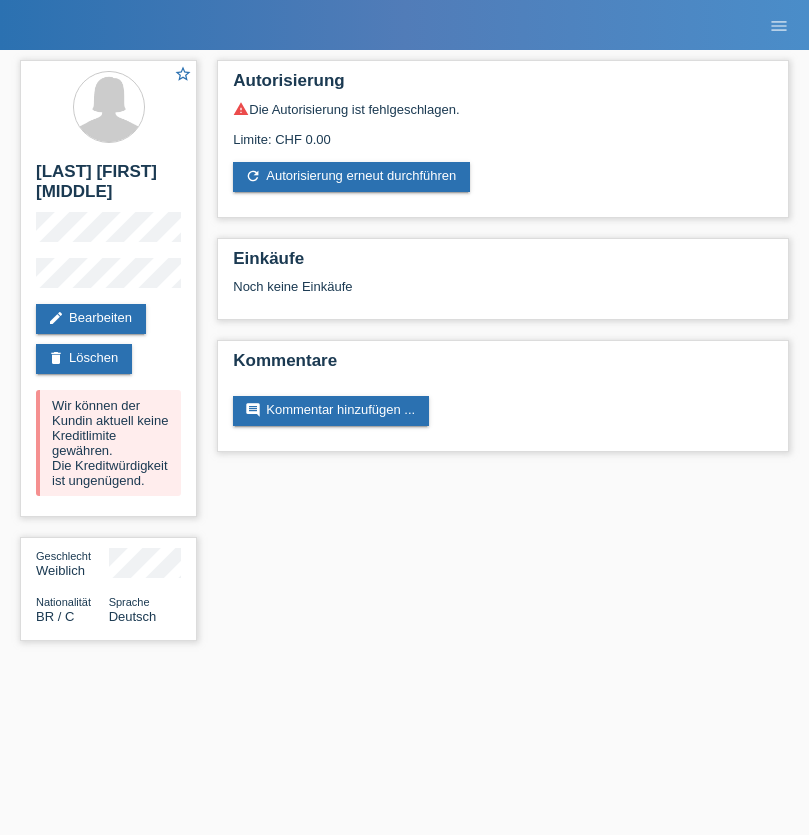 scroll, scrollTop: 0, scrollLeft: 0, axis: both 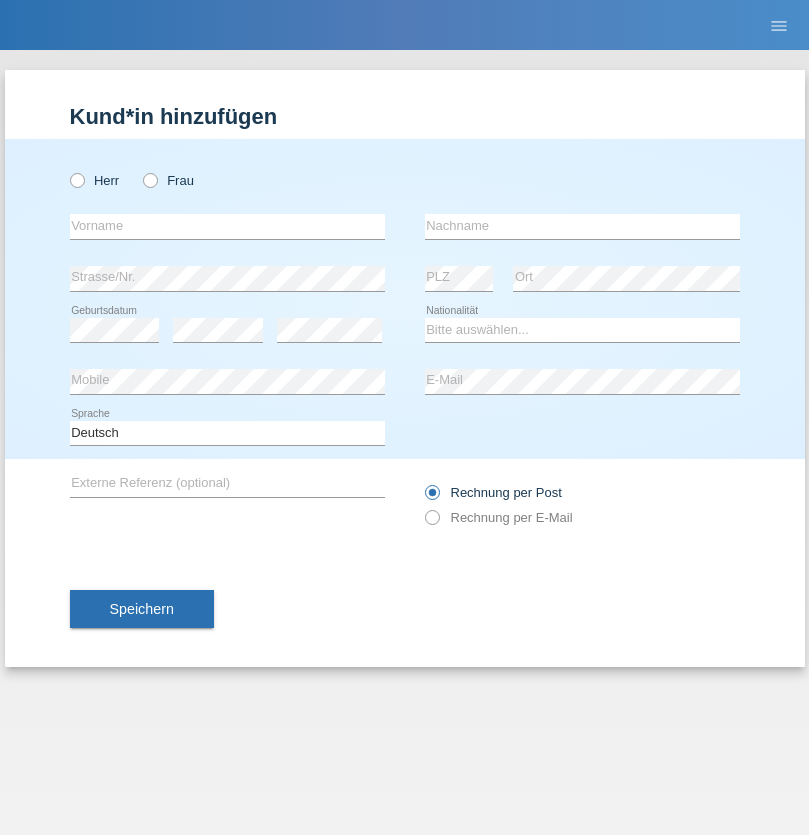 radio on "true" 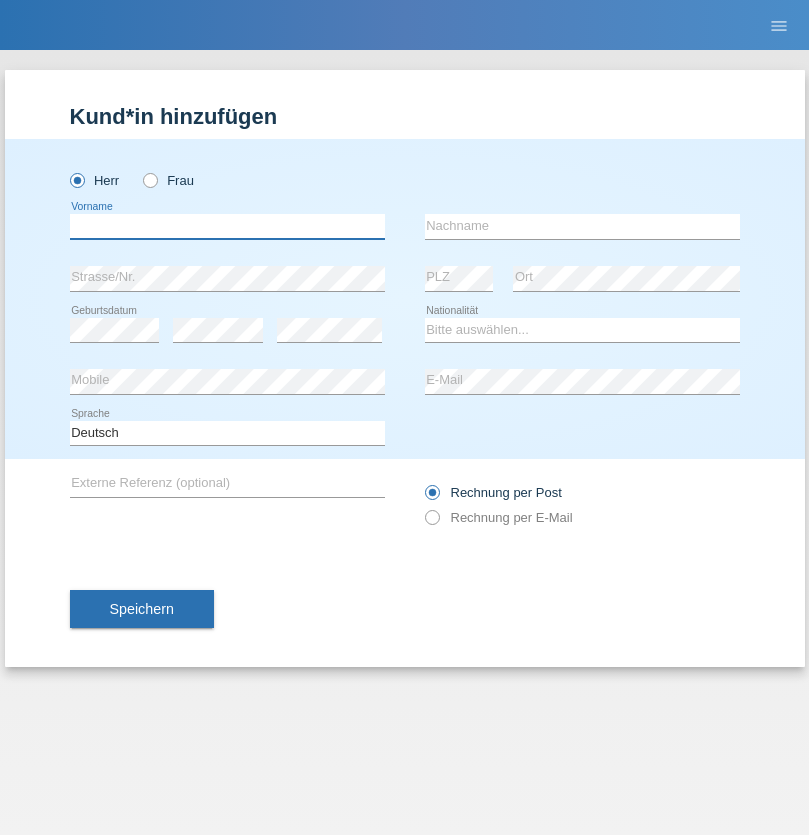 click at bounding box center (227, 226) 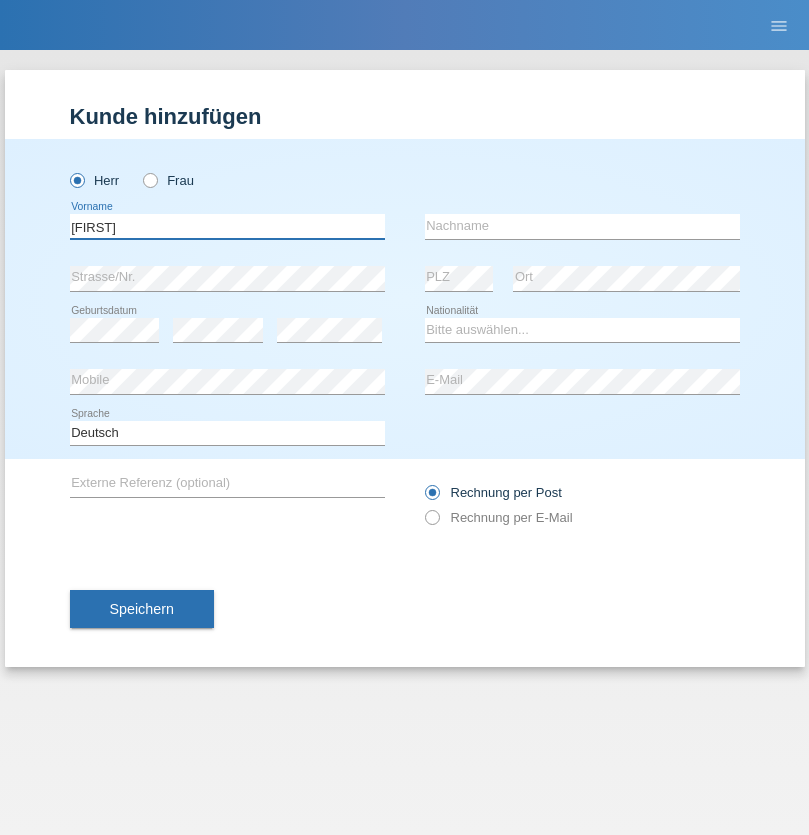 type on "Hugo" 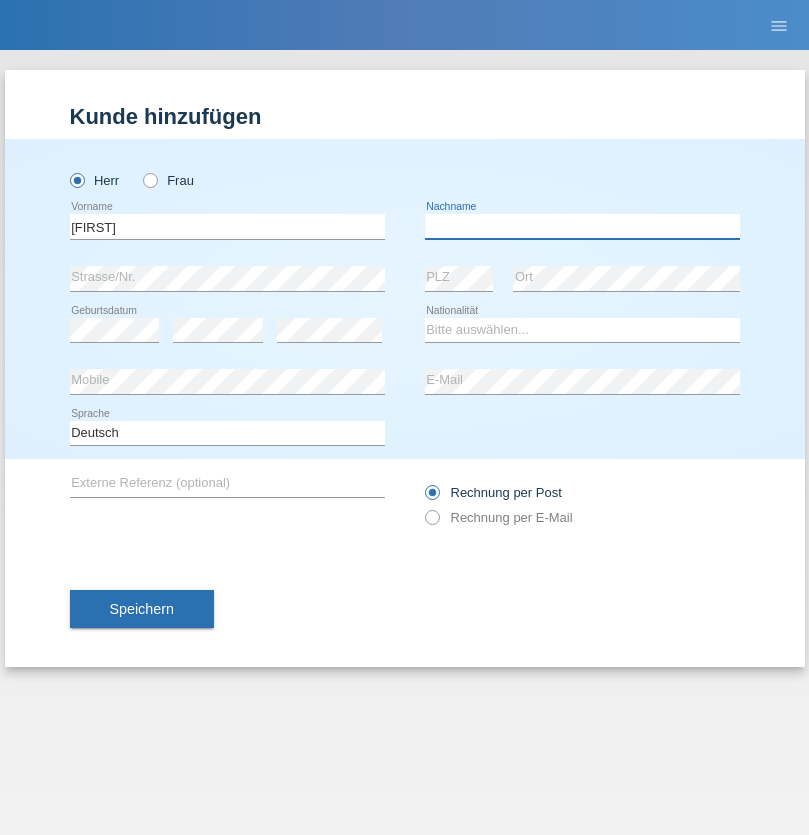 click at bounding box center (582, 226) 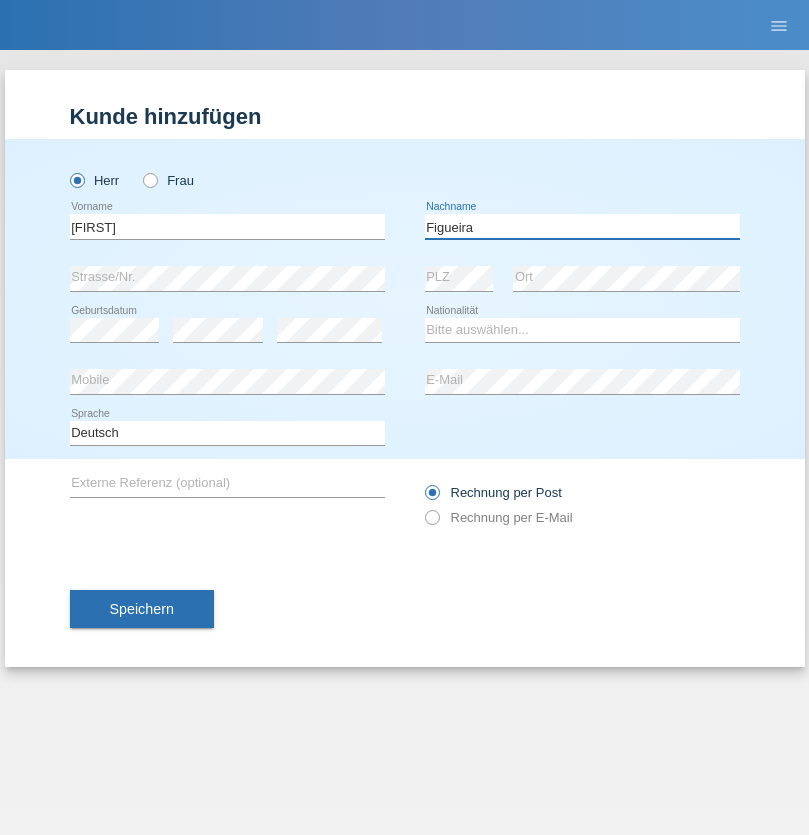 type on "Figueira" 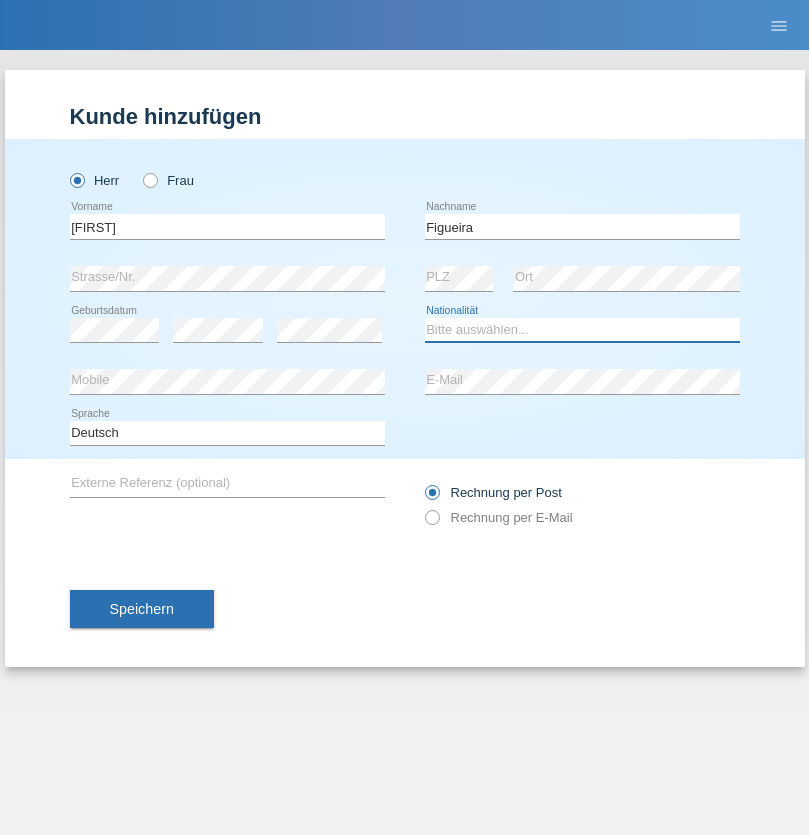 select on "PT" 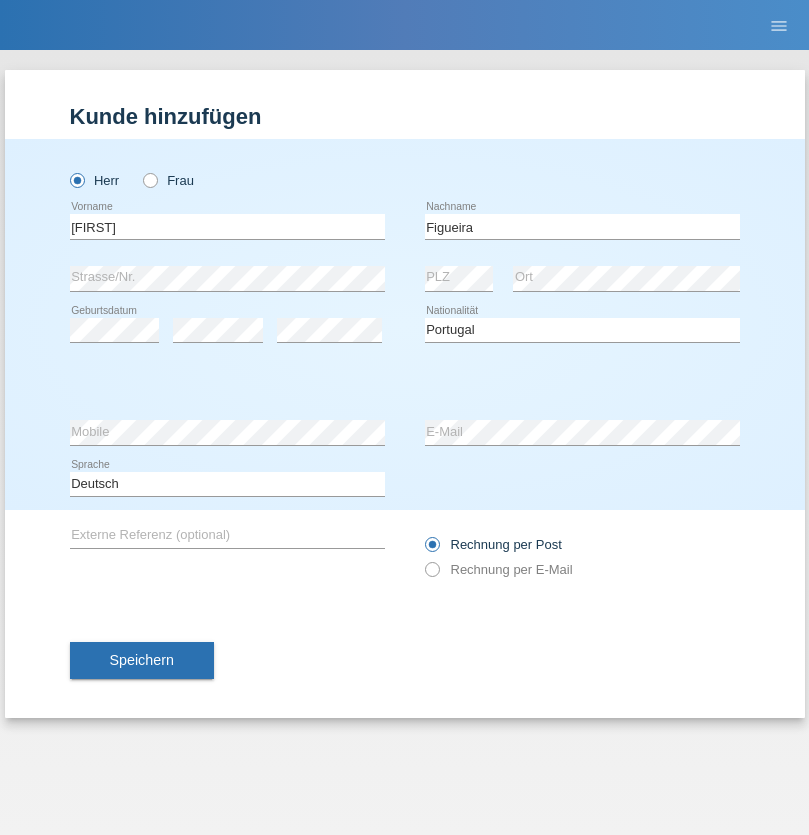 select on "C" 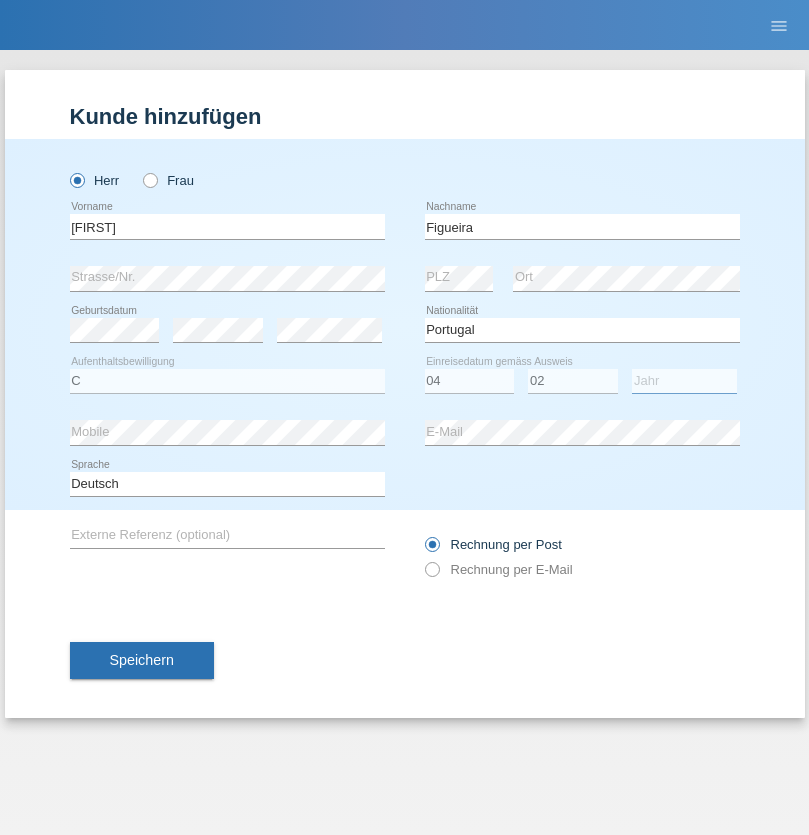 select on "2012" 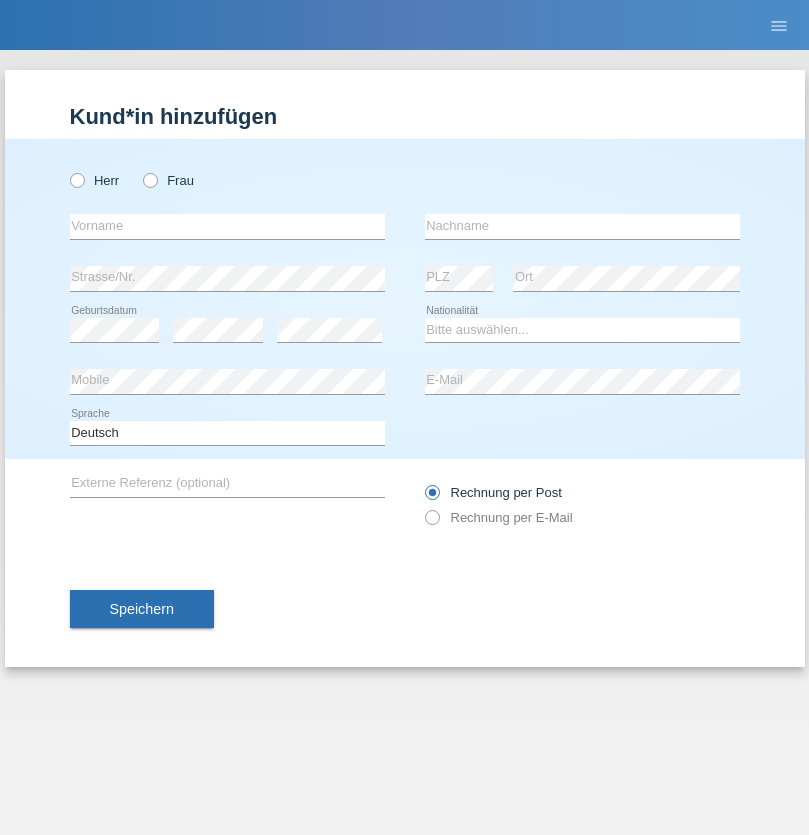 scroll, scrollTop: 0, scrollLeft: 0, axis: both 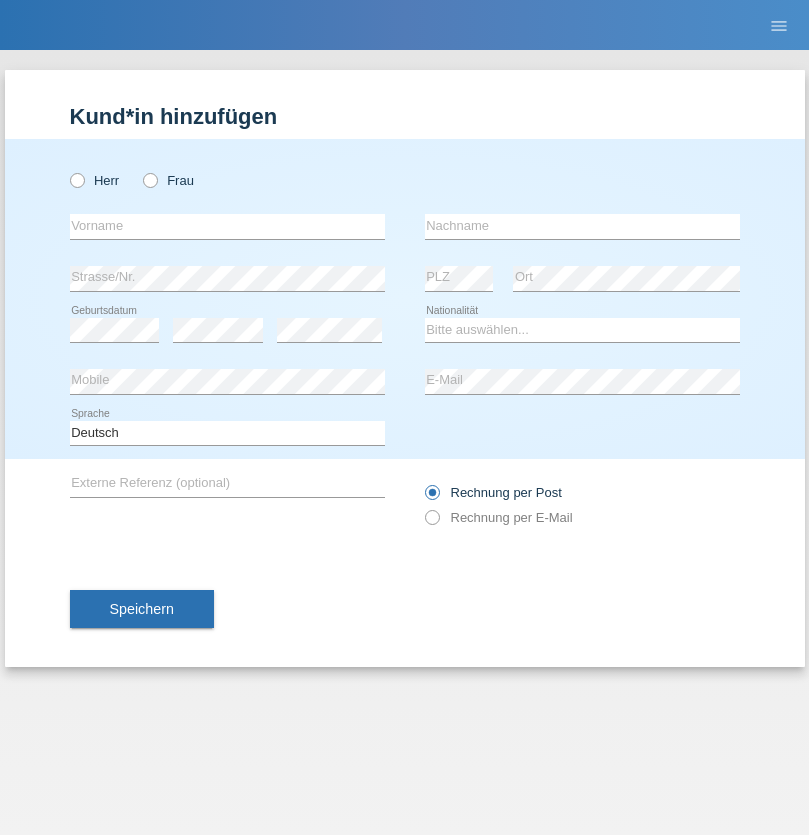 radio on "true" 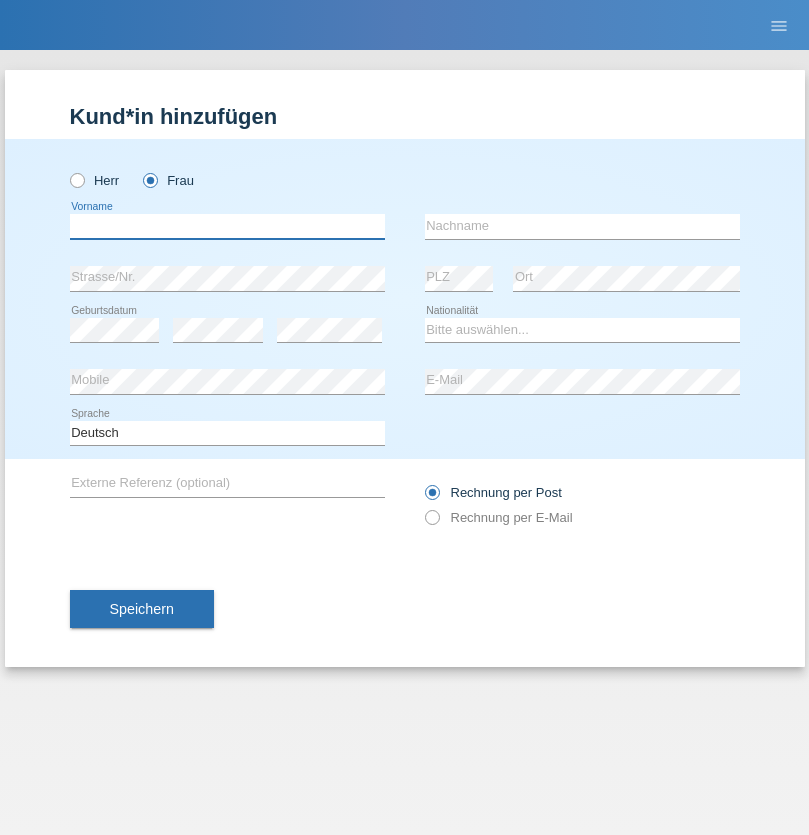 click at bounding box center [227, 226] 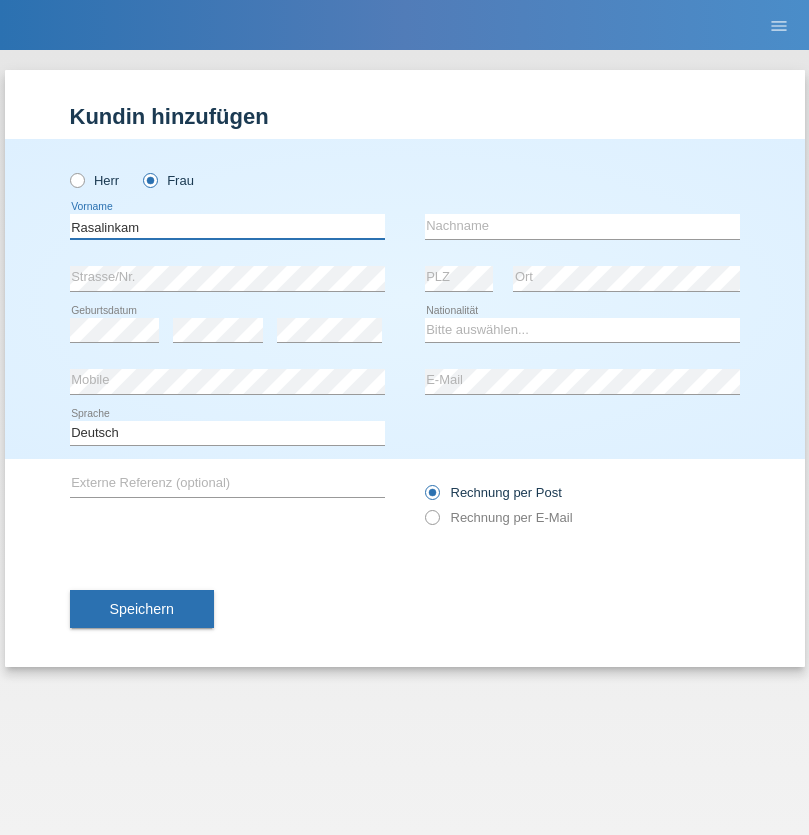 type on "Rasalinkam" 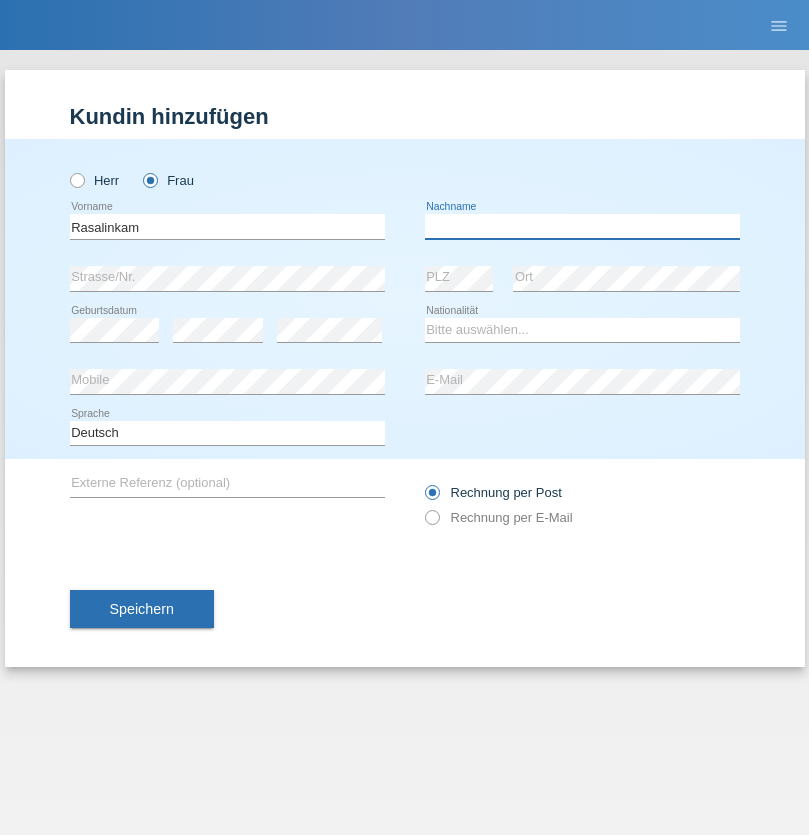 click at bounding box center [582, 226] 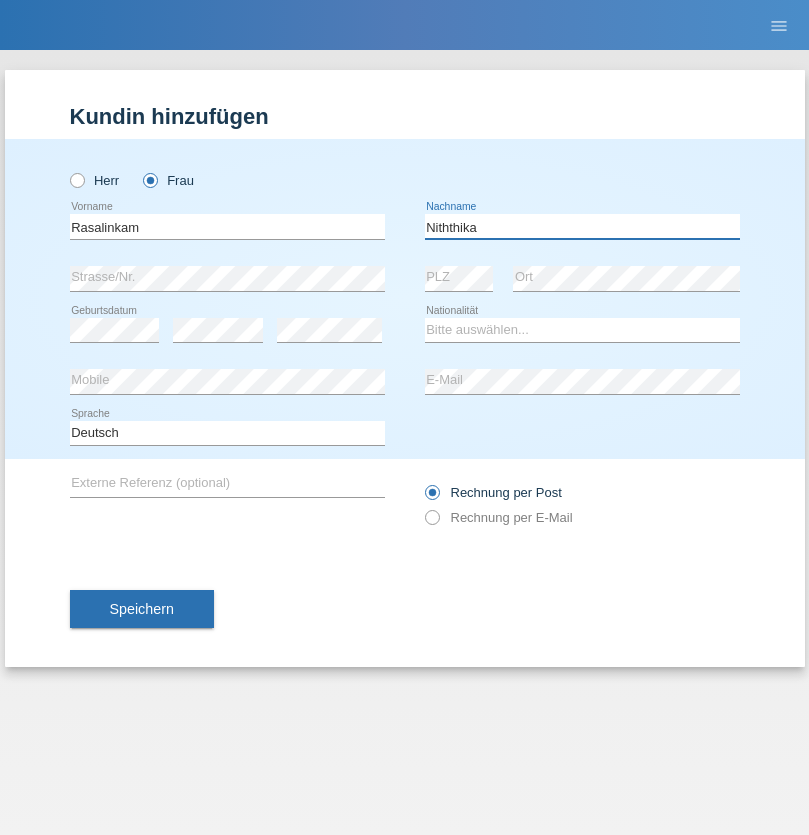 type on "Niththika" 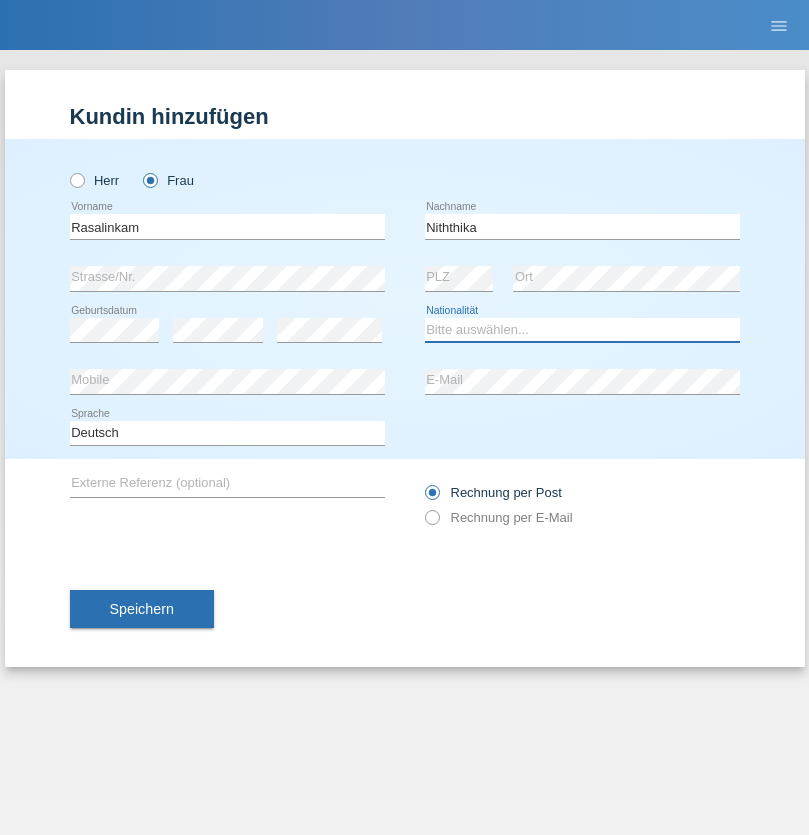 select on "LK" 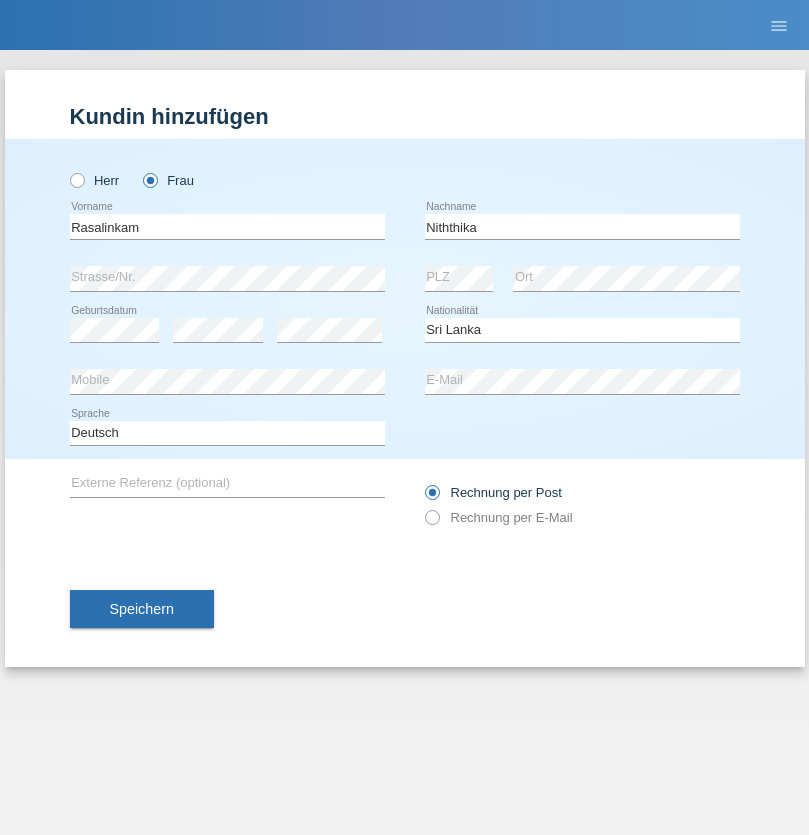 select on "C" 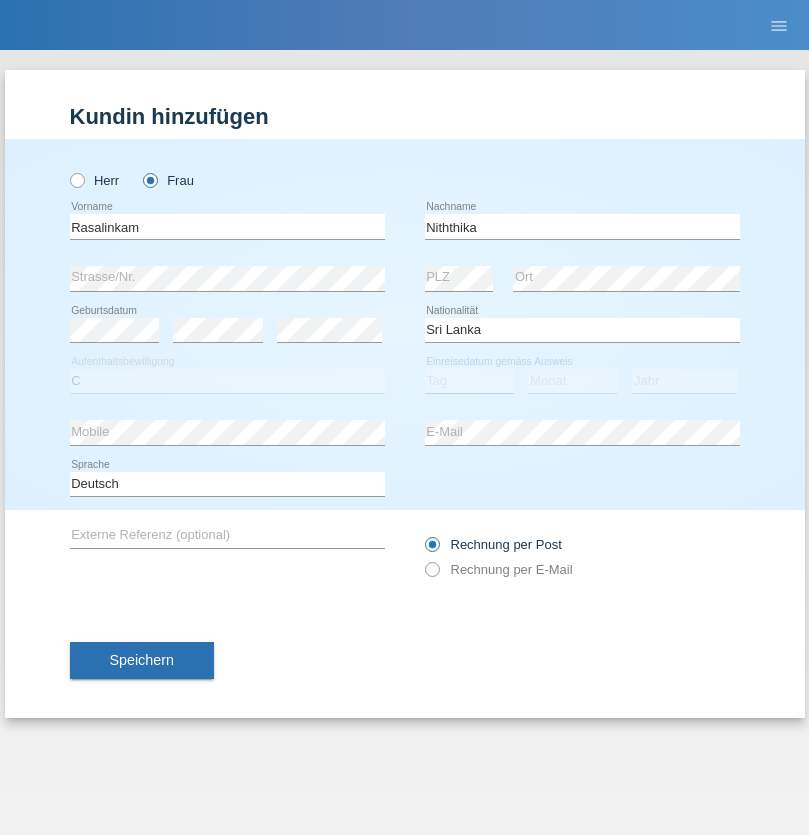 select on "03" 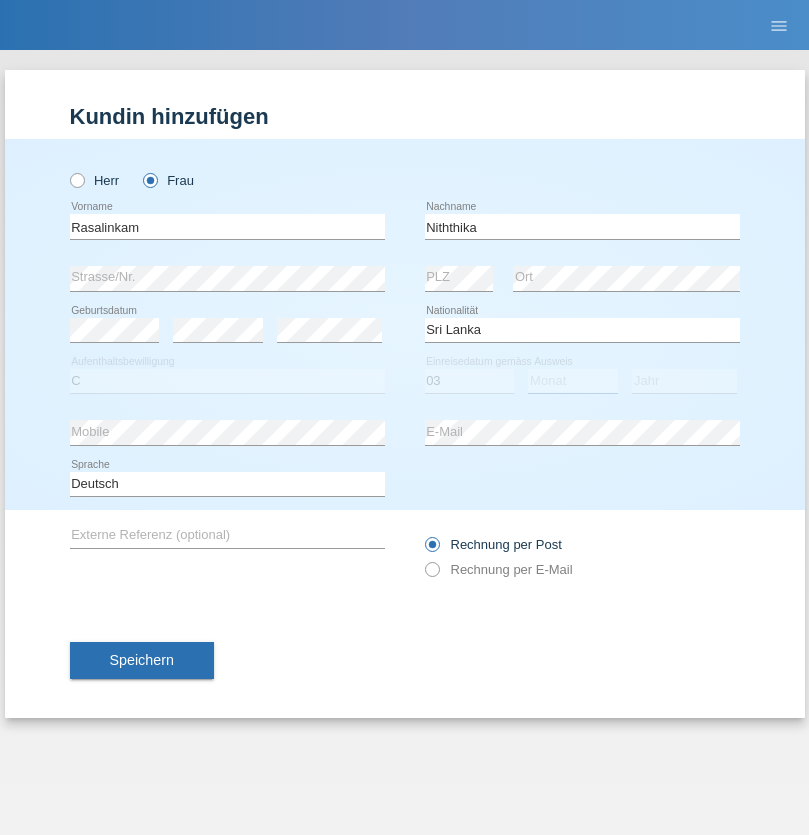 select on "08" 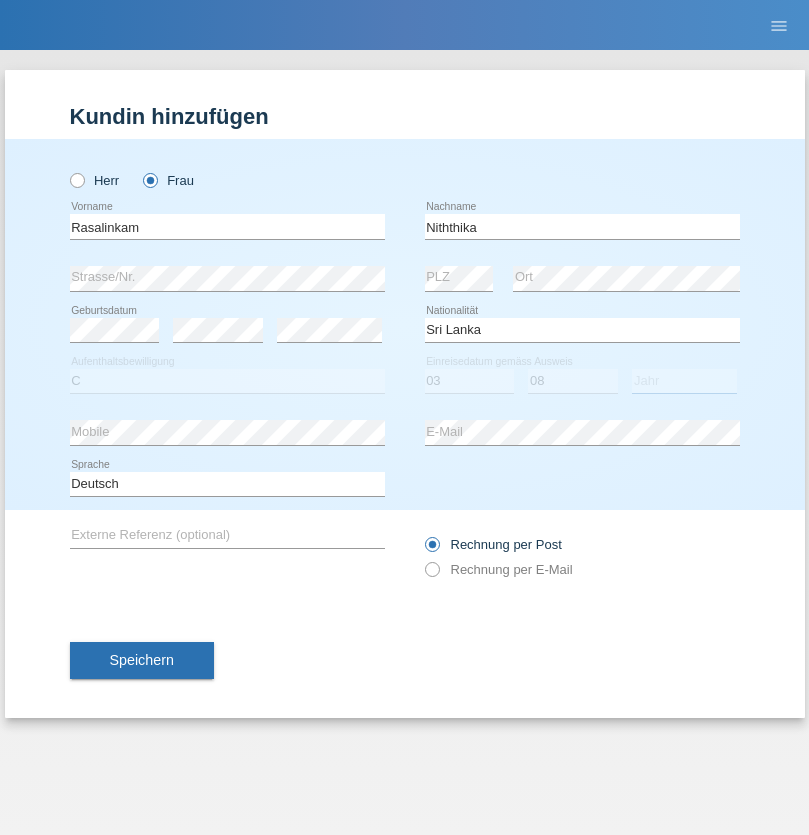 select on "2021" 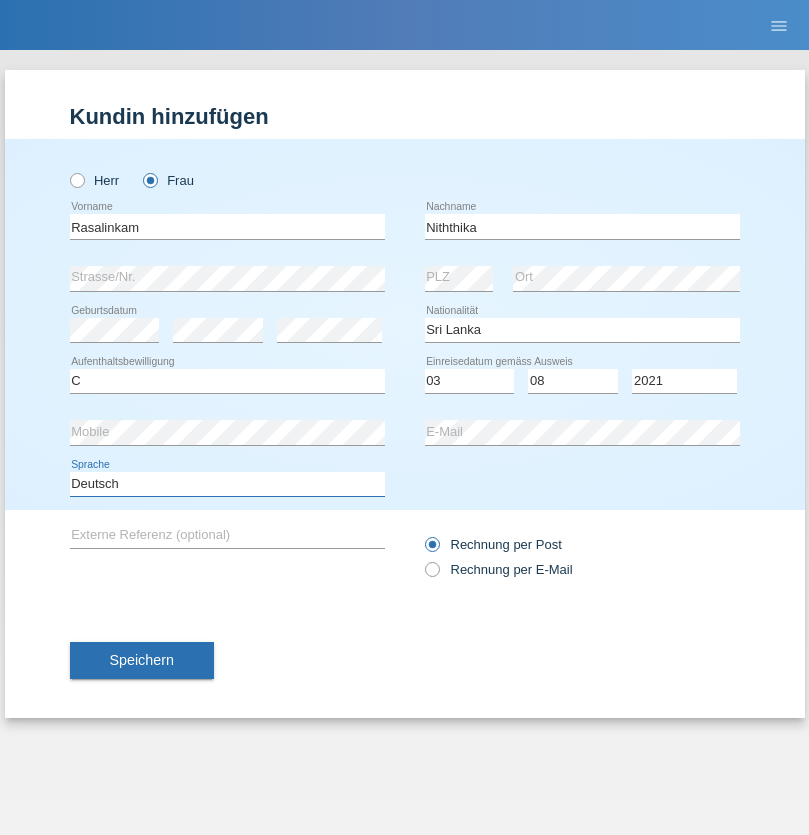select on "en" 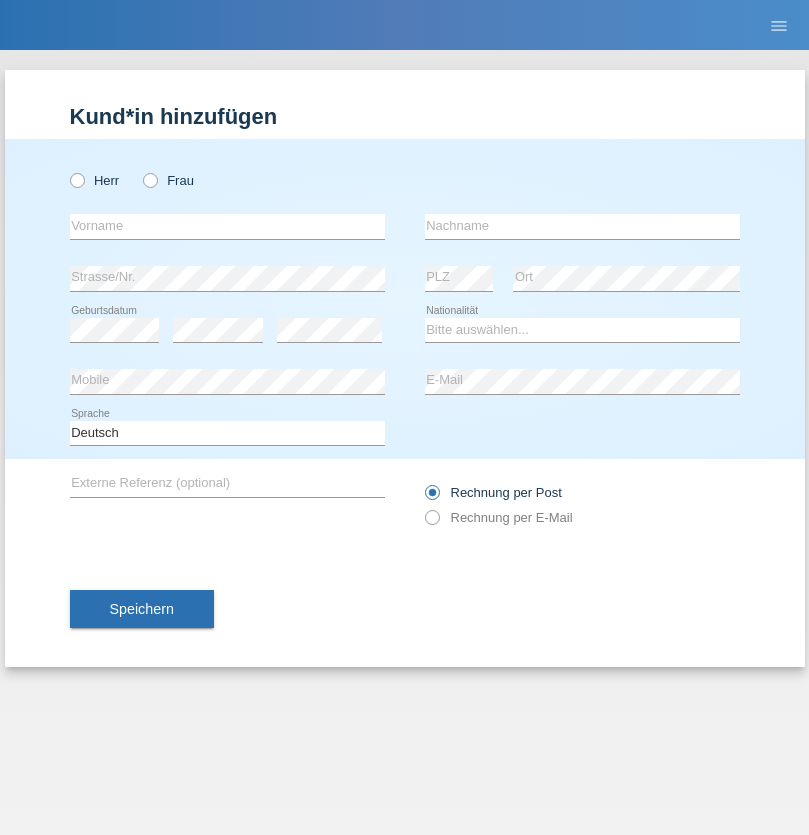 scroll, scrollTop: 0, scrollLeft: 0, axis: both 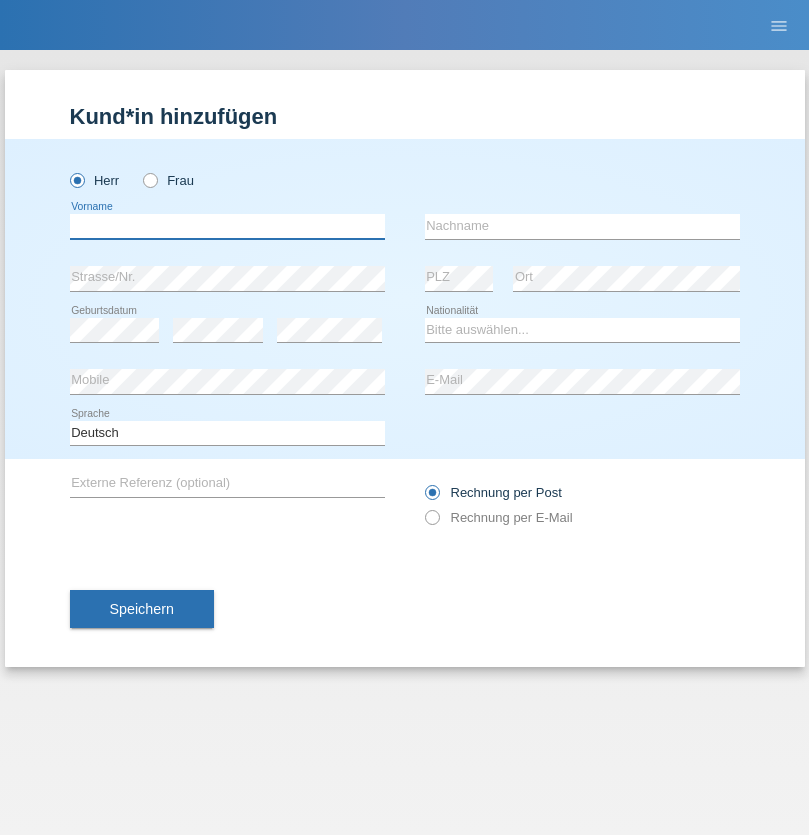click at bounding box center (227, 226) 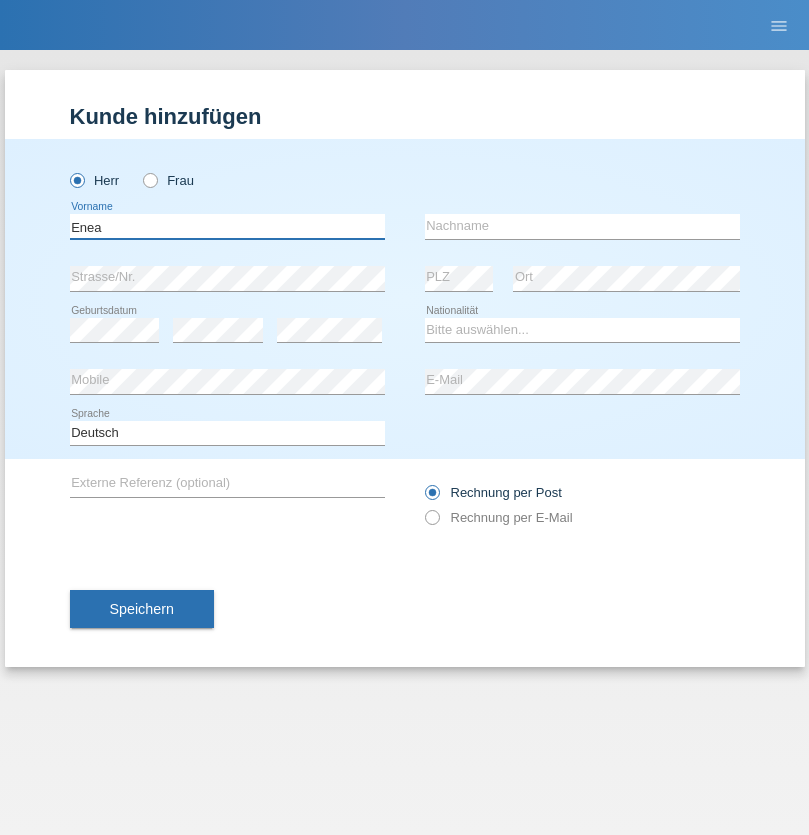 type on "Enea" 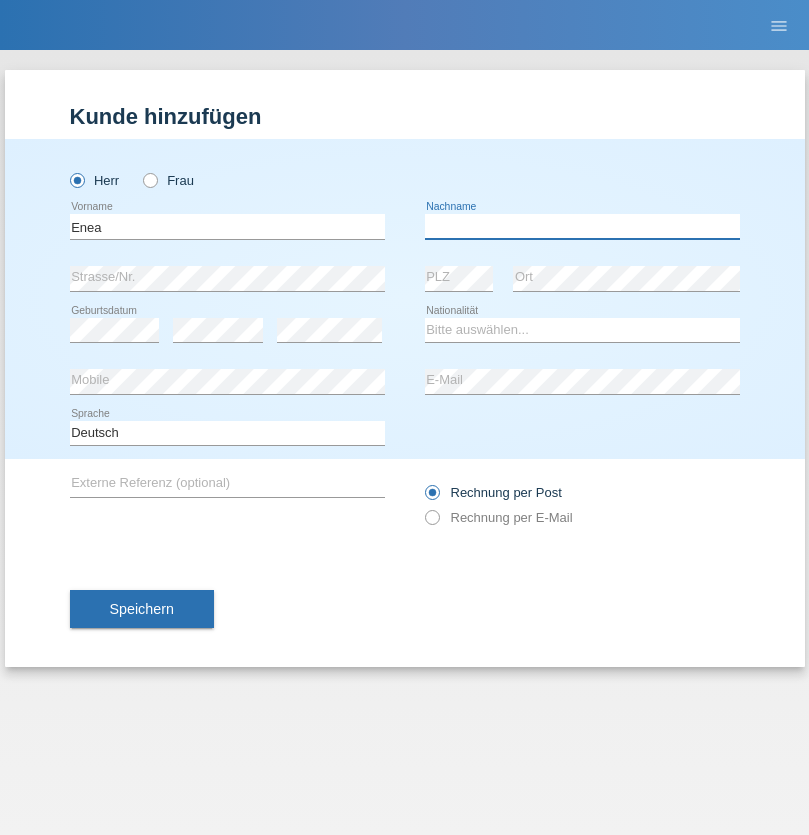 click at bounding box center [582, 226] 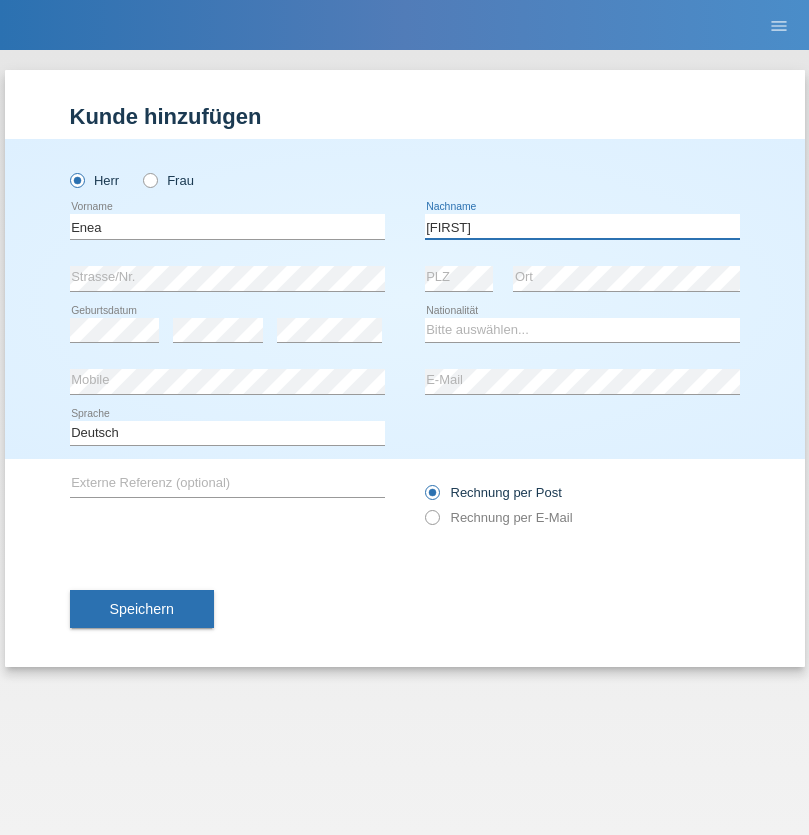 type on "Andrei" 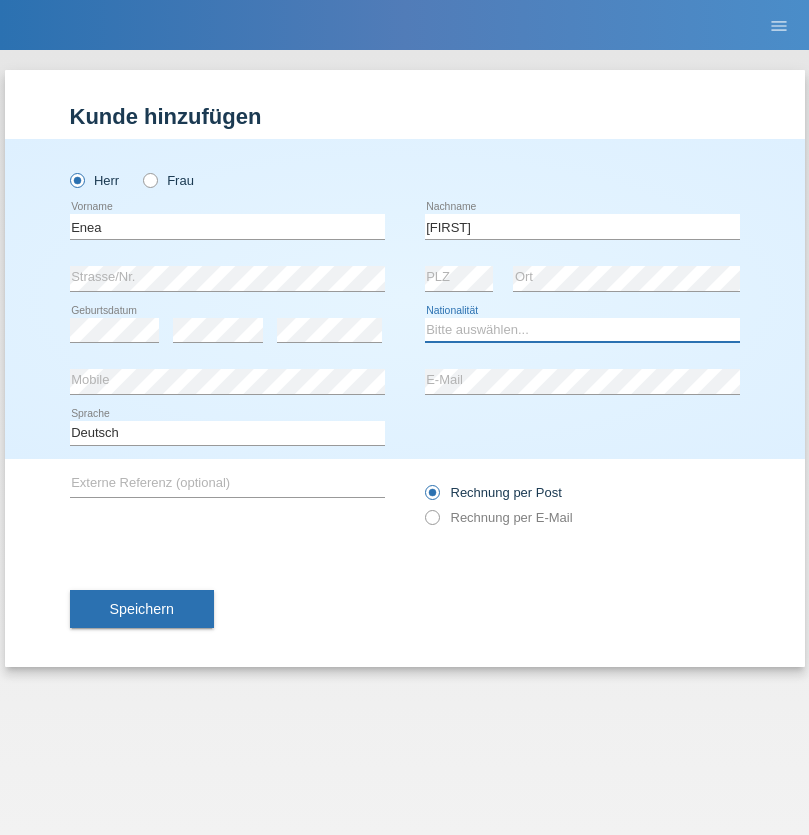 select on "OM" 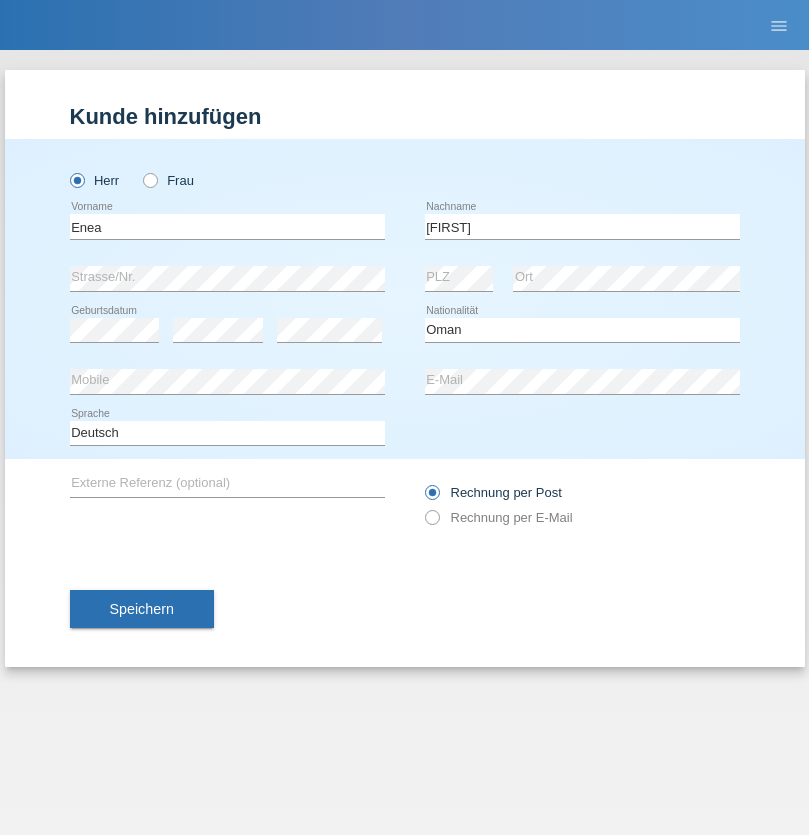 select on "C" 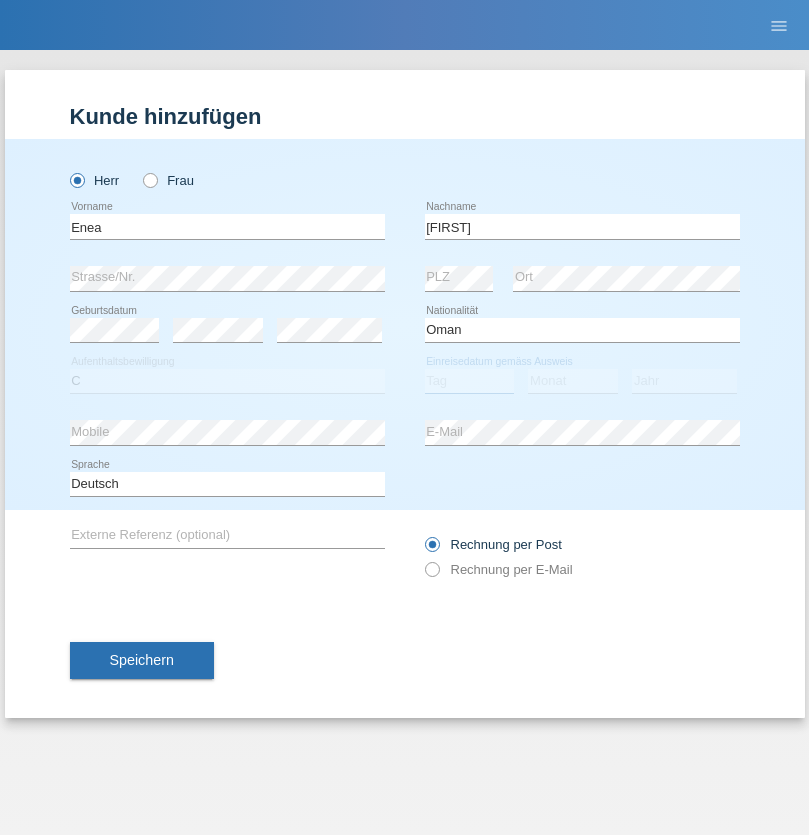 select on "17" 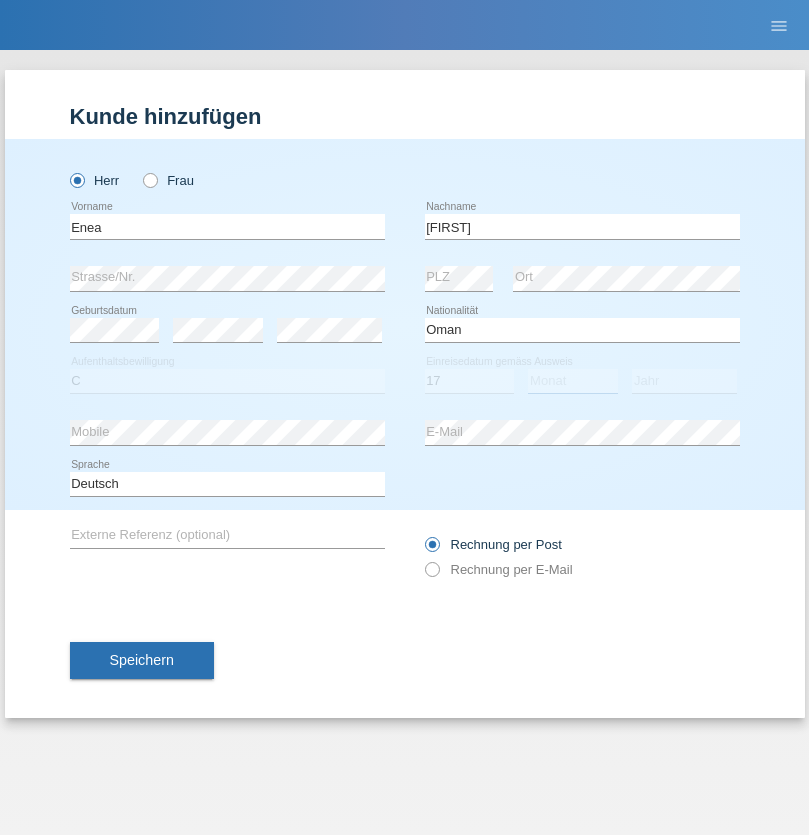 select on "06" 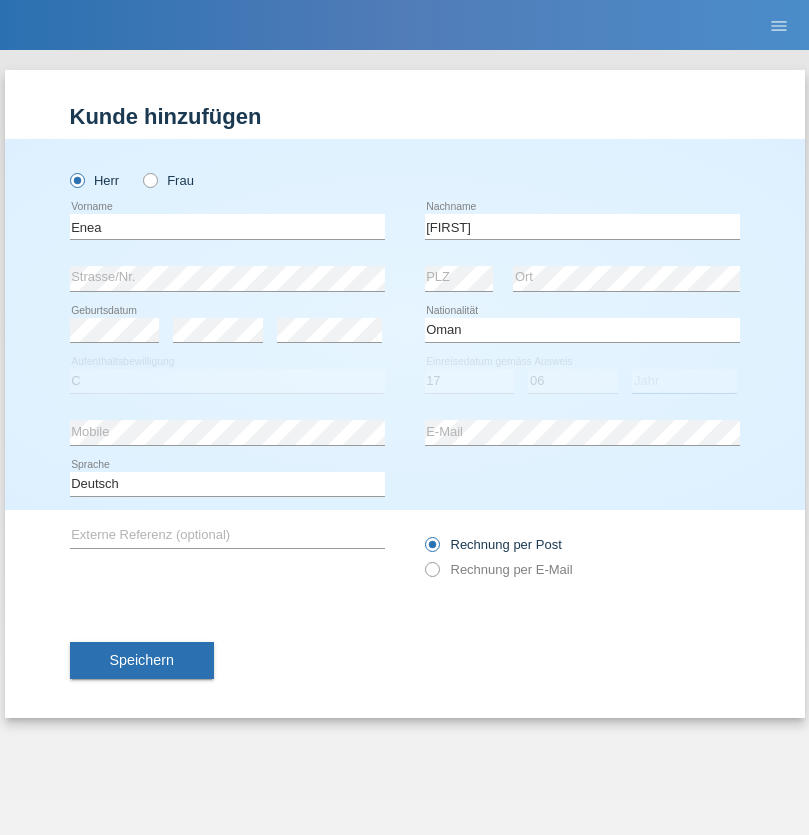 select on "2021" 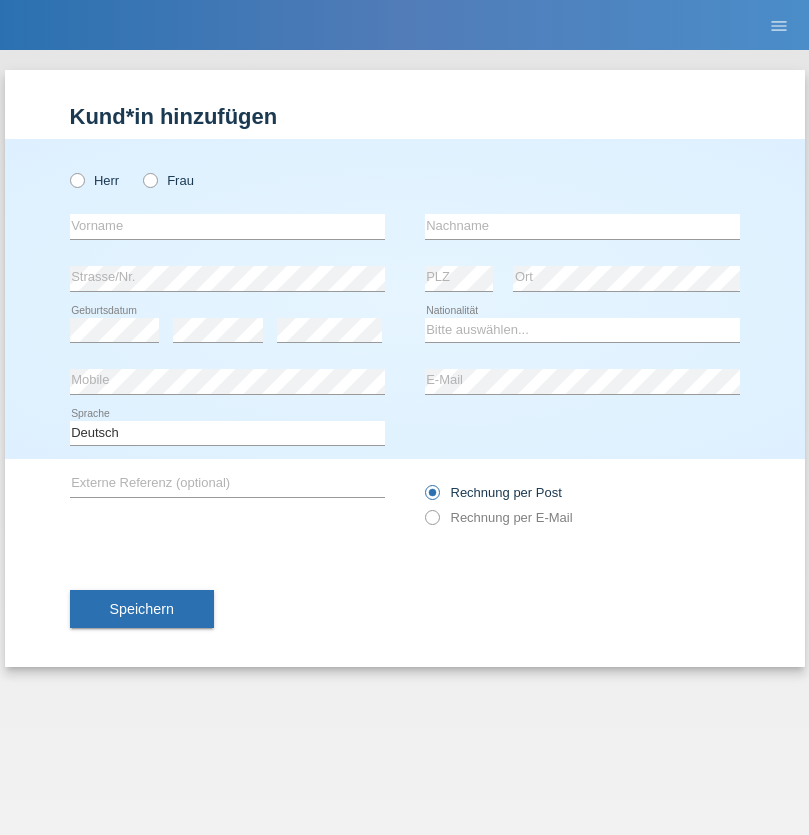 scroll, scrollTop: 0, scrollLeft: 0, axis: both 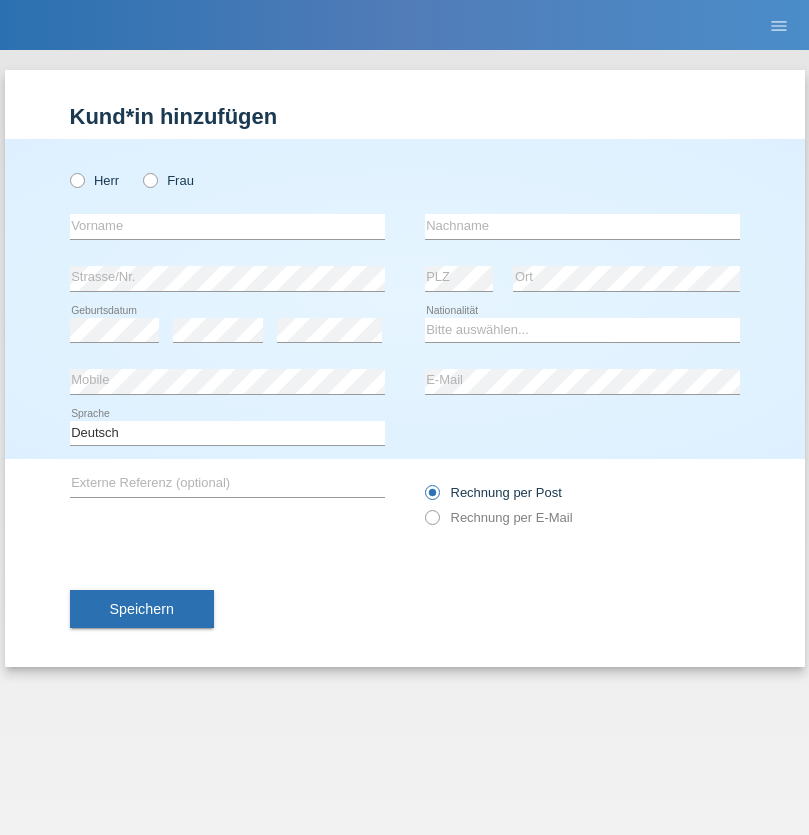 radio on "true" 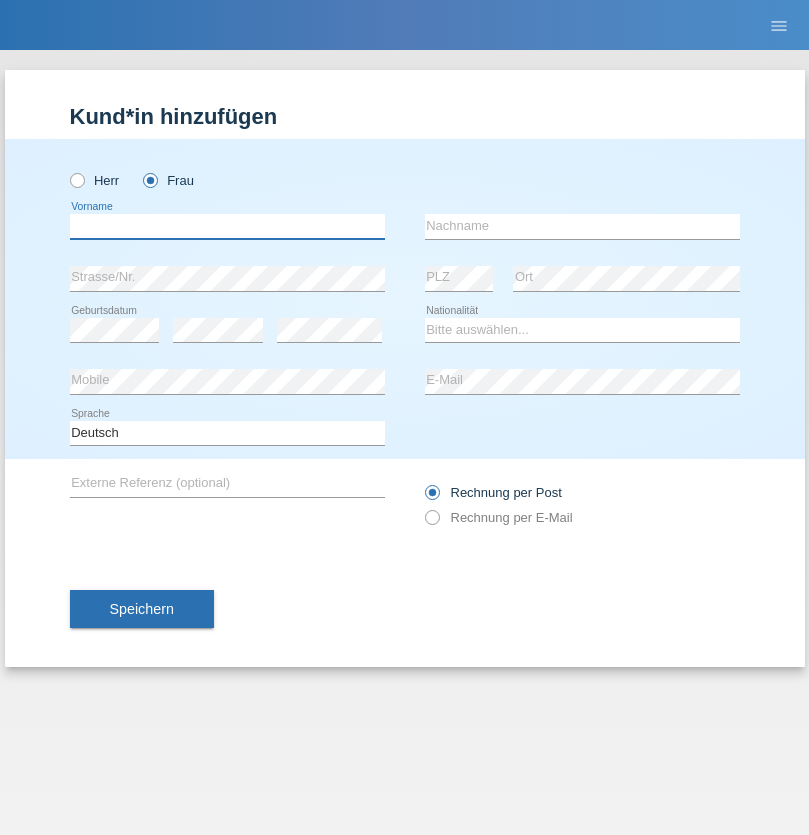 click at bounding box center [227, 226] 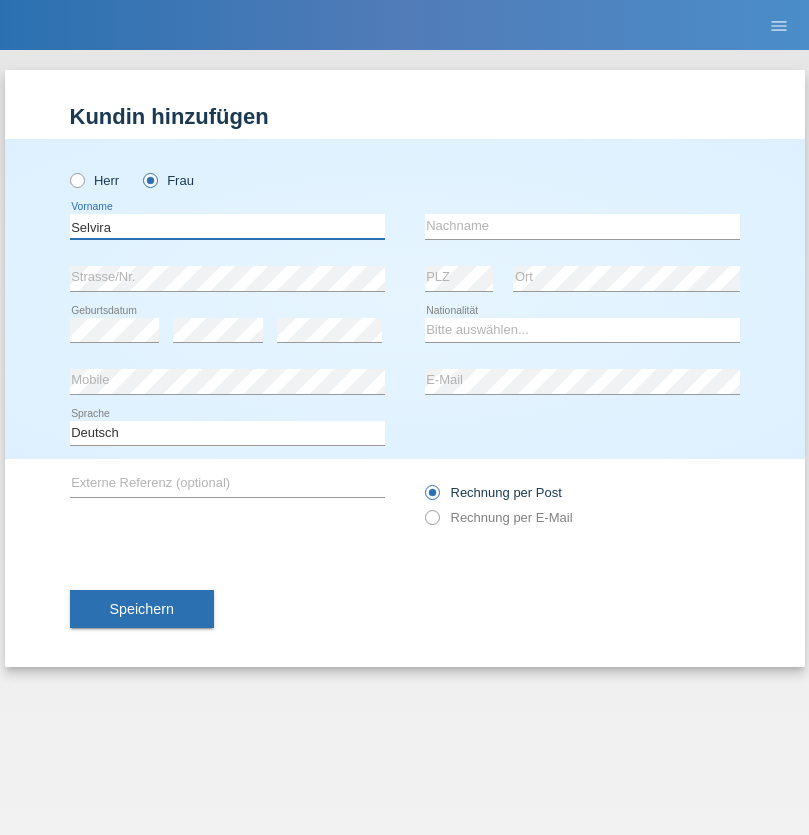 type on "Selvira" 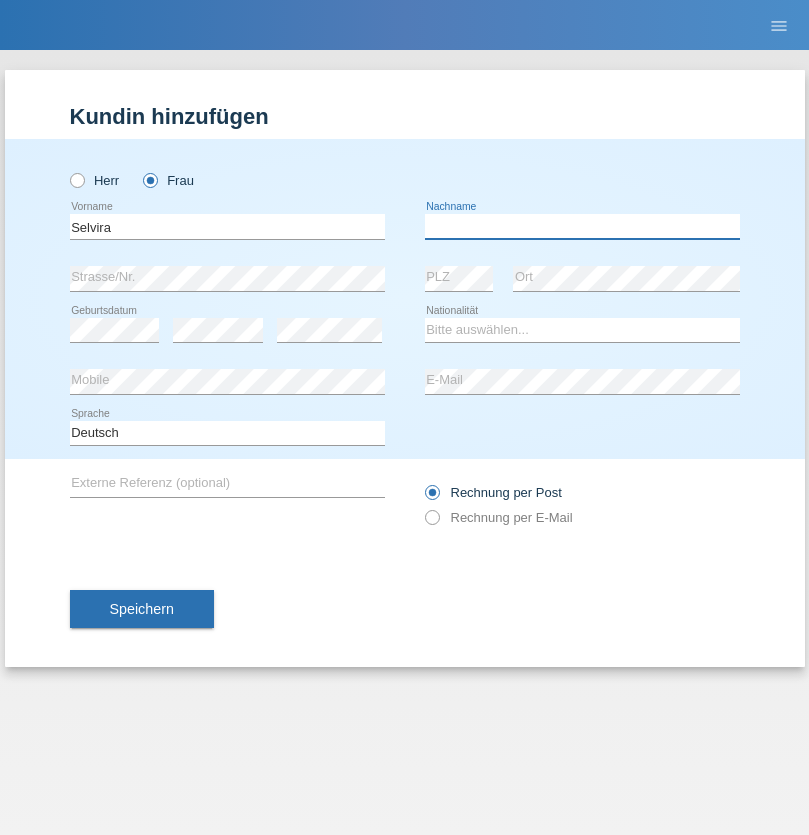 click at bounding box center [582, 226] 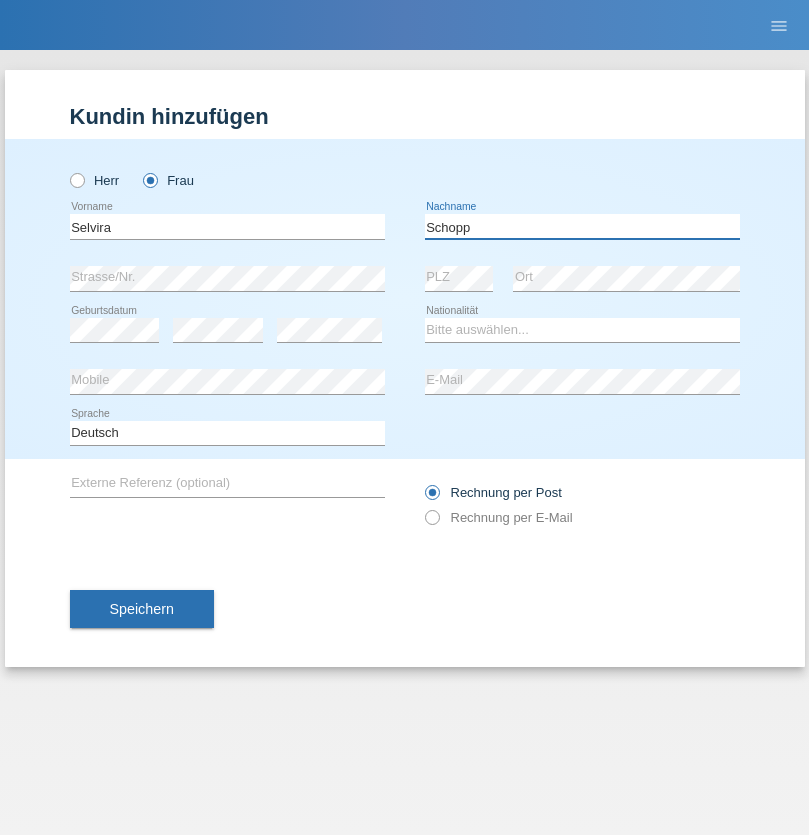 type on "Schopp" 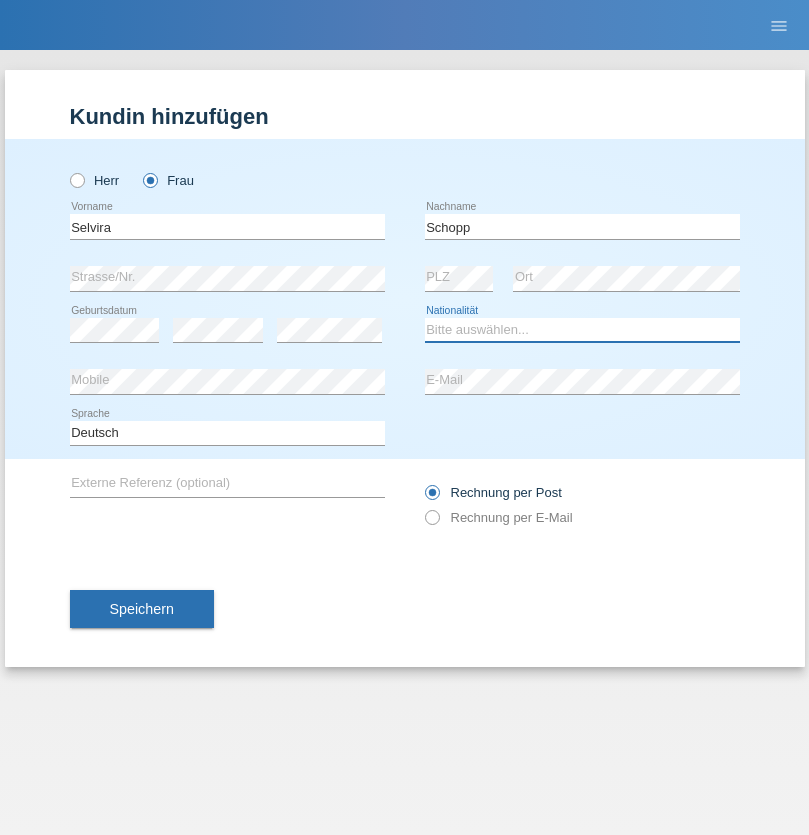select on "CH" 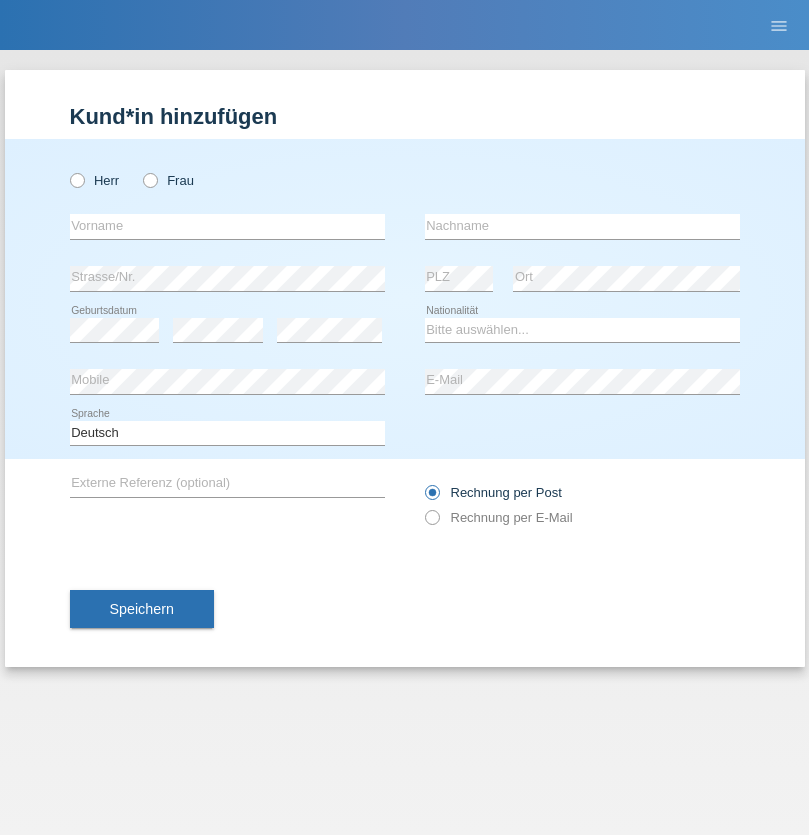 scroll, scrollTop: 0, scrollLeft: 0, axis: both 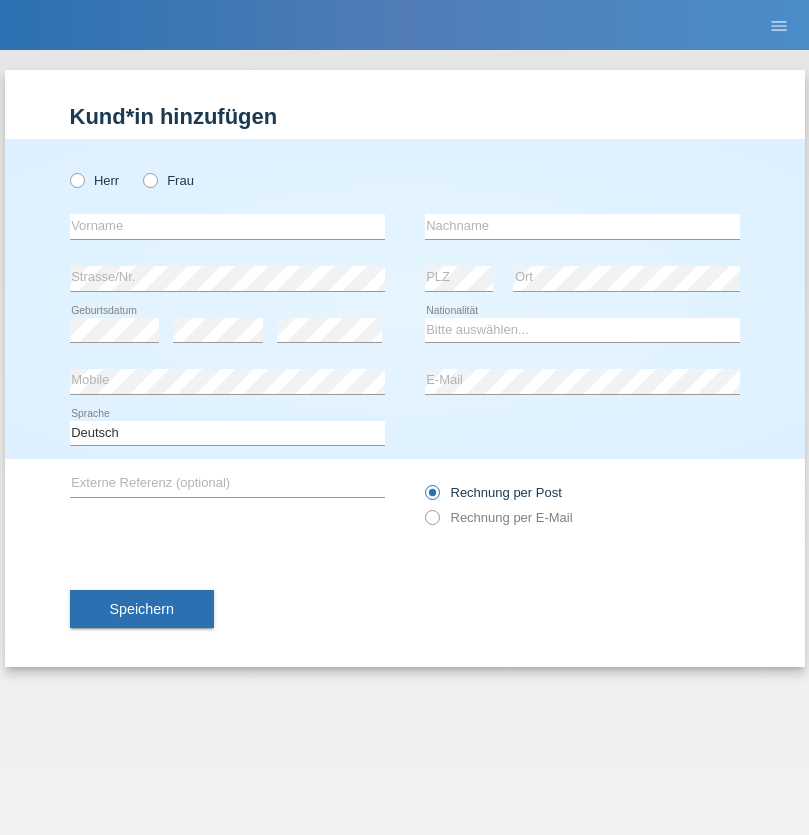 radio on "true" 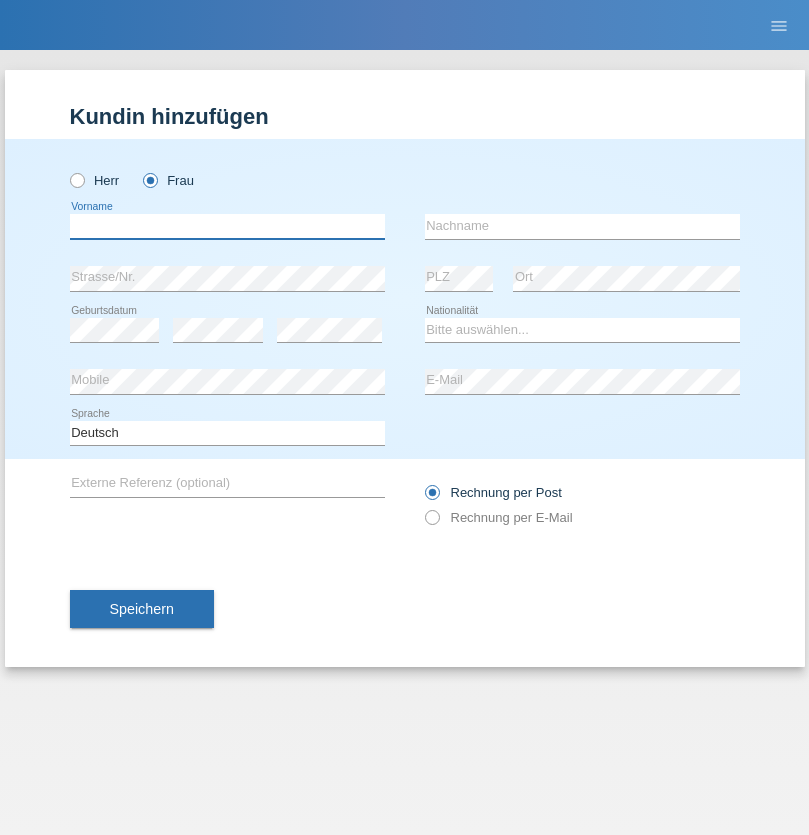click at bounding box center (227, 226) 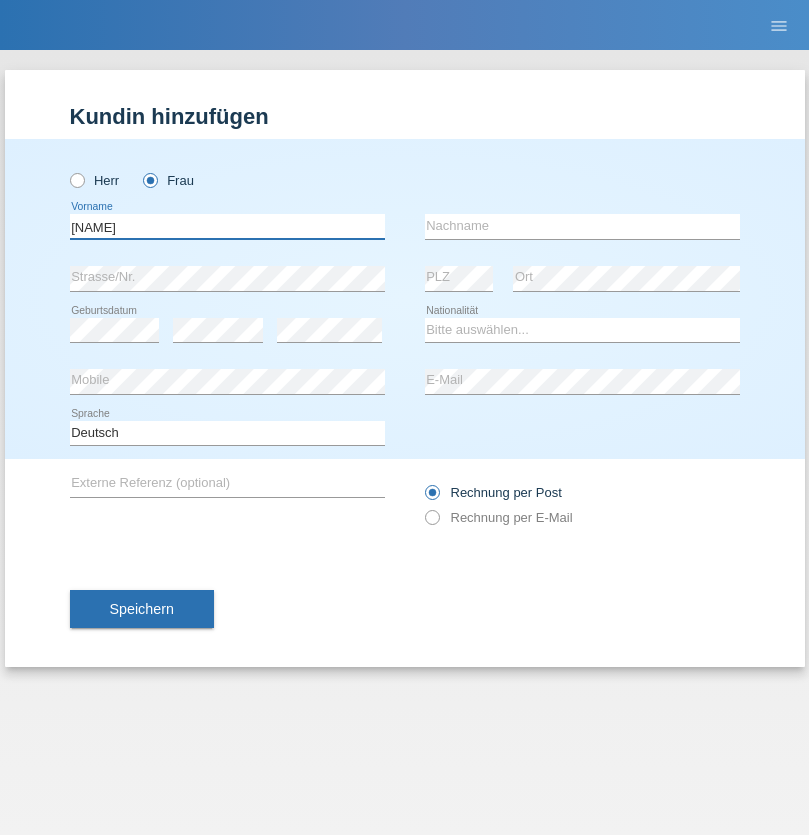 type on "MICHAELA" 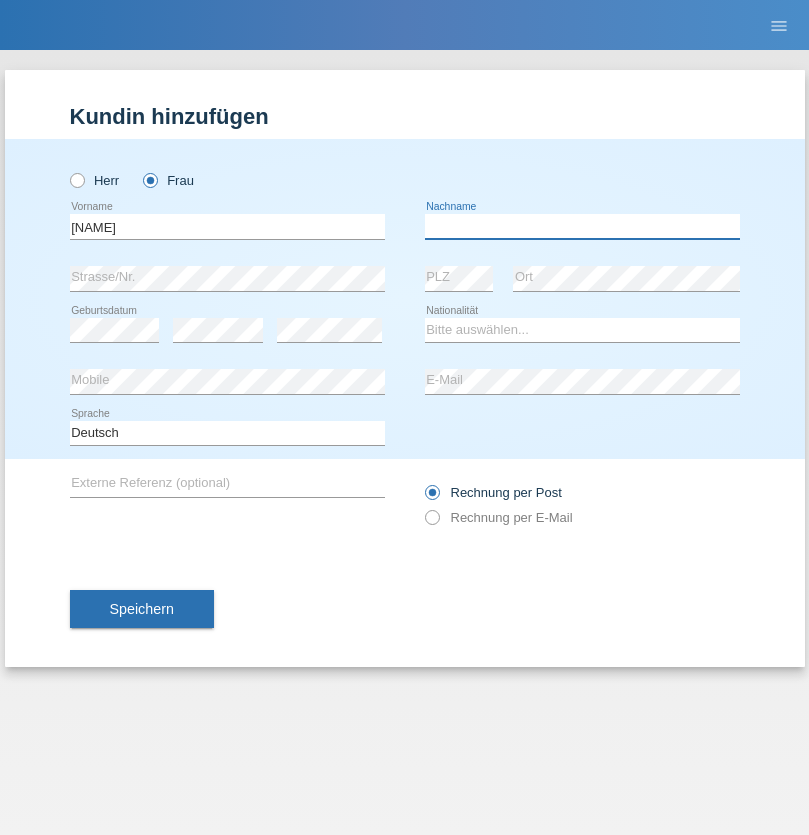 click at bounding box center (582, 226) 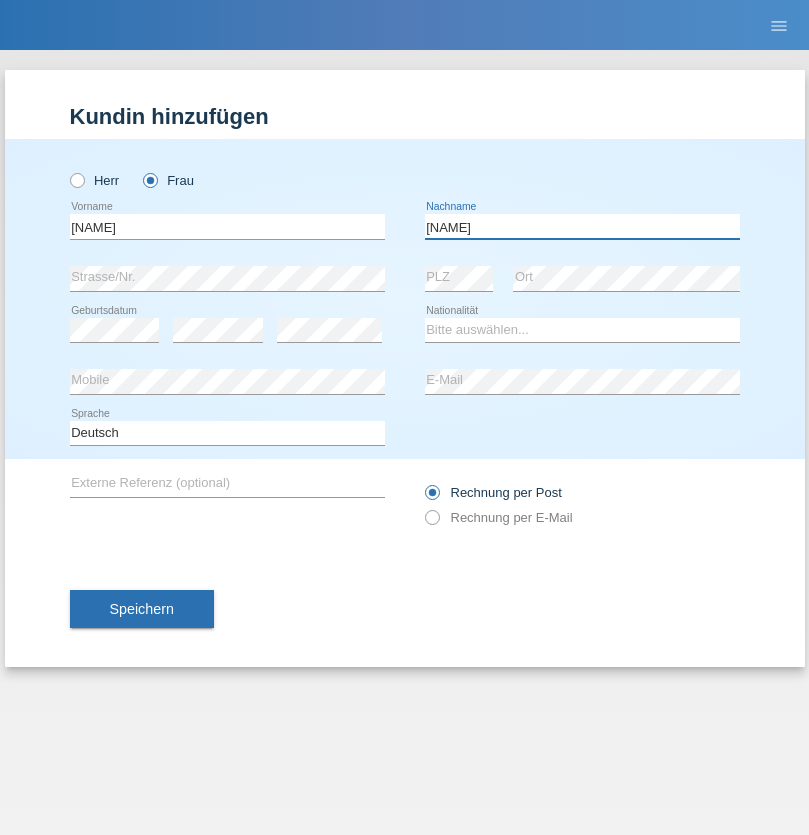 type on "BERNATOVA" 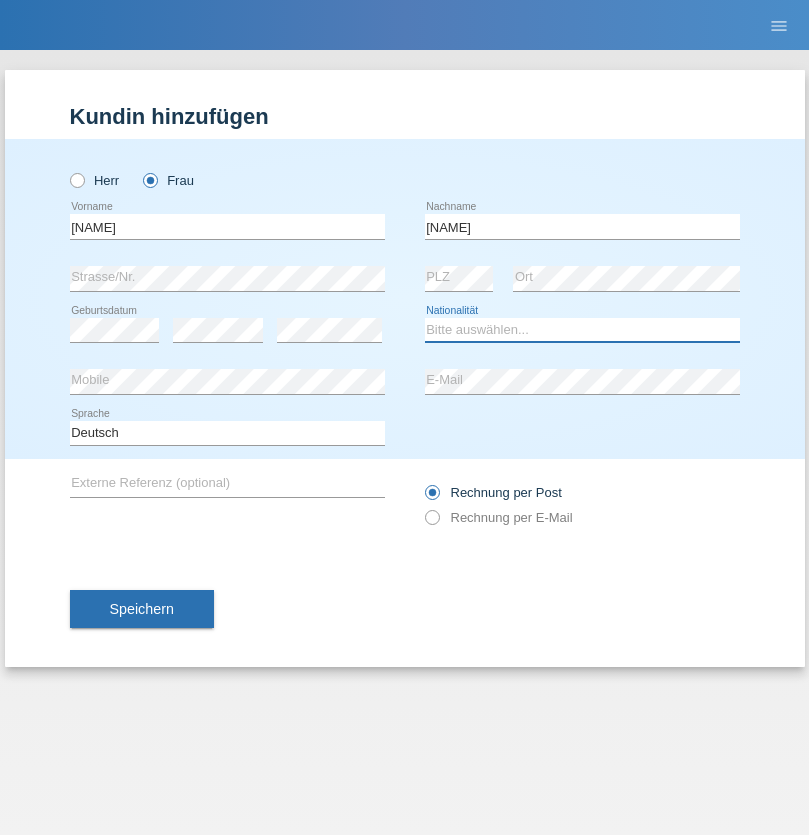select on "SK" 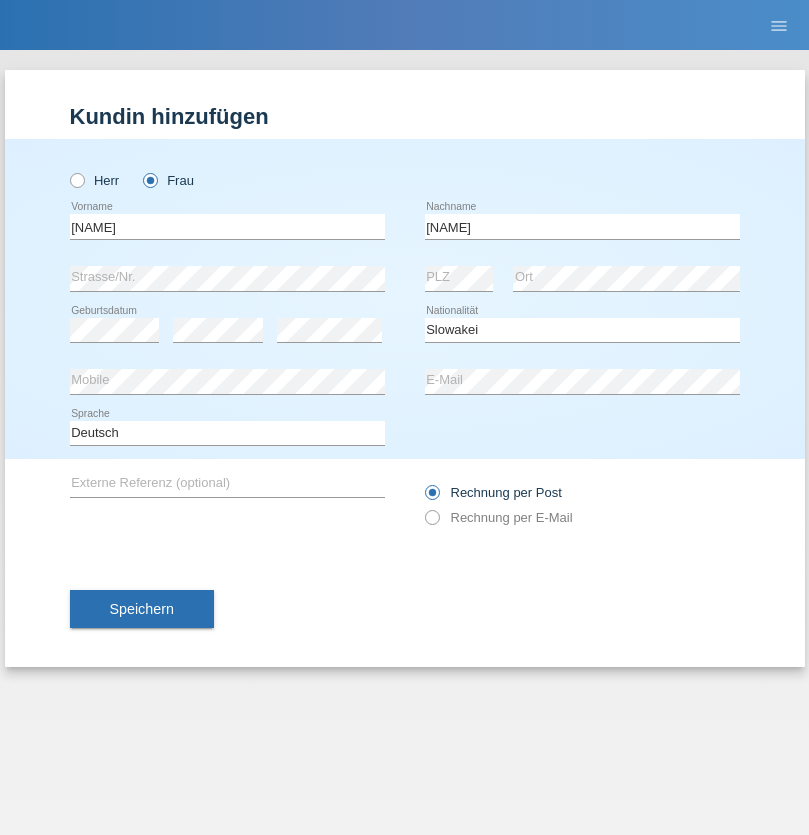 select on "C" 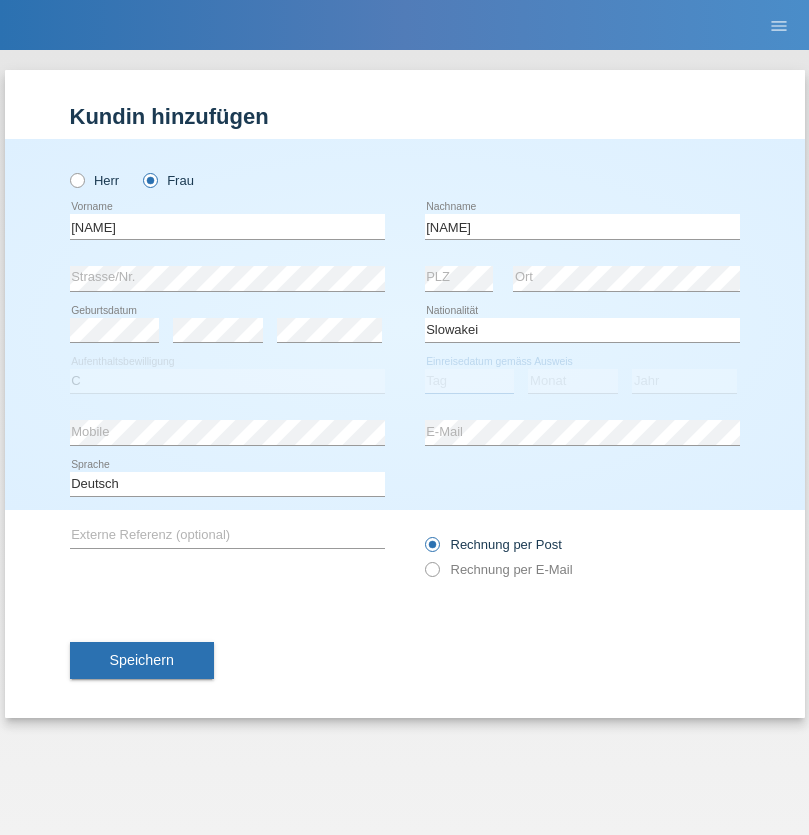select on "05" 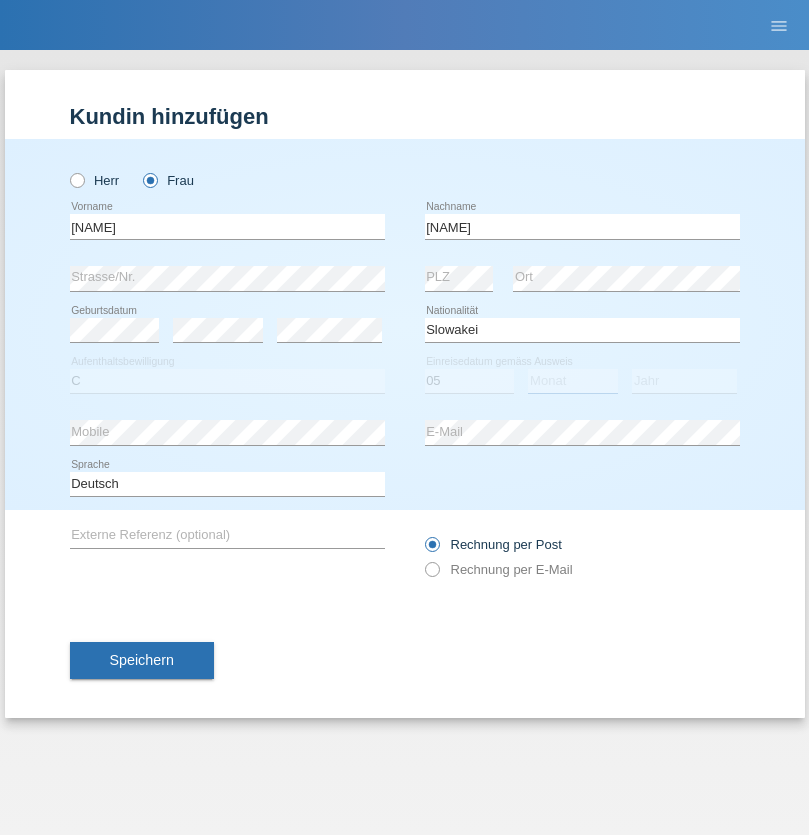 select on "04" 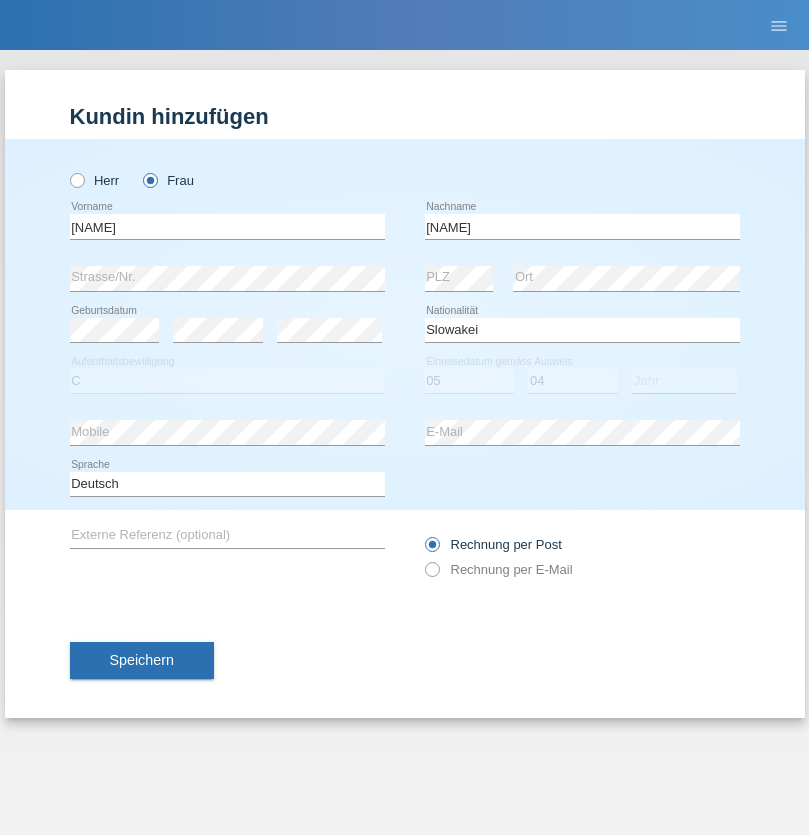 select on "2014" 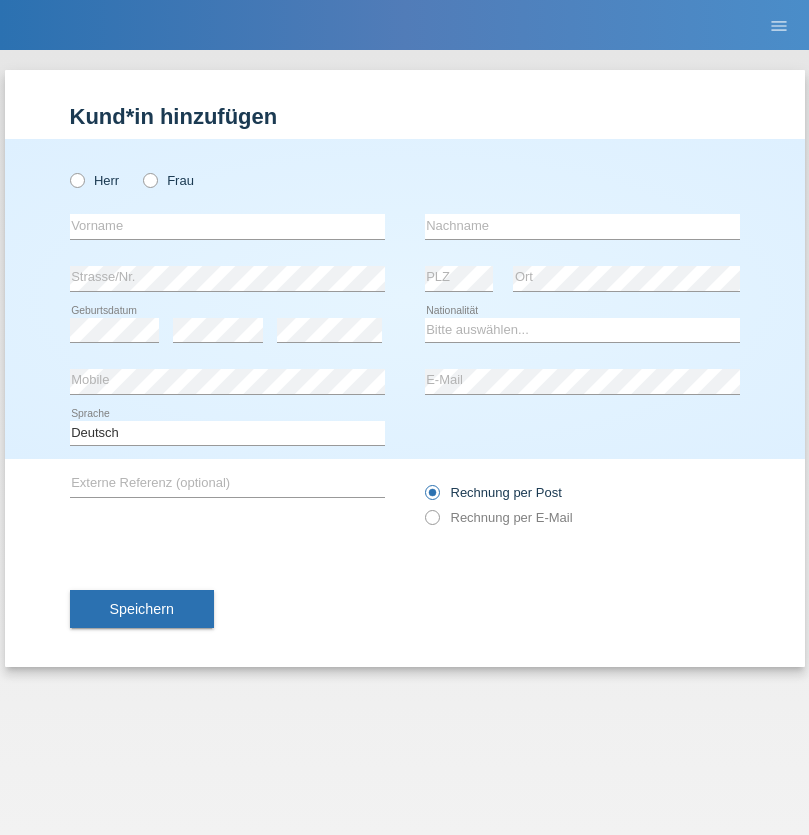 scroll, scrollTop: 0, scrollLeft: 0, axis: both 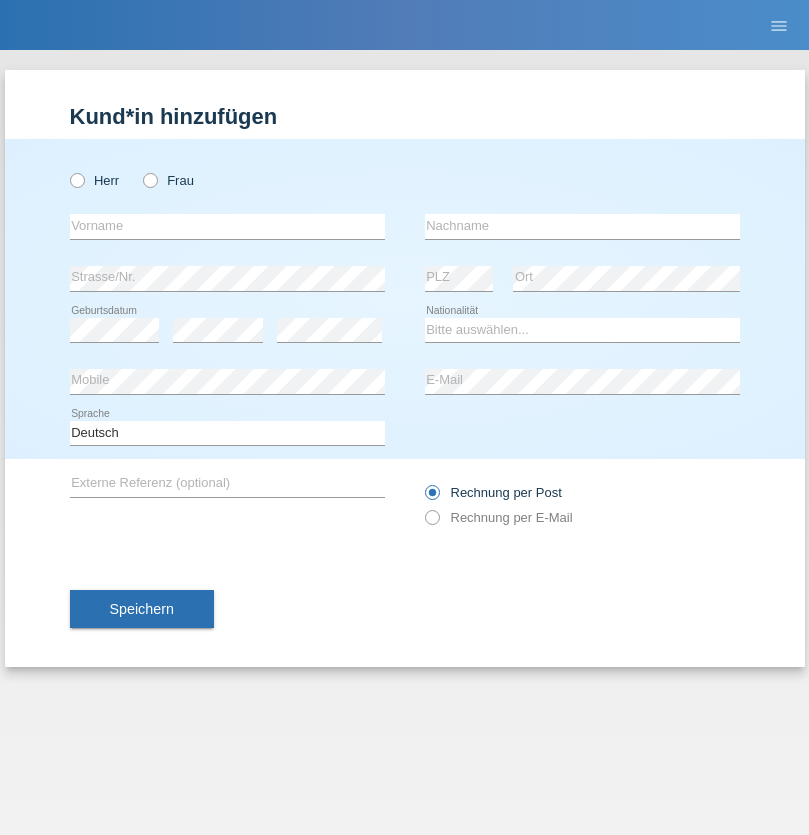 radio on "true" 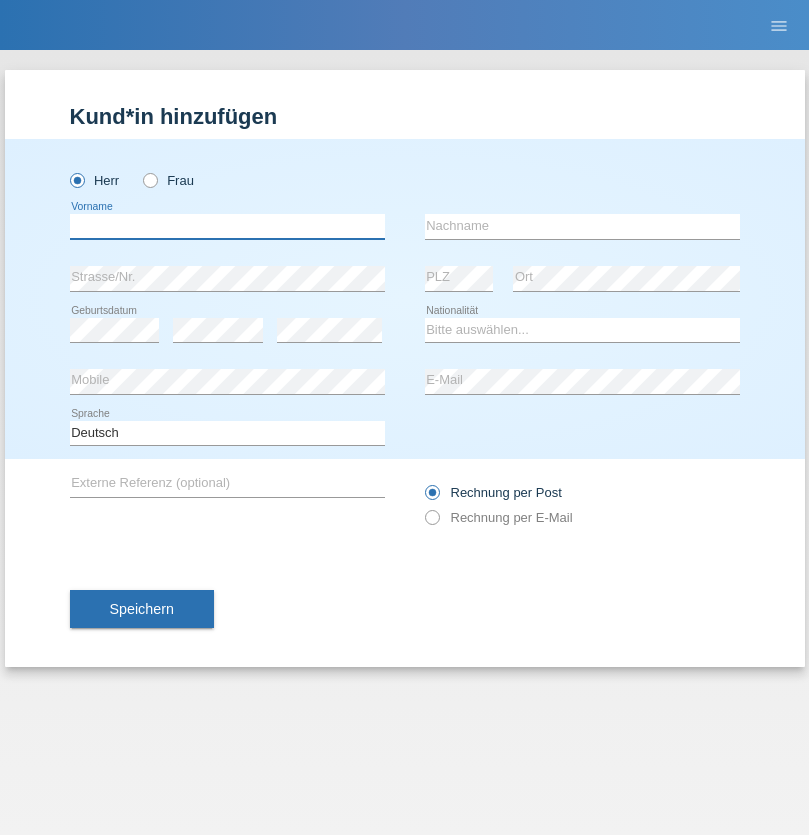 click at bounding box center [227, 226] 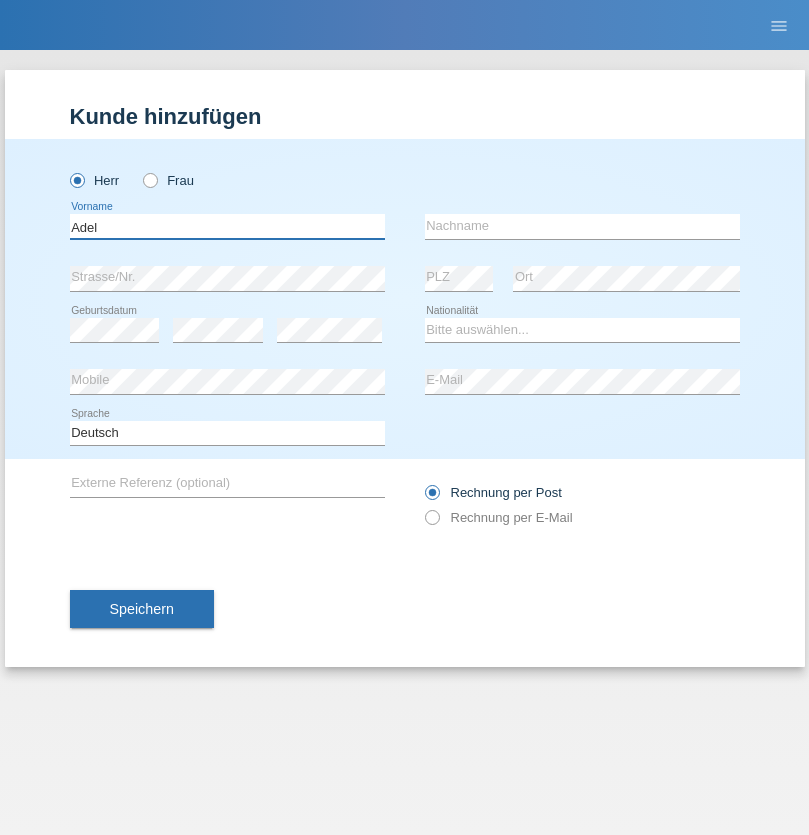 type on "Adel" 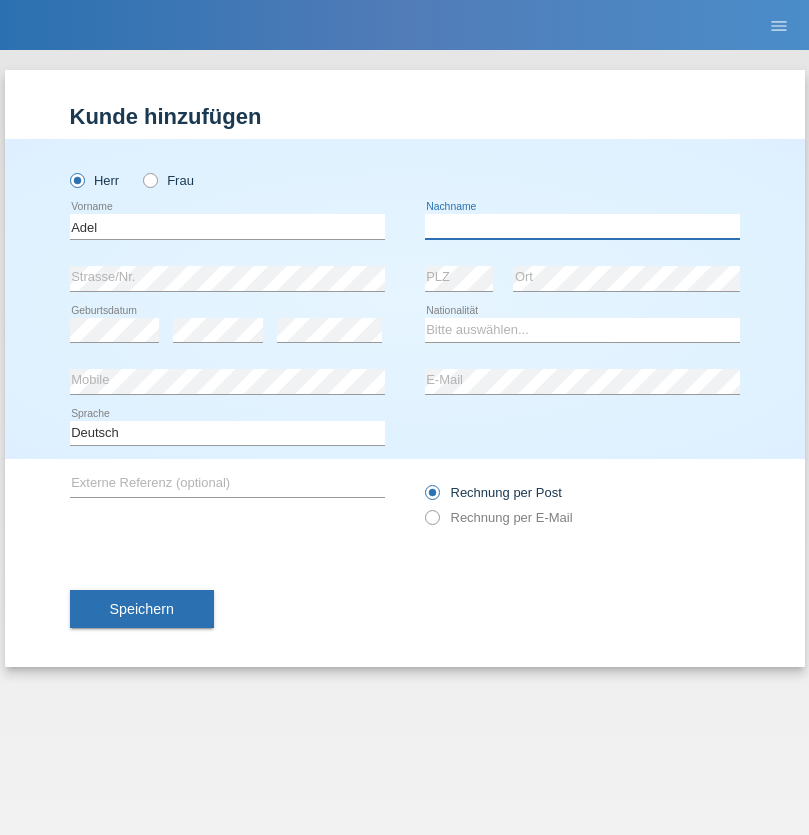 click at bounding box center (582, 226) 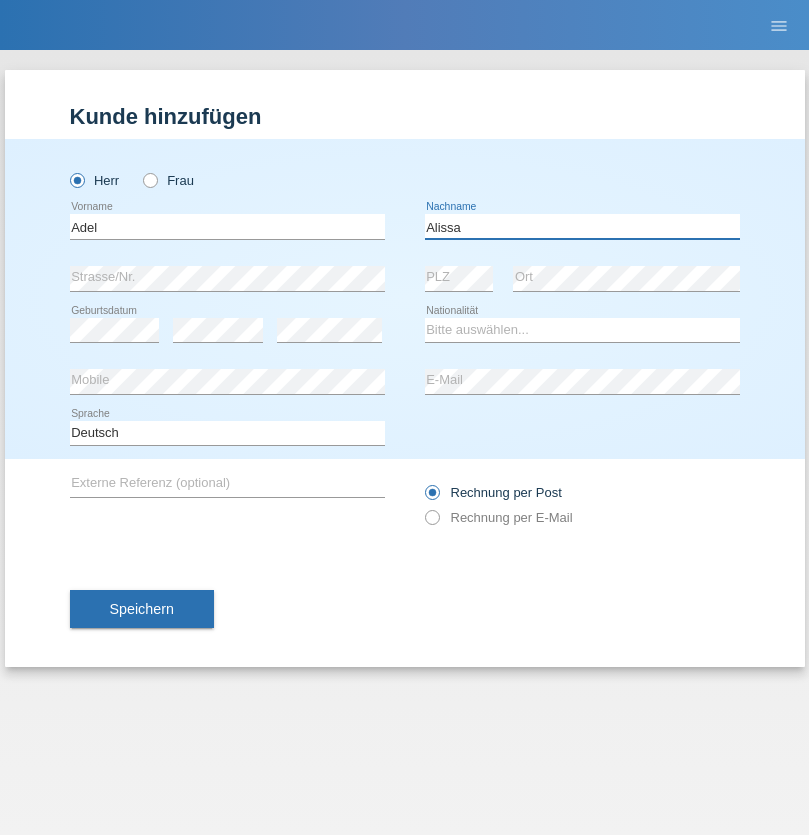 type on "Alissa" 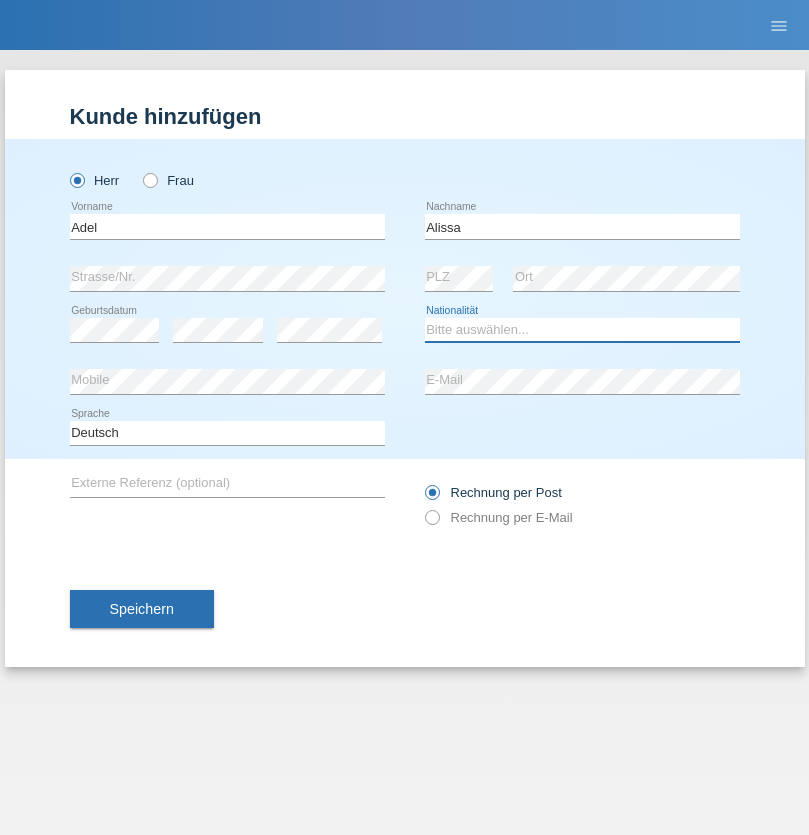 select on "SY" 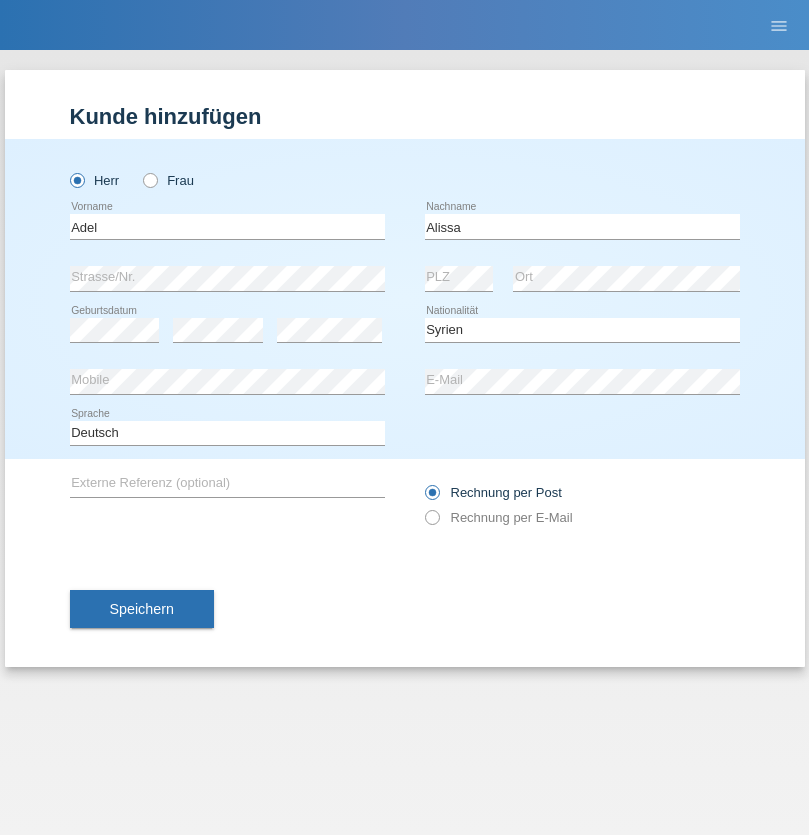 select on "C" 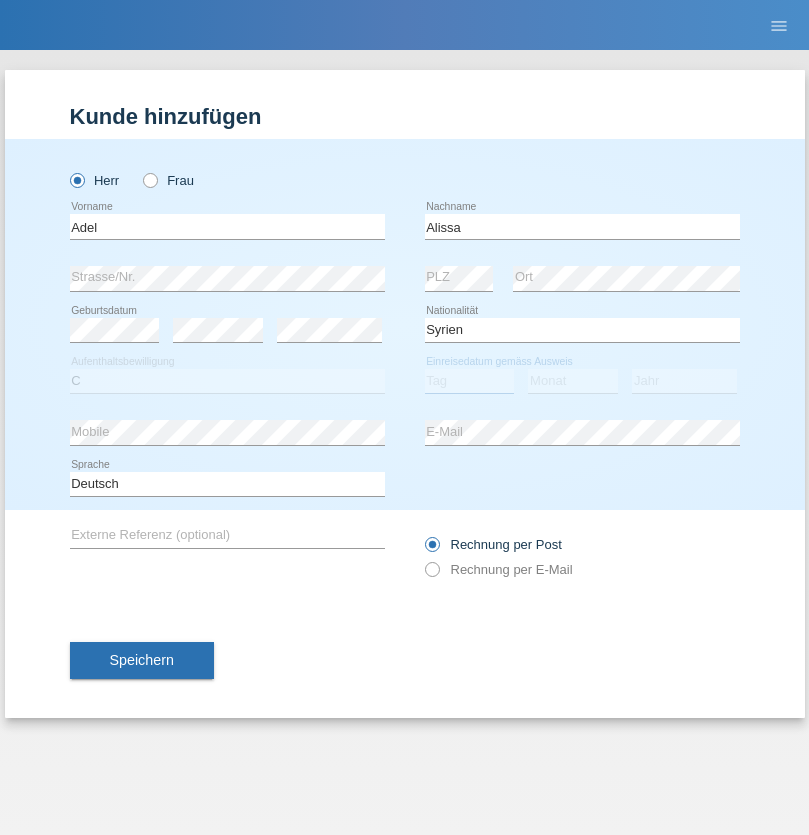 select on "20" 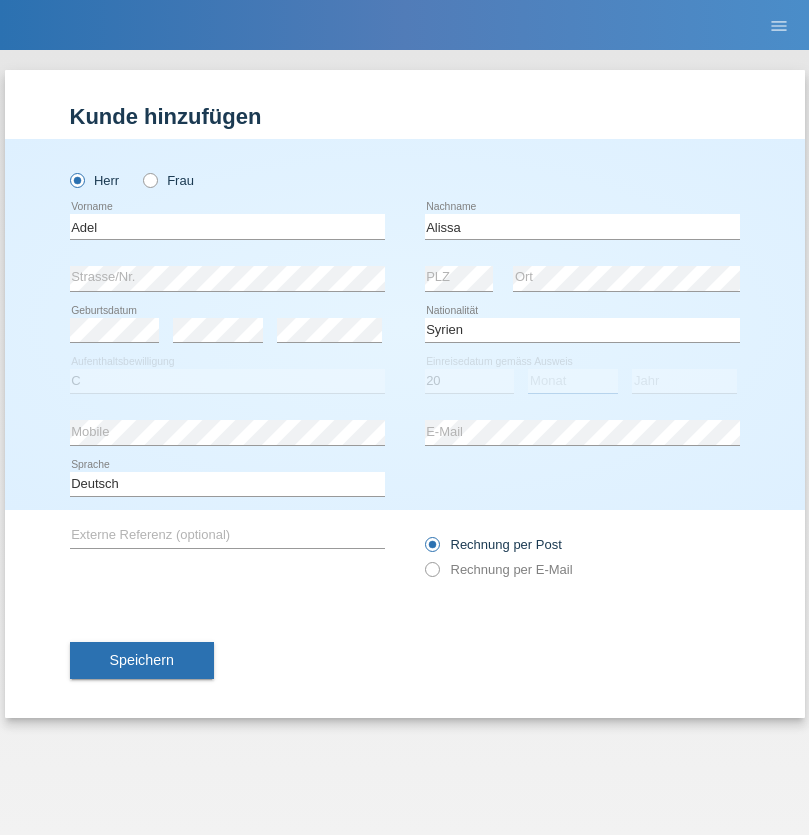 select on "09" 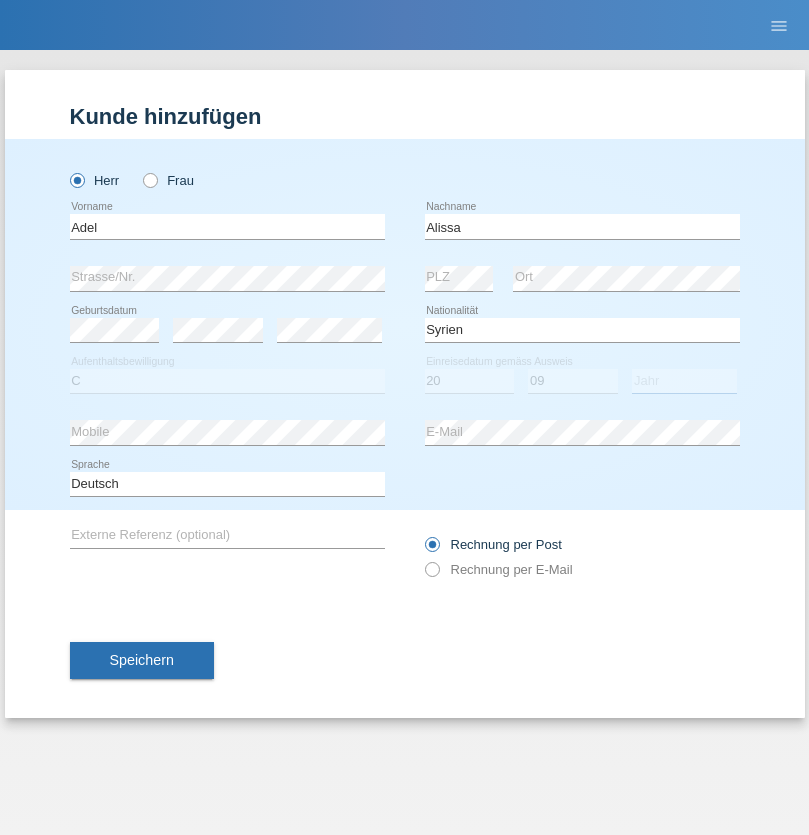 select on "2018" 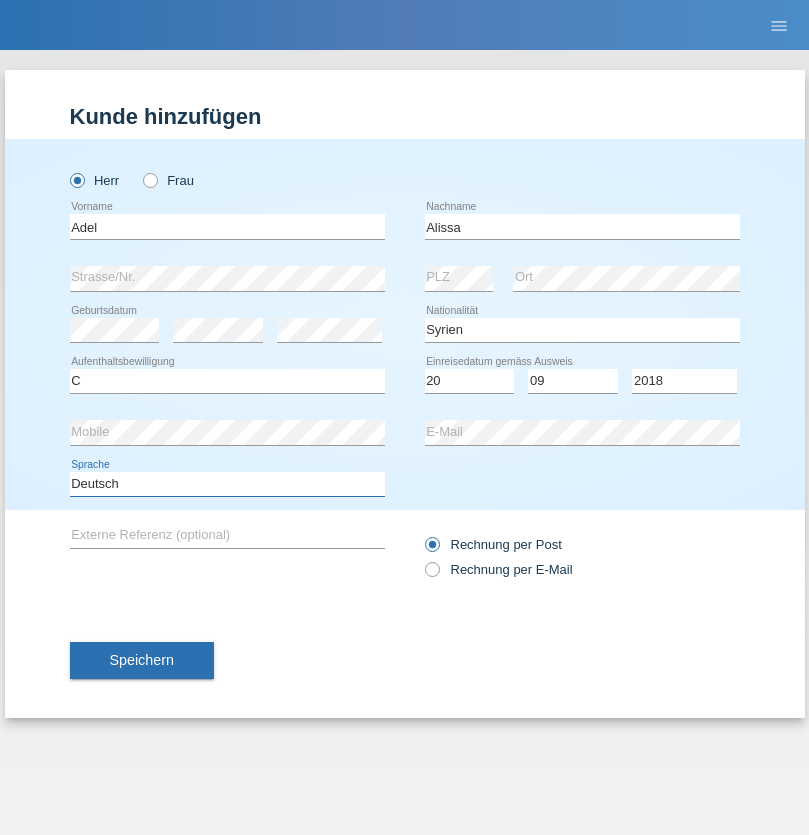 select on "en" 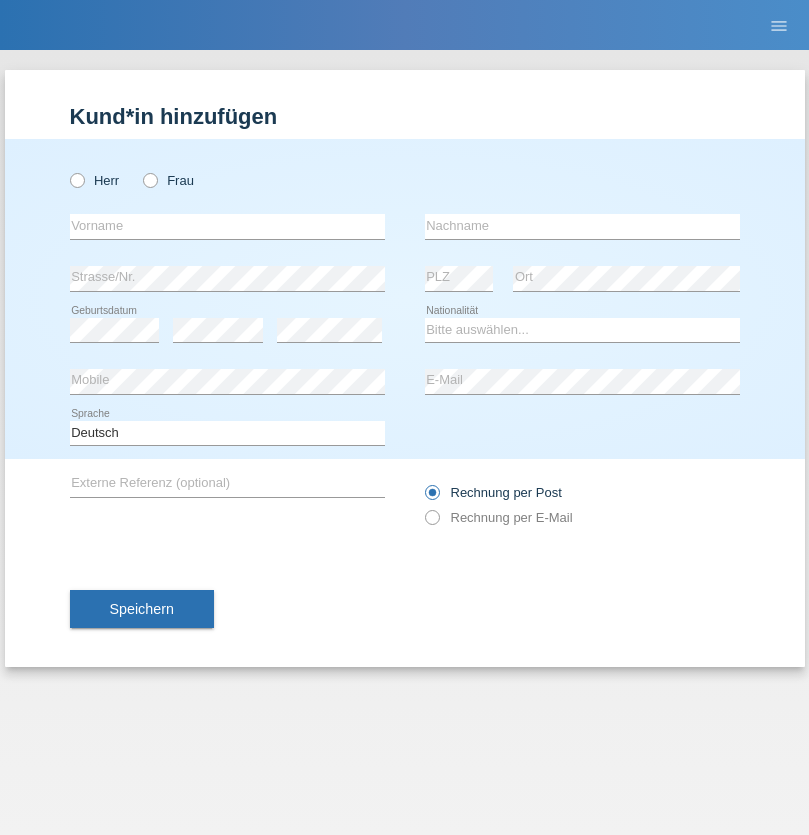 scroll, scrollTop: 0, scrollLeft: 0, axis: both 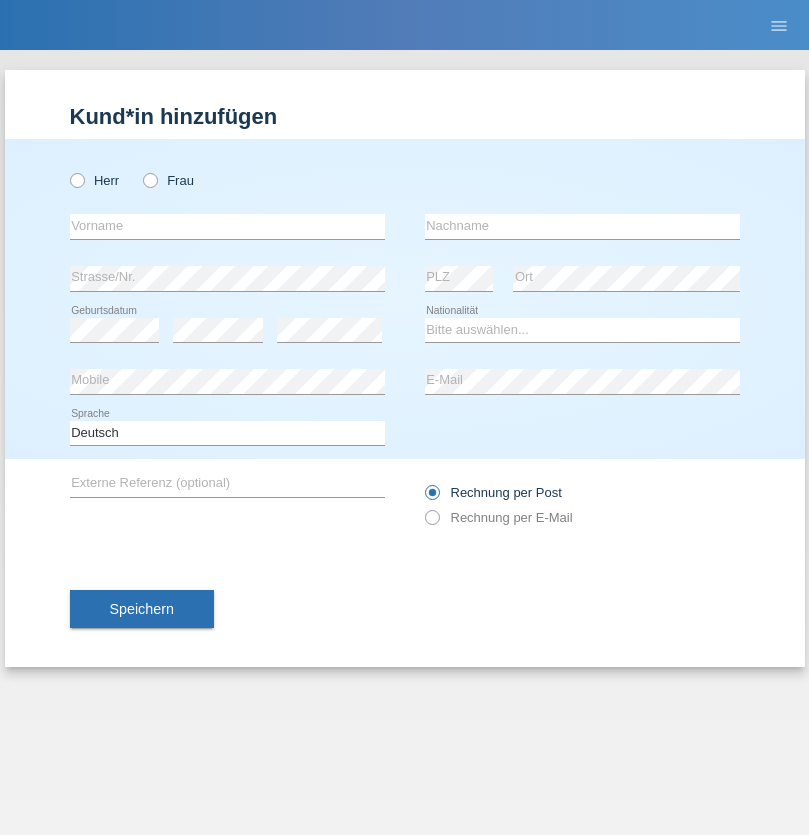 radio on "true" 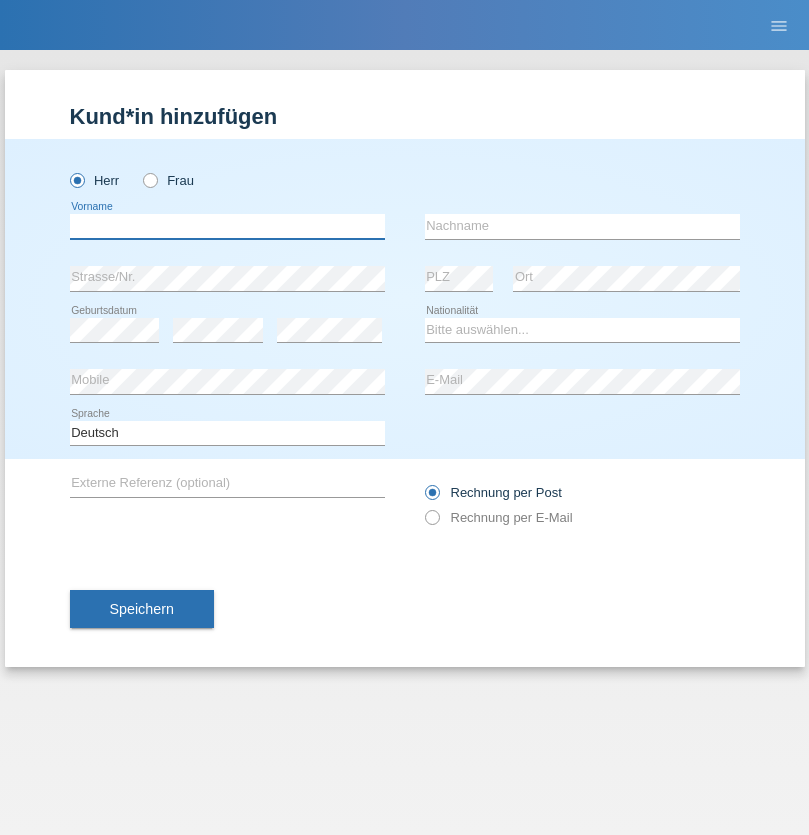 click at bounding box center [227, 226] 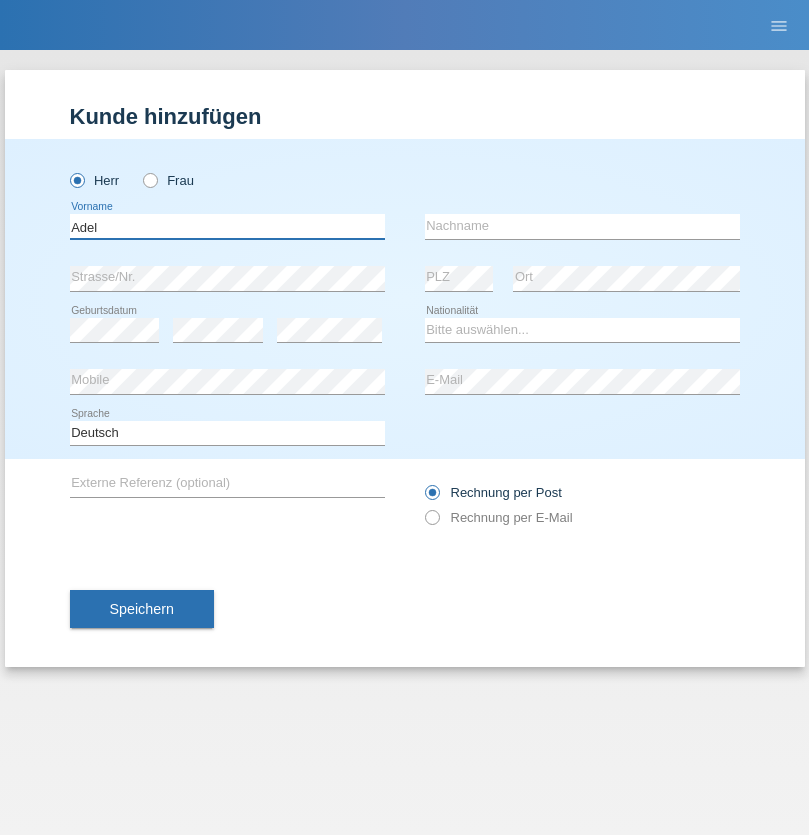 type on "Adel" 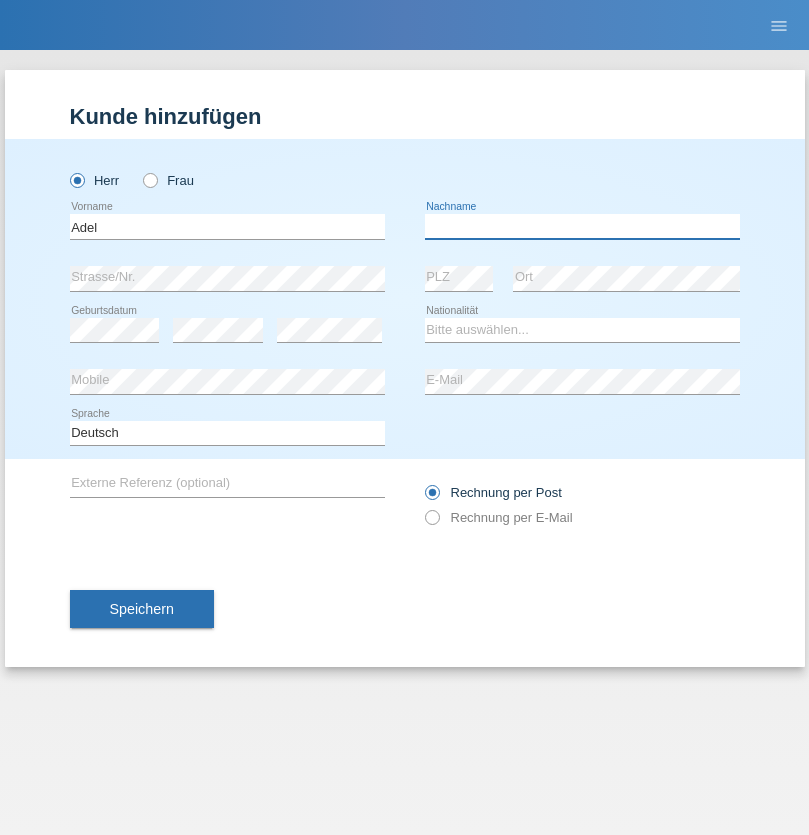 click at bounding box center (582, 226) 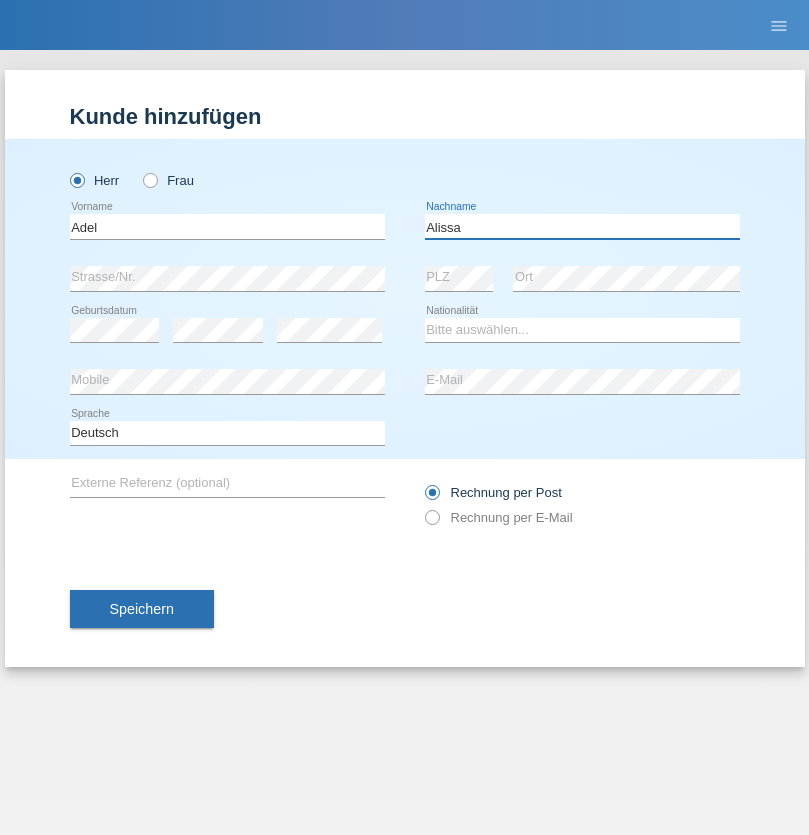 type on "Alissa" 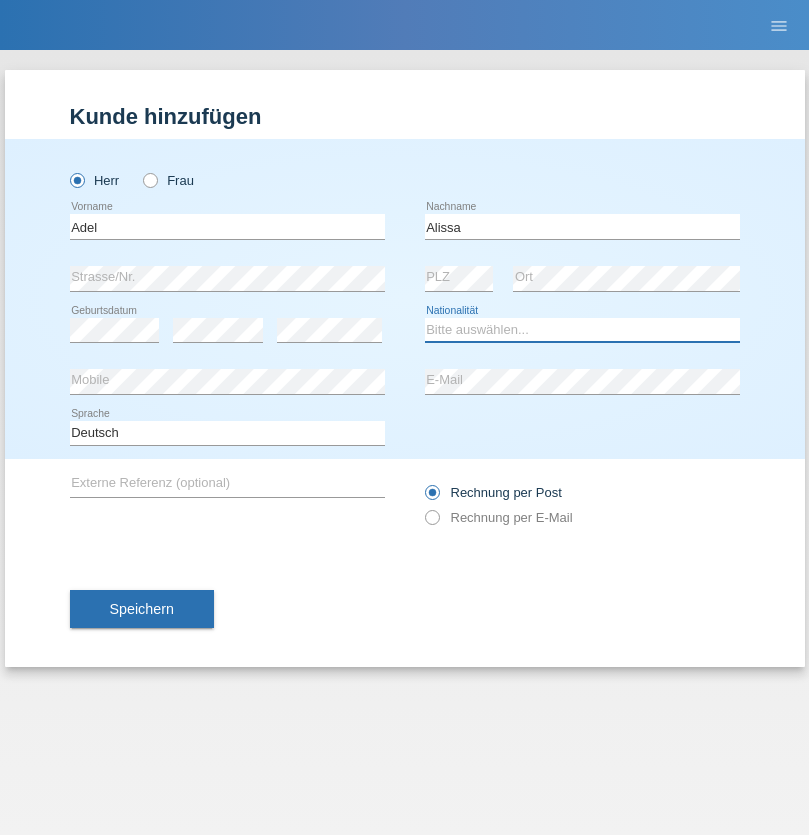 select on "SY" 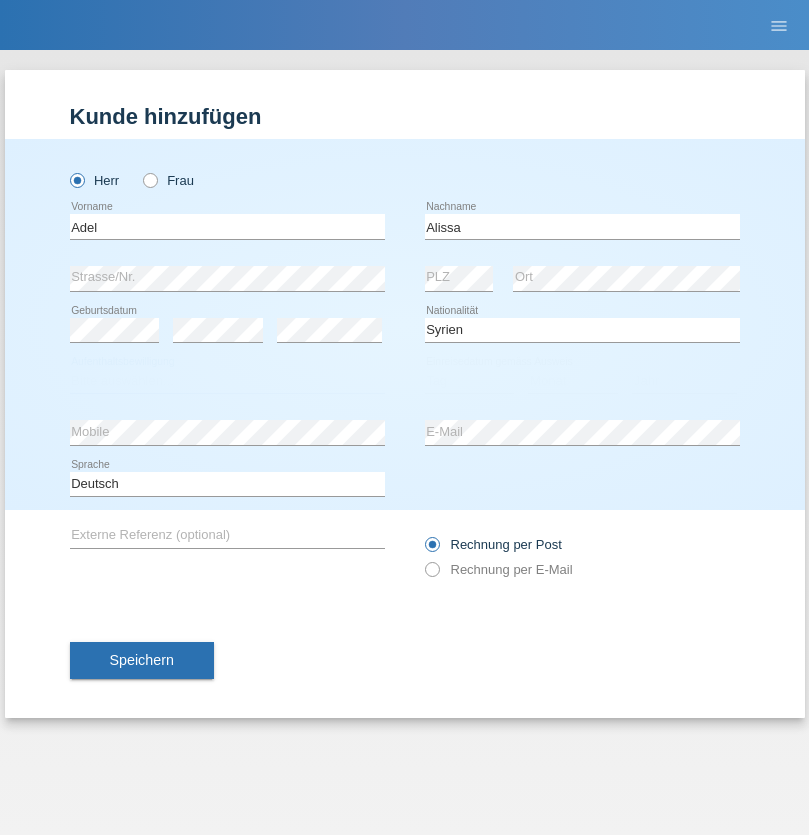 select on "C" 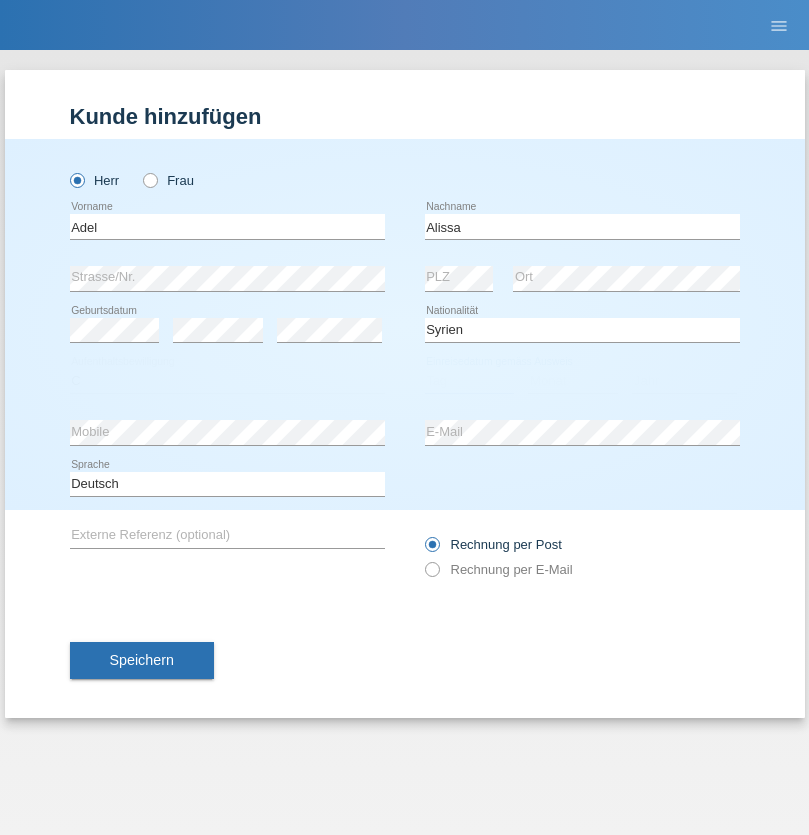select on "20" 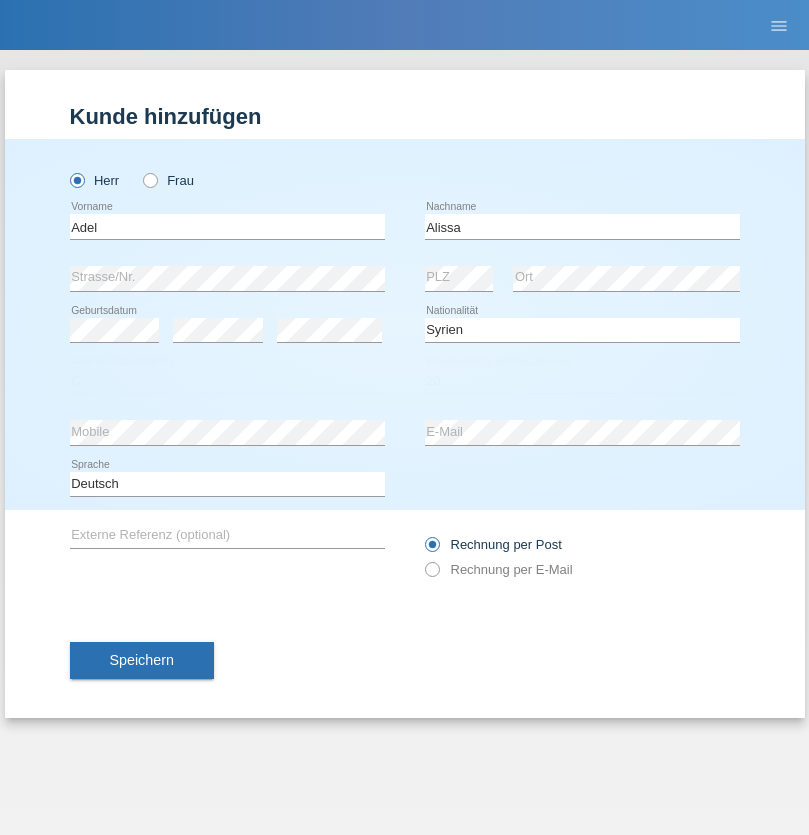 select on "09" 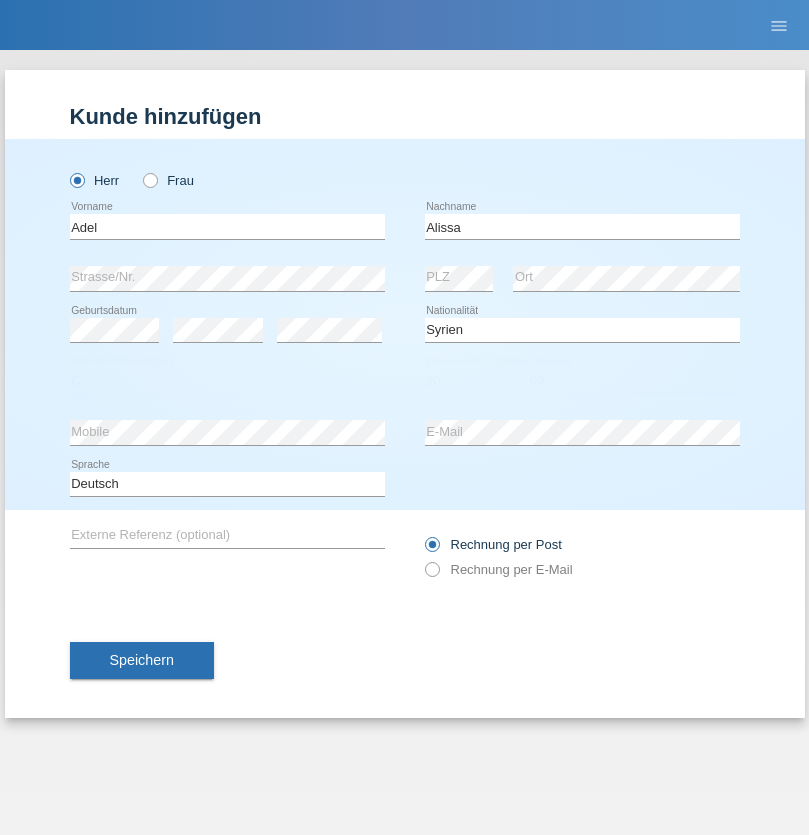 select on "2018" 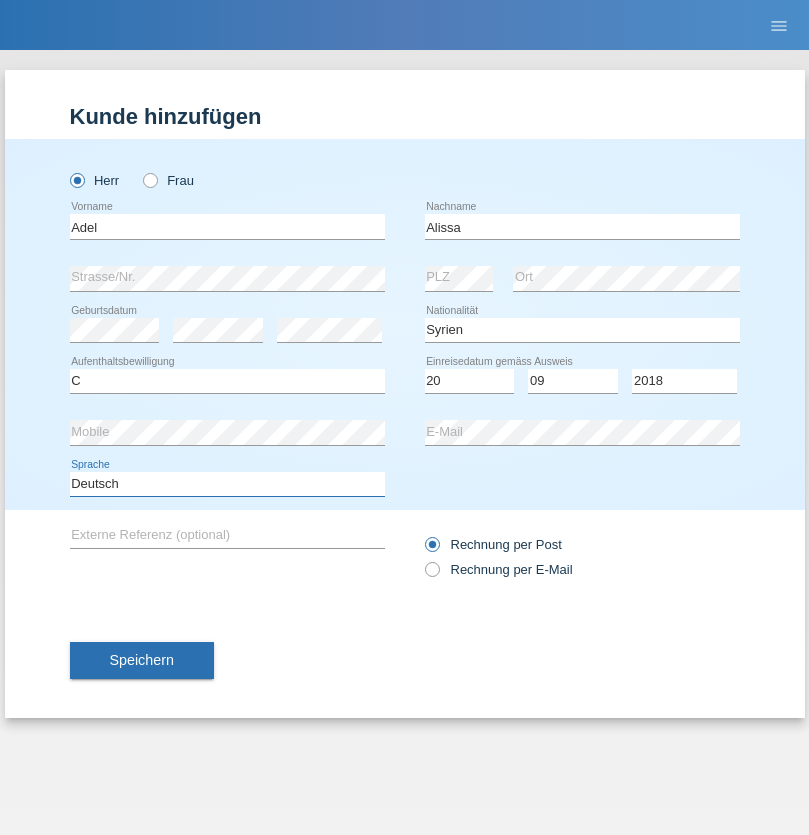 select on "en" 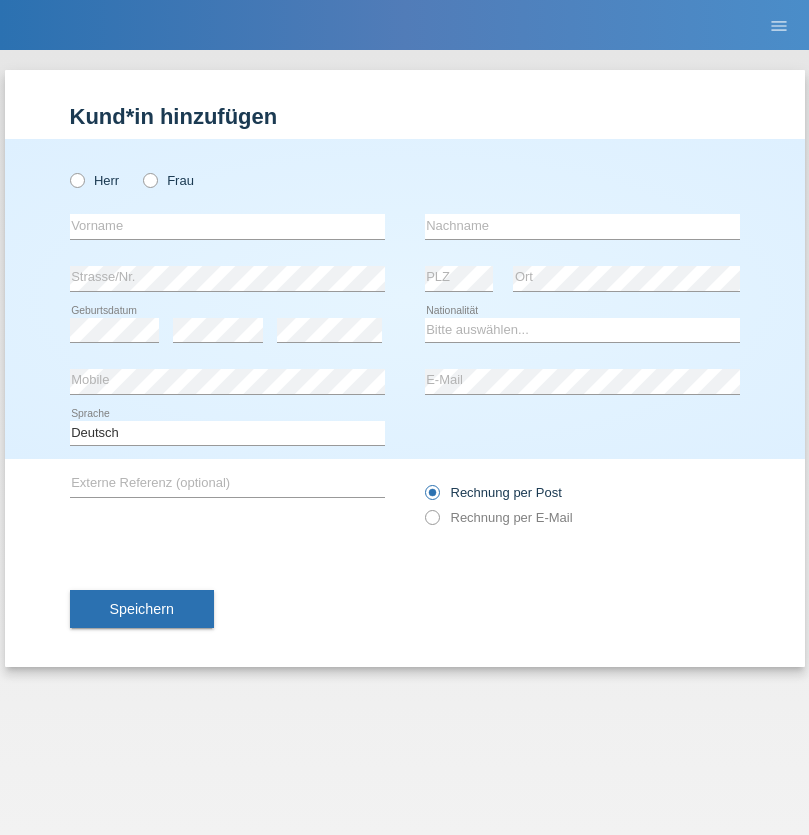 scroll, scrollTop: 0, scrollLeft: 0, axis: both 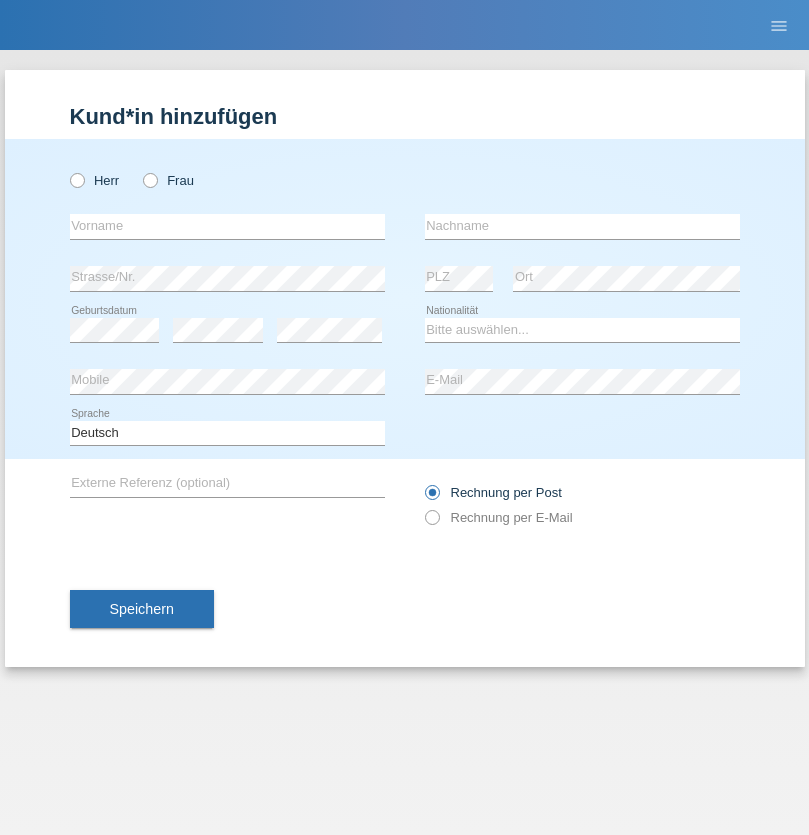 radio on "true" 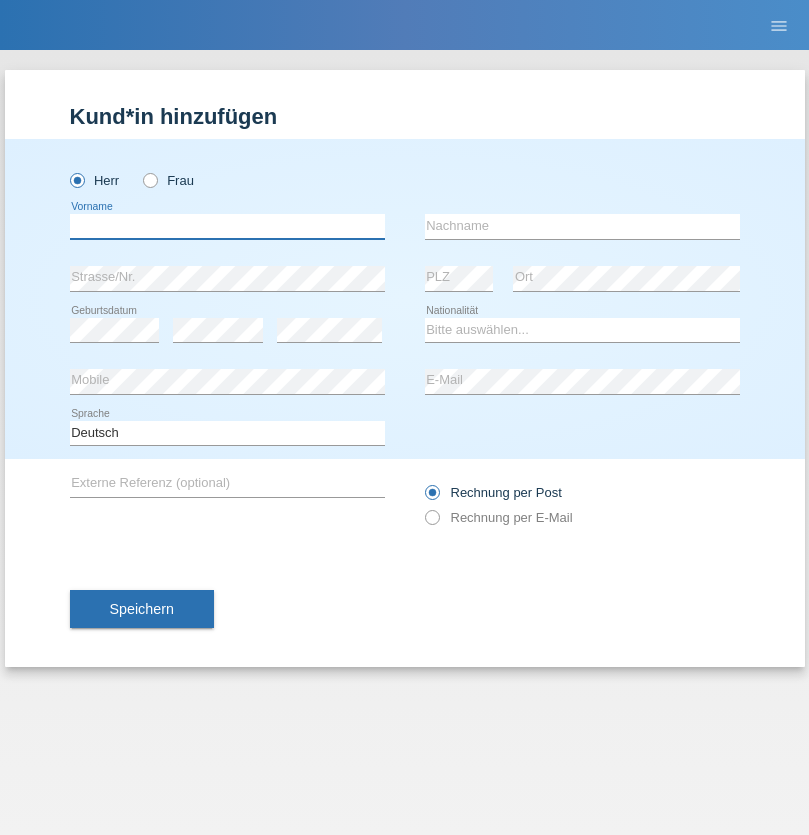 click at bounding box center (227, 226) 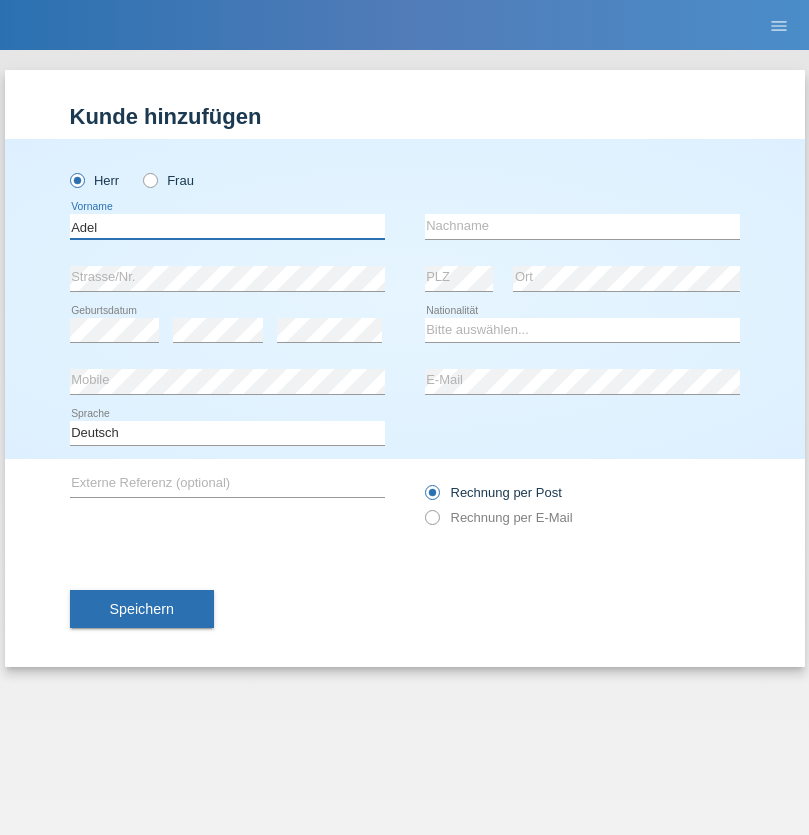 type on "Adel" 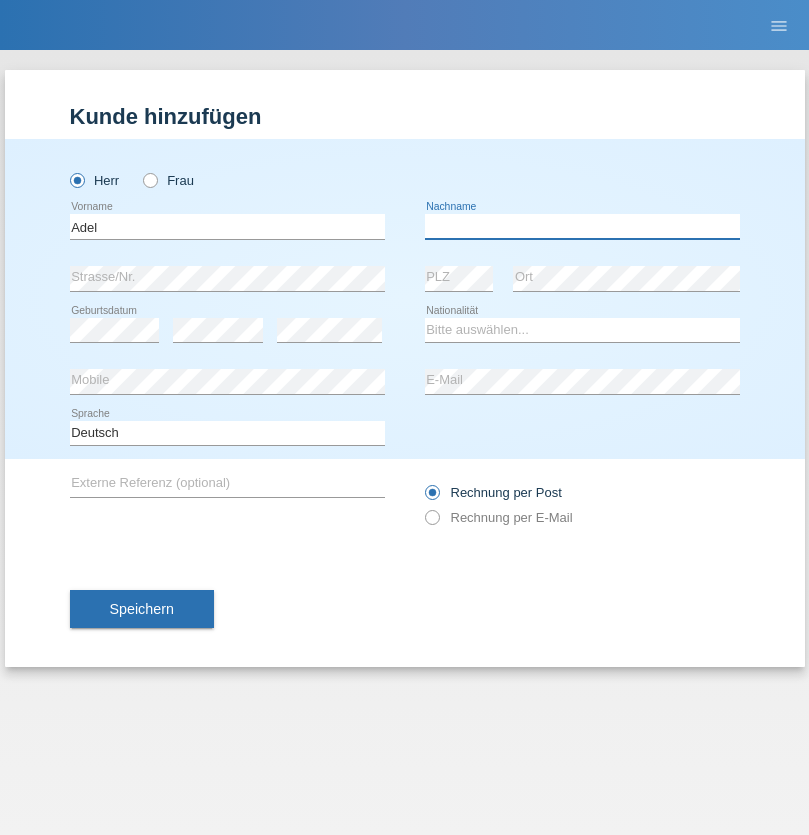 click at bounding box center (582, 226) 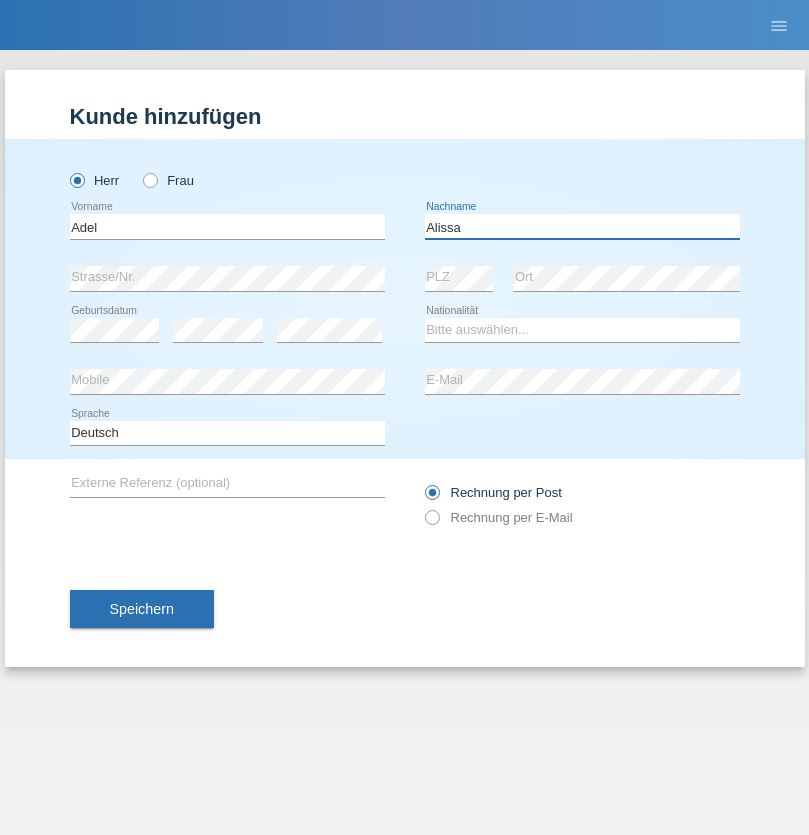 type on "Alissa" 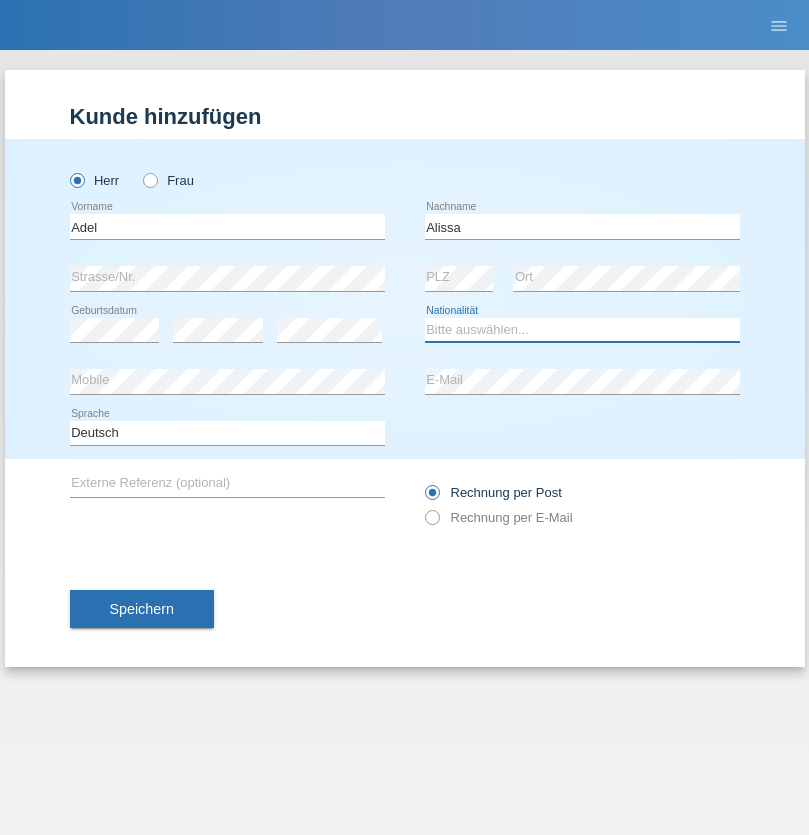 select on "SY" 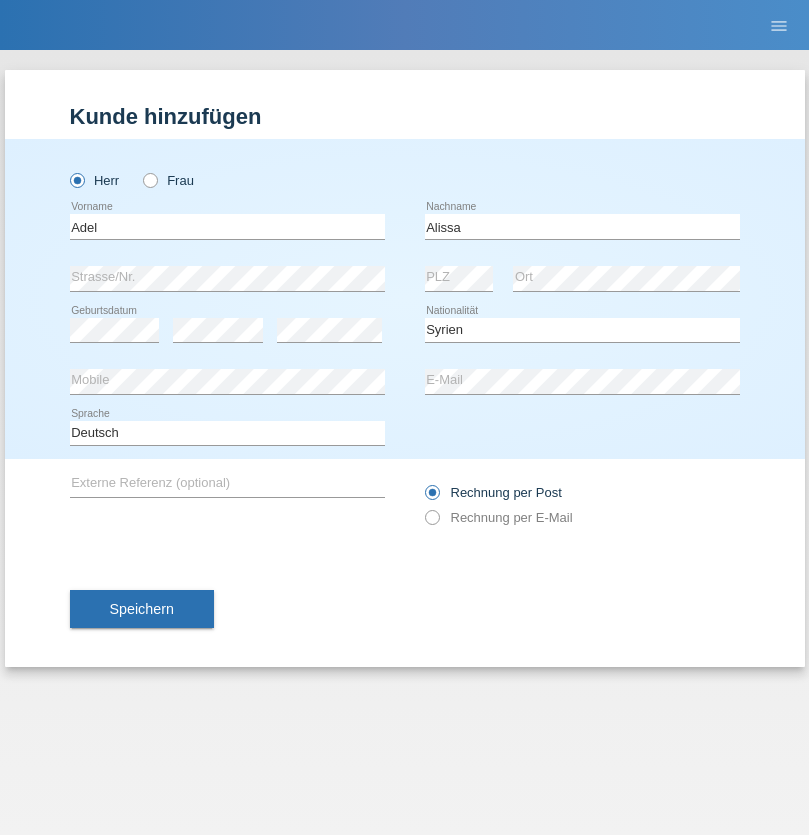 select on "C" 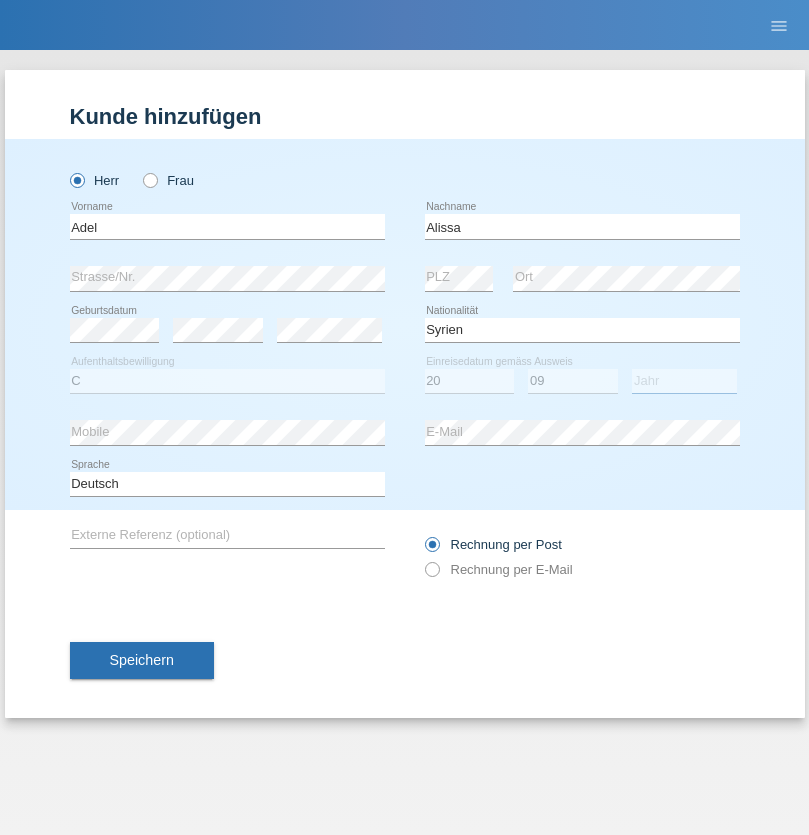 select on "2018" 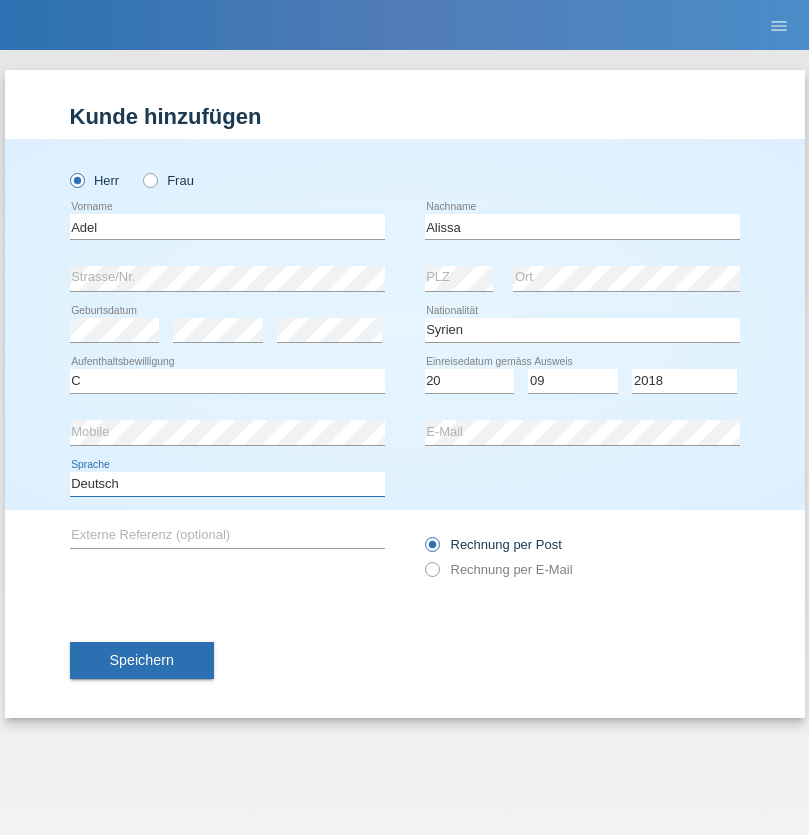 select on "en" 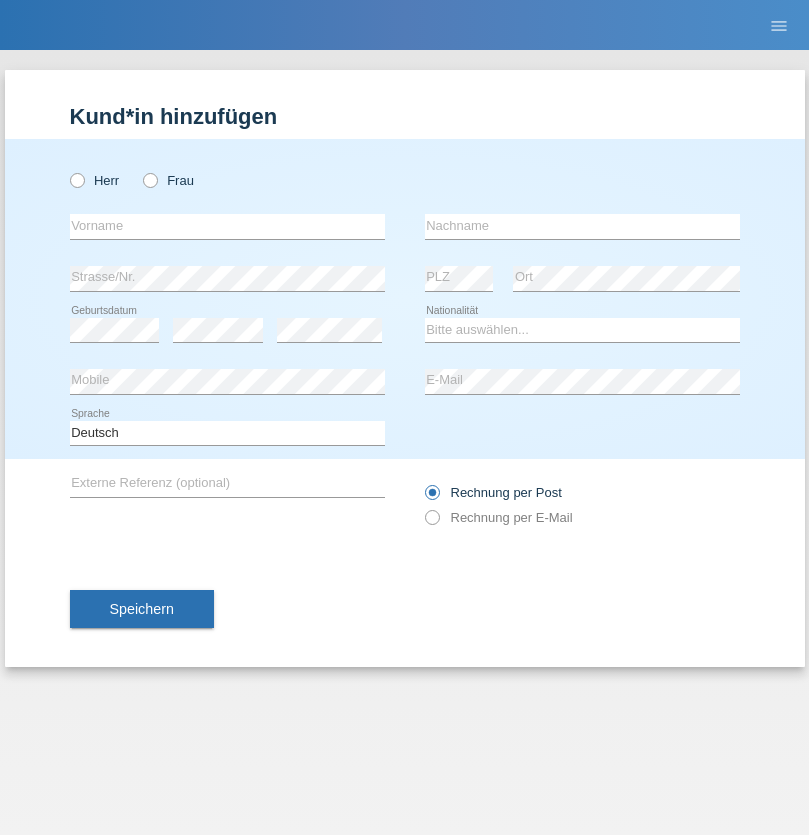 scroll, scrollTop: 0, scrollLeft: 0, axis: both 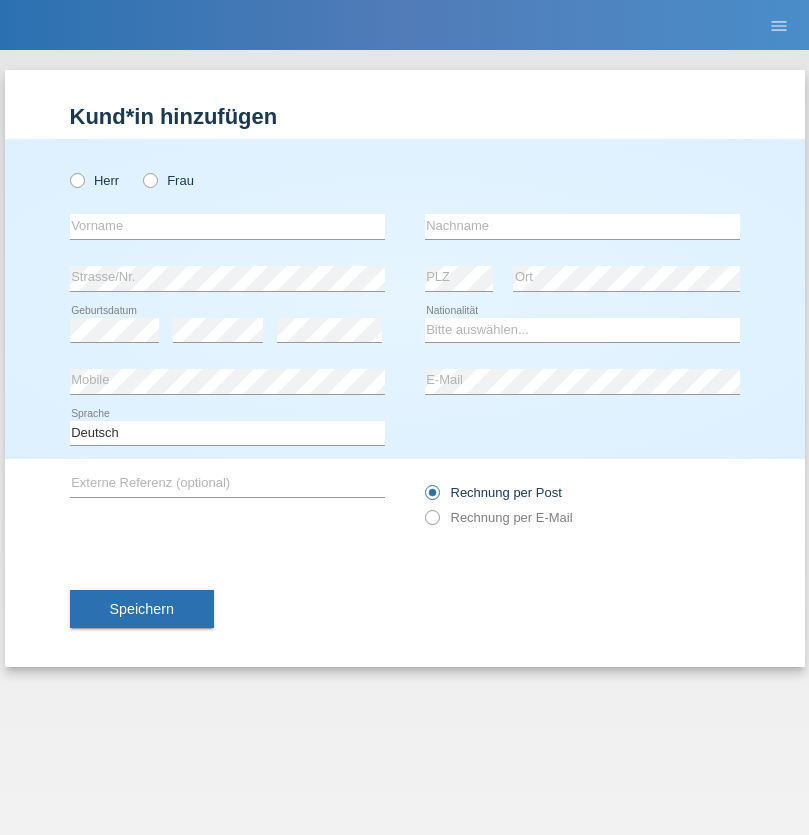 radio on "true" 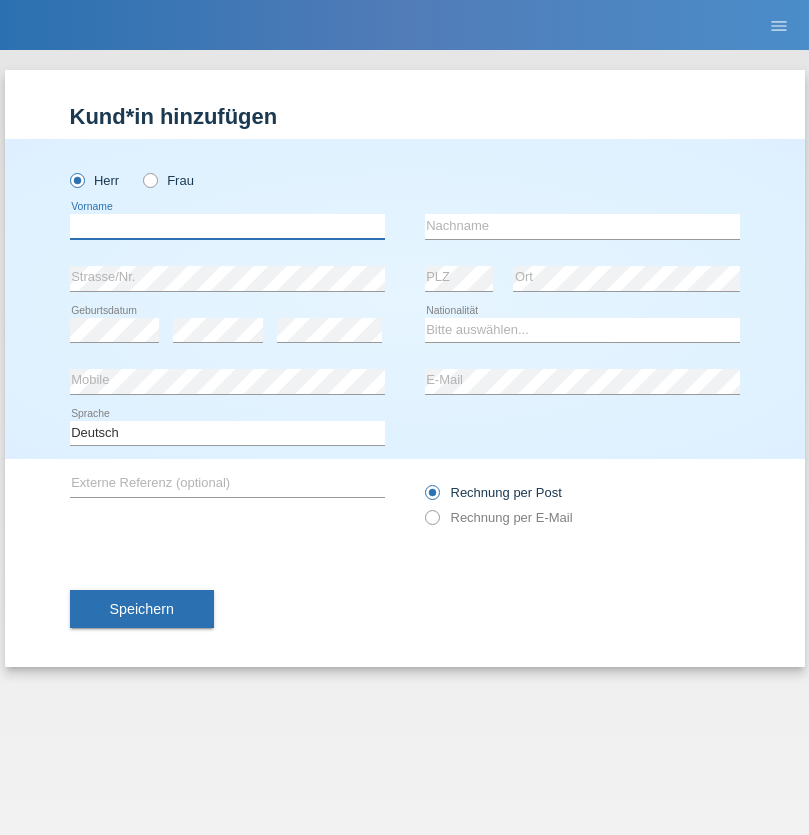 click at bounding box center (227, 226) 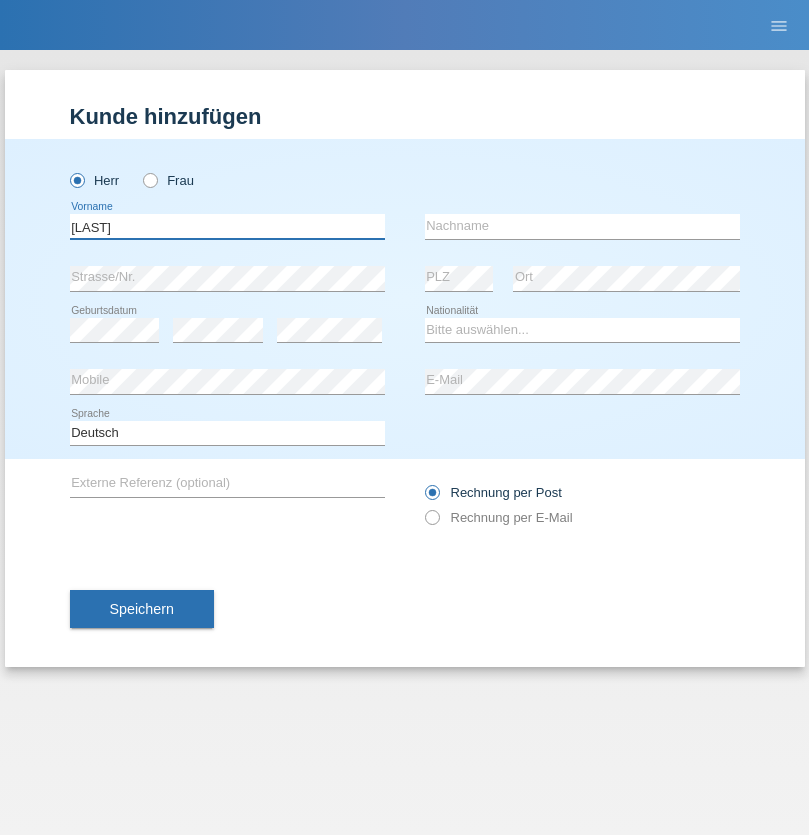 type on "[LAST]" 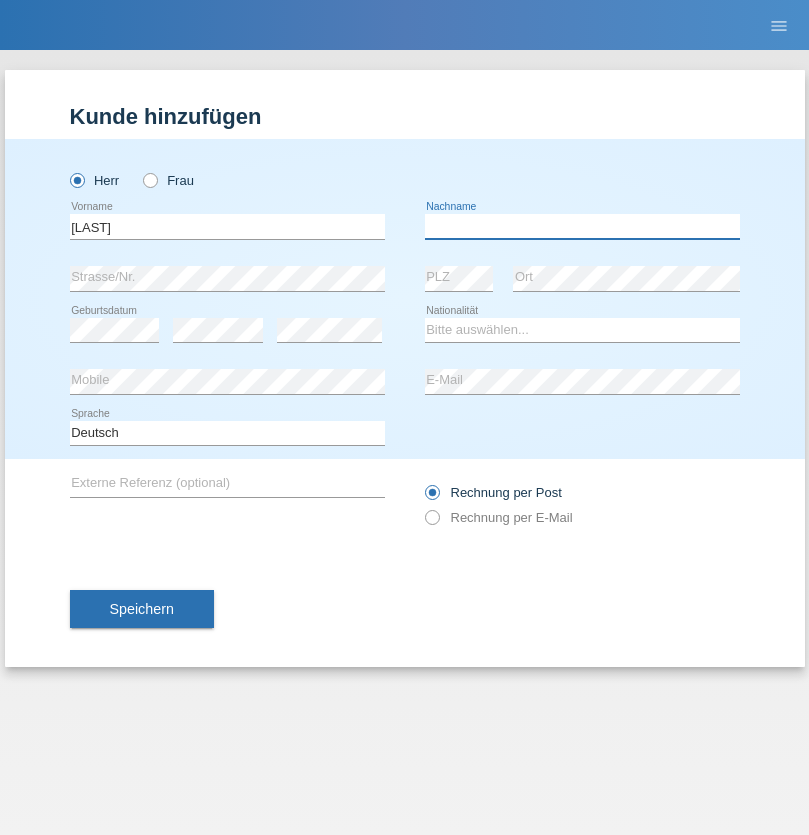 click at bounding box center (582, 226) 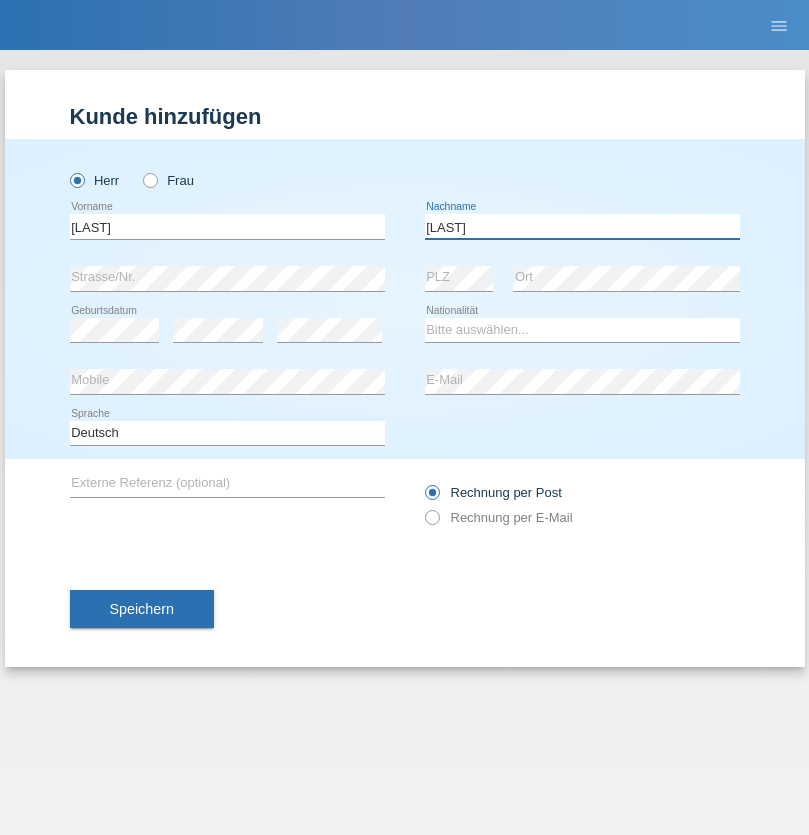 type on "[LAST]" 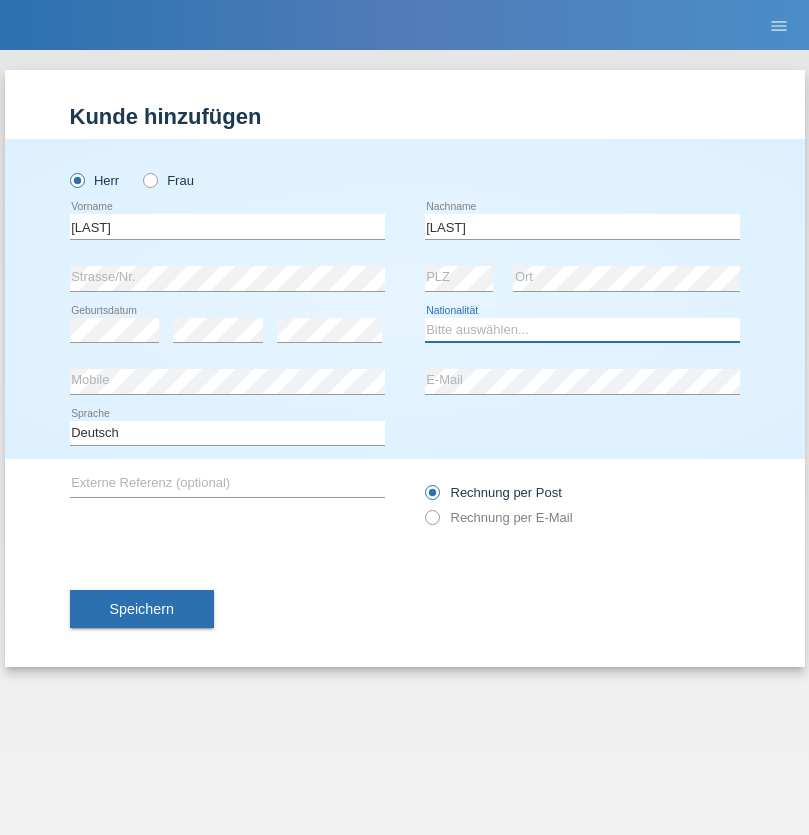 select on "CH" 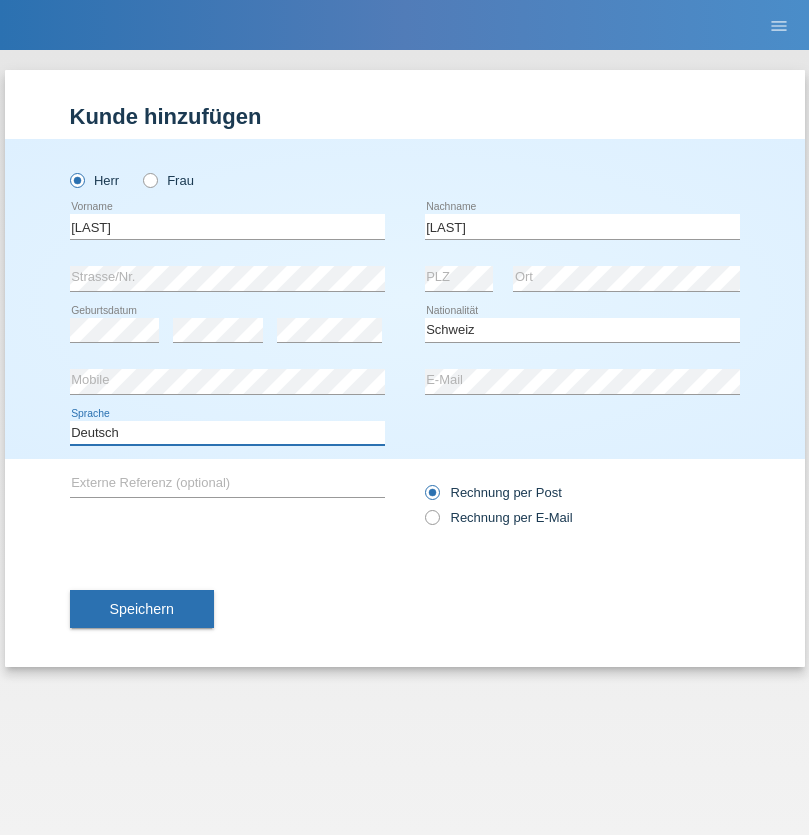 select on "en" 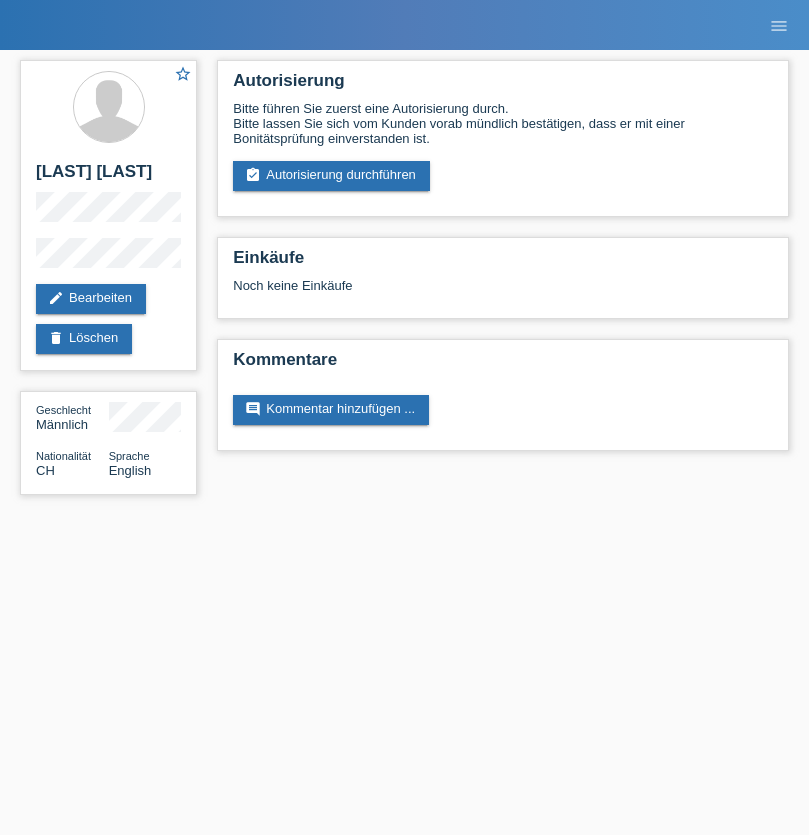 scroll, scrollTop: 0, scrollLeft: 0, axis: both 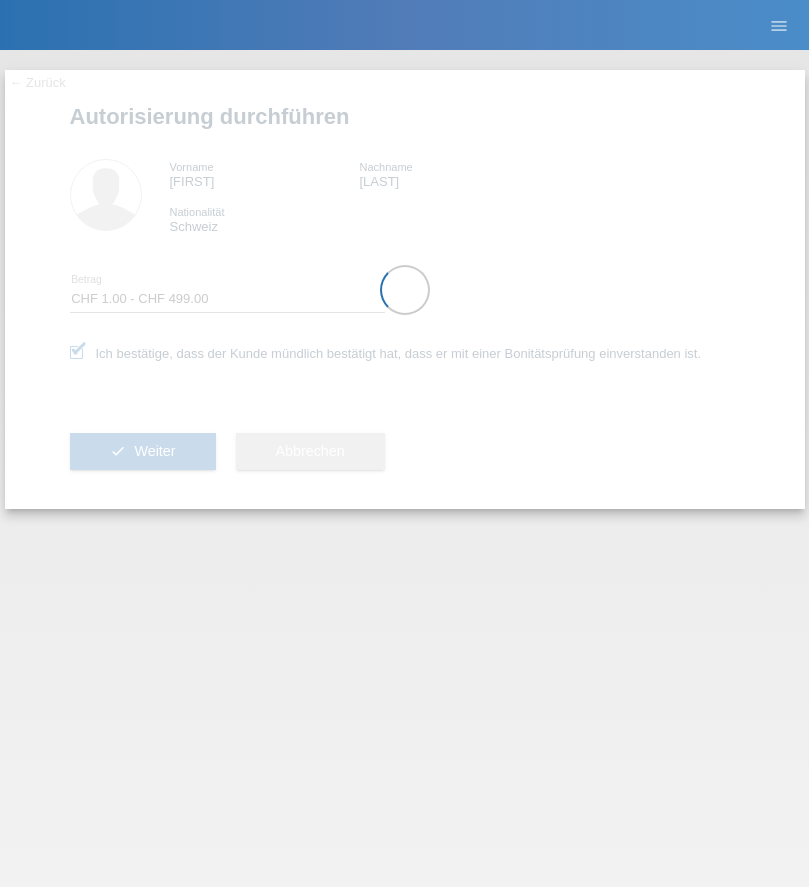 select on "1" 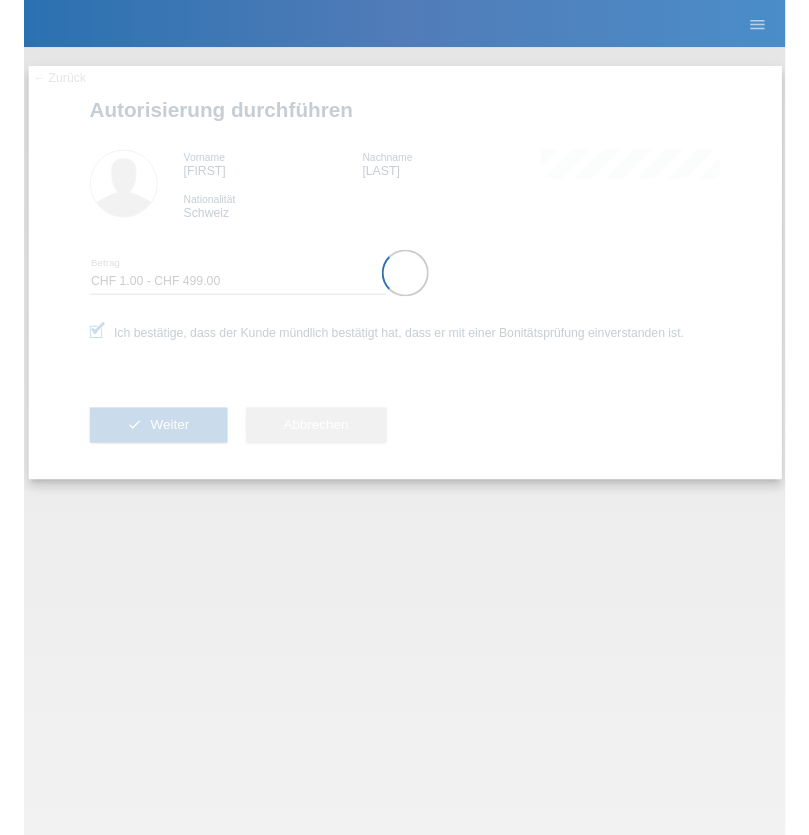 scroll, scrollTop: 0, scrollLeft: 0, axis: both 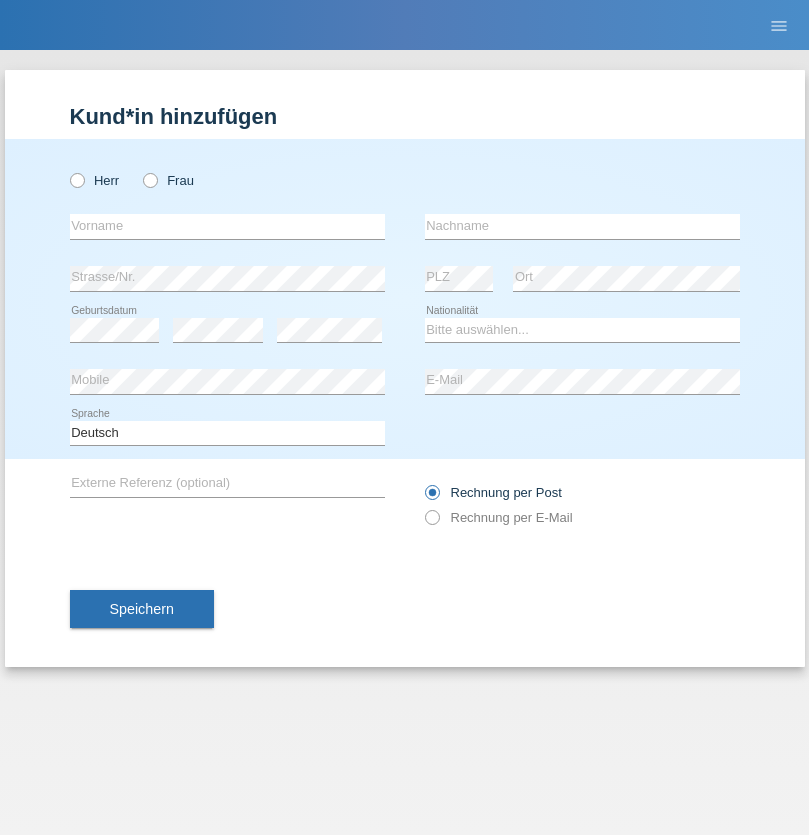 radio on "true" 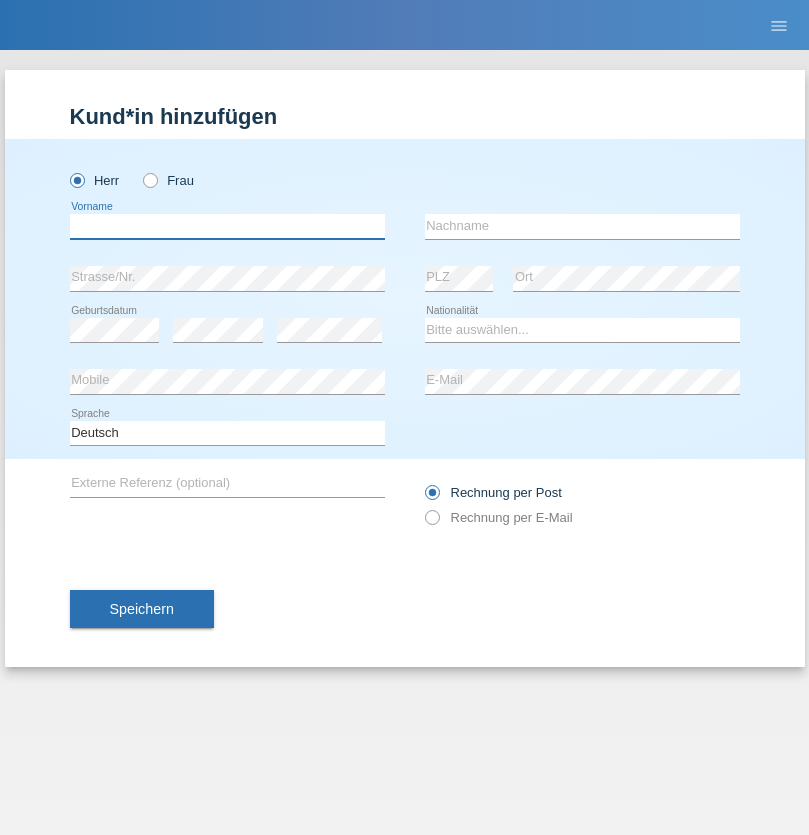 click at bounding box center [227, 226] 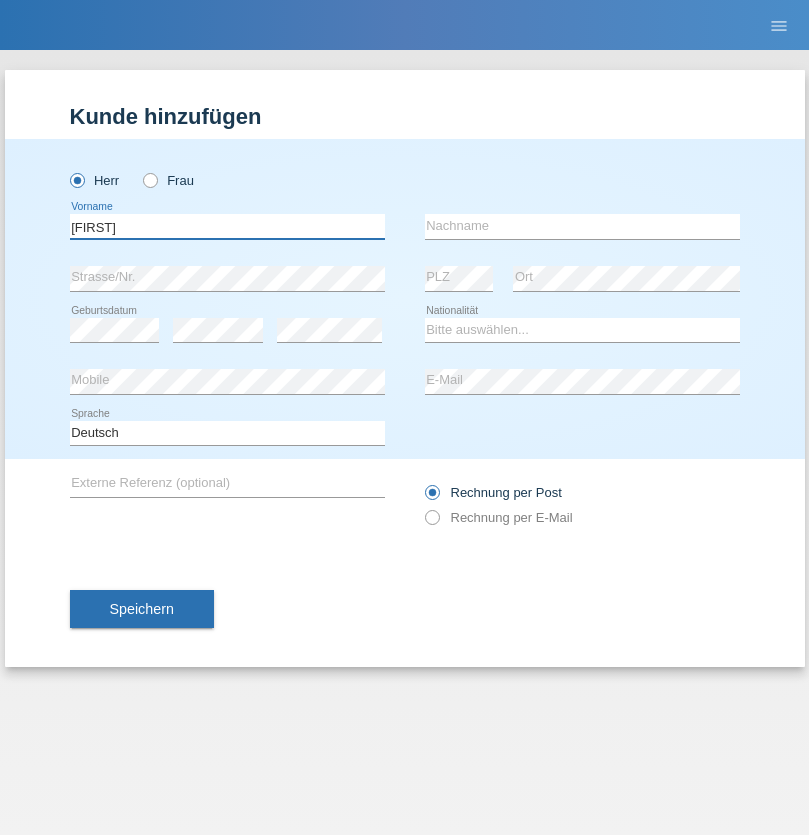 type on "Samuel" 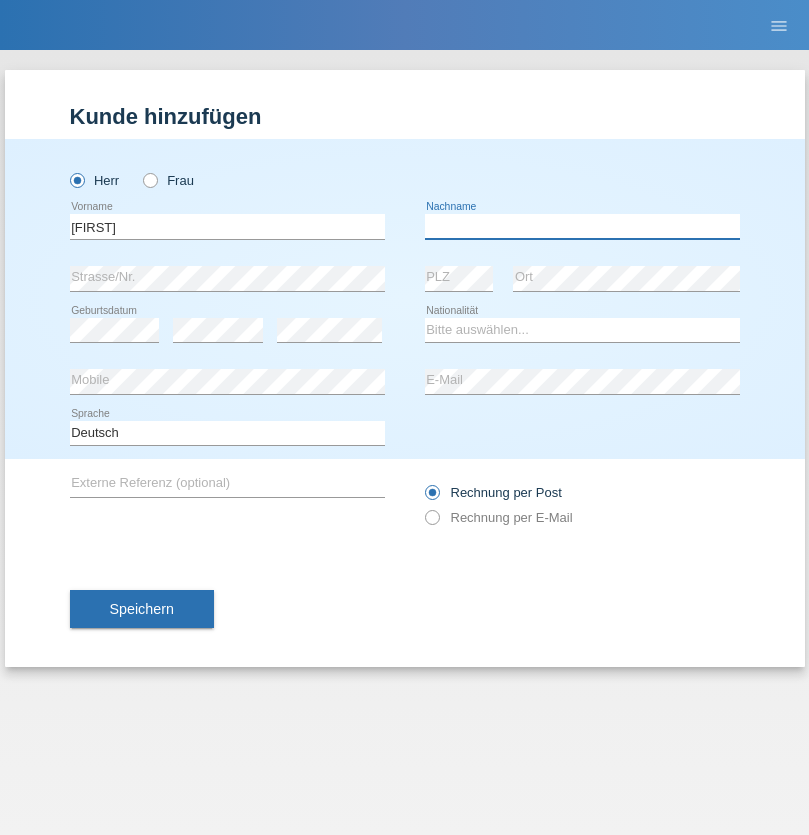 click at bounding box center [582, 226] 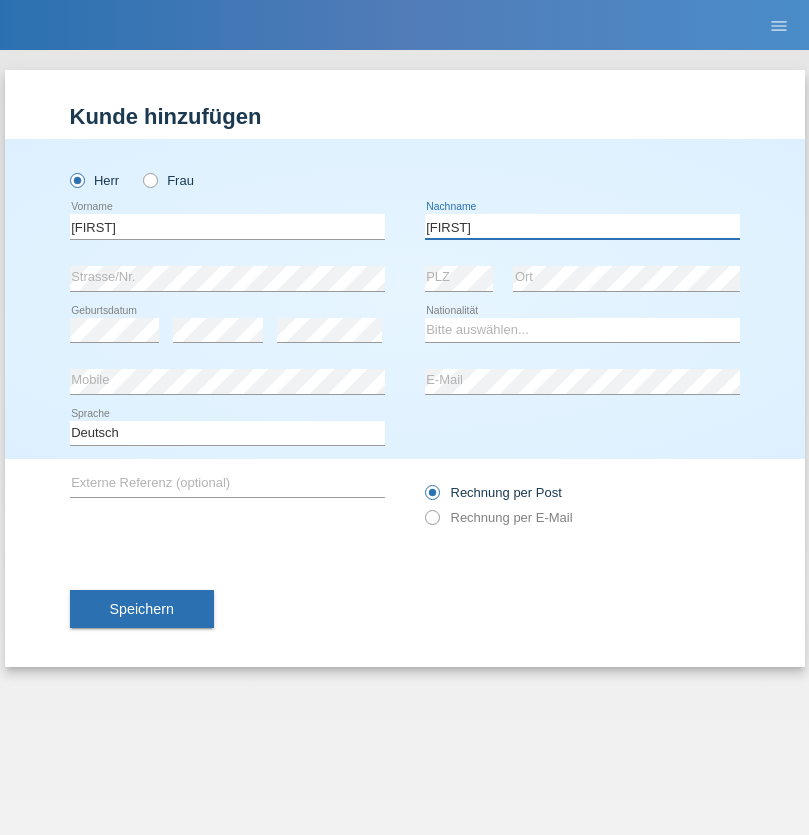 type on "[LAST]" 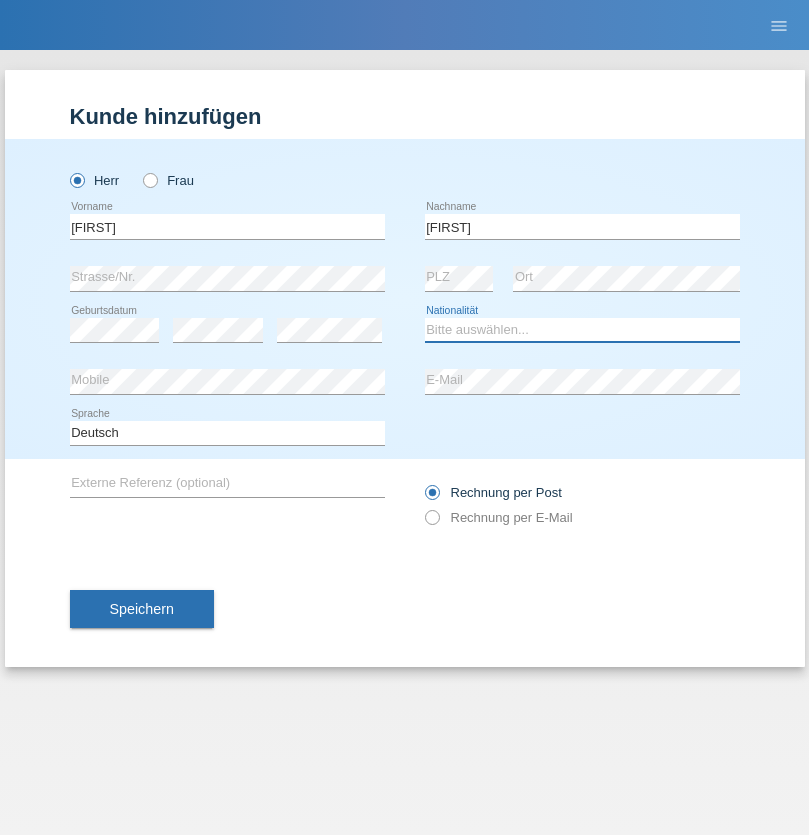 select on "CH" 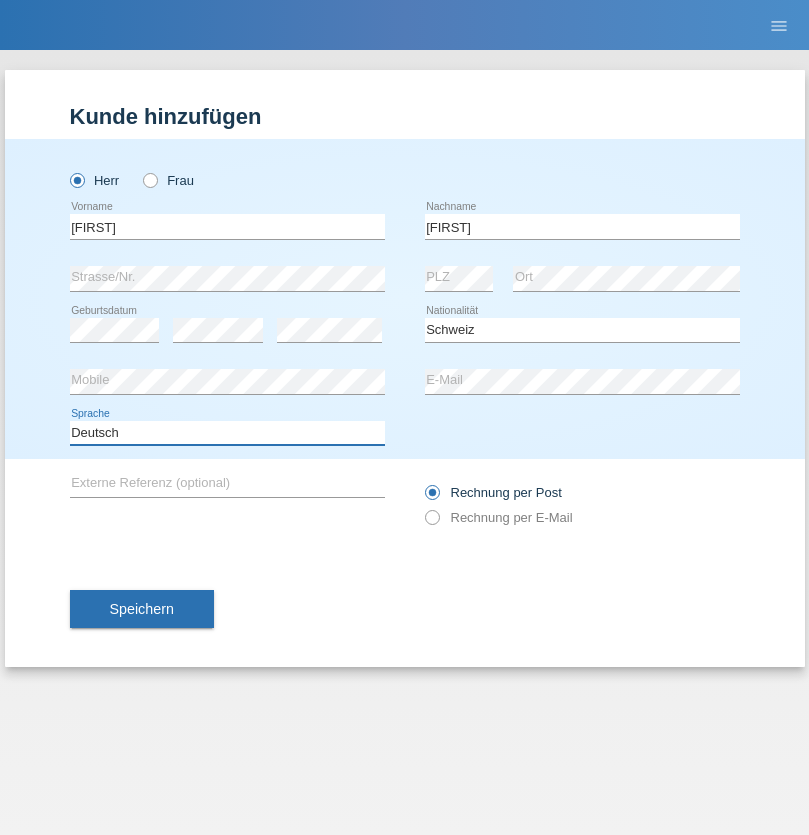 select on "en" 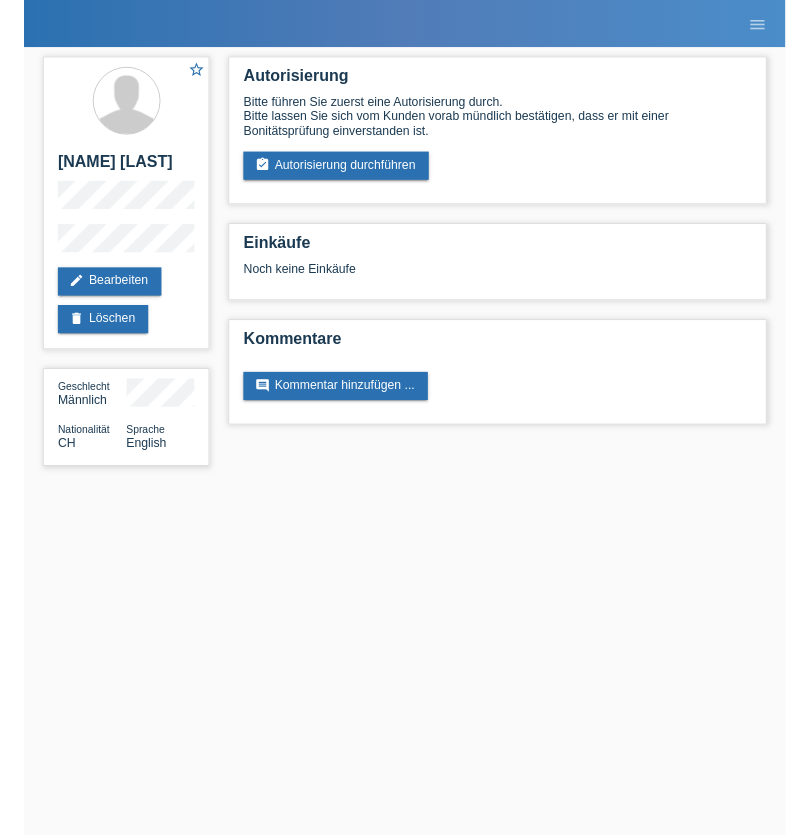 scroll, scrollTop: 0, scrollLeft: 0, axis: both 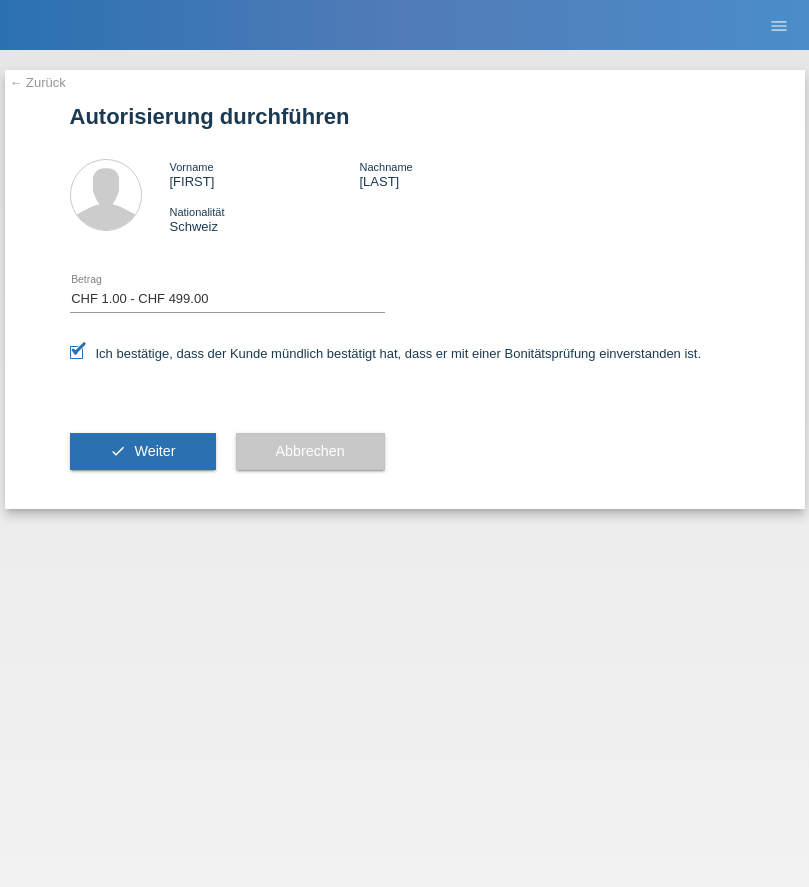 select on "1" 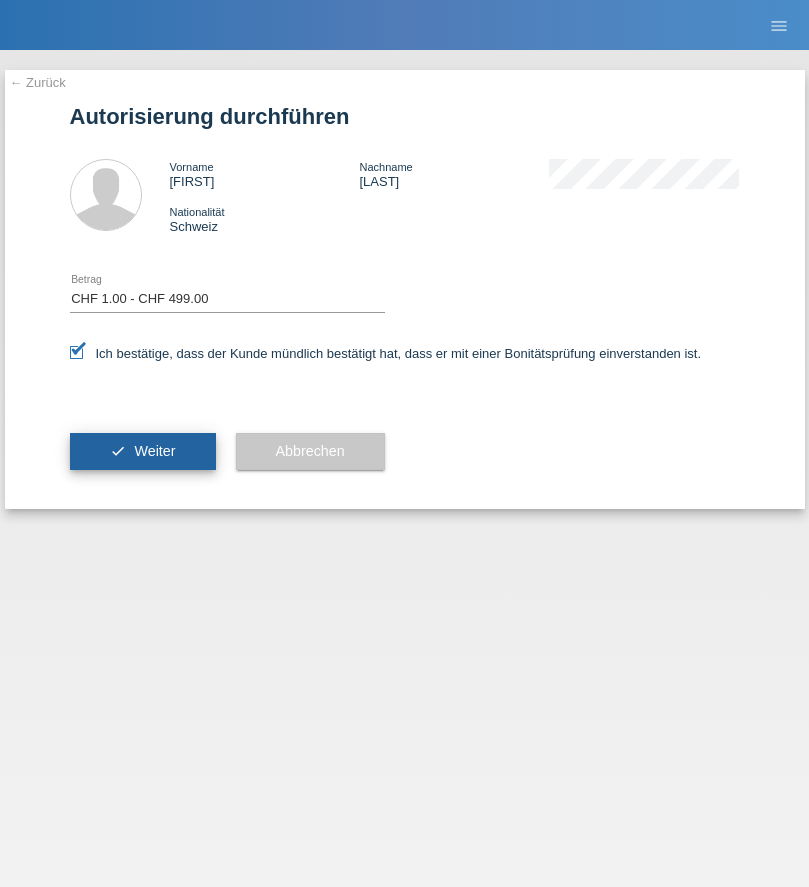 click on "Weiter" at bounding box center (154, 451) 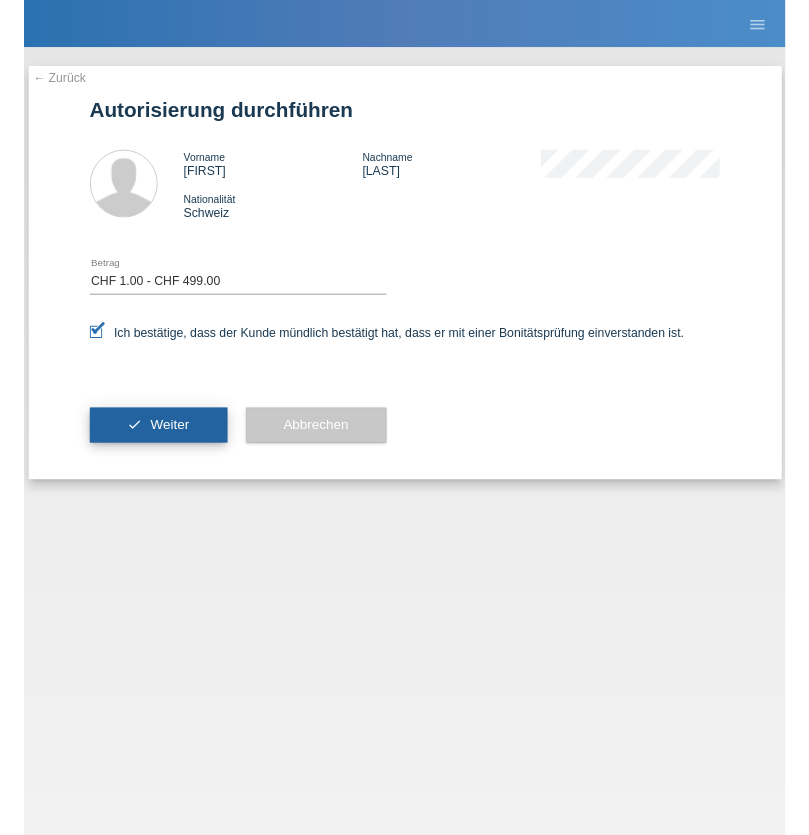 scroll, scrollTop: 0, scrollLeft: 0, axis: both 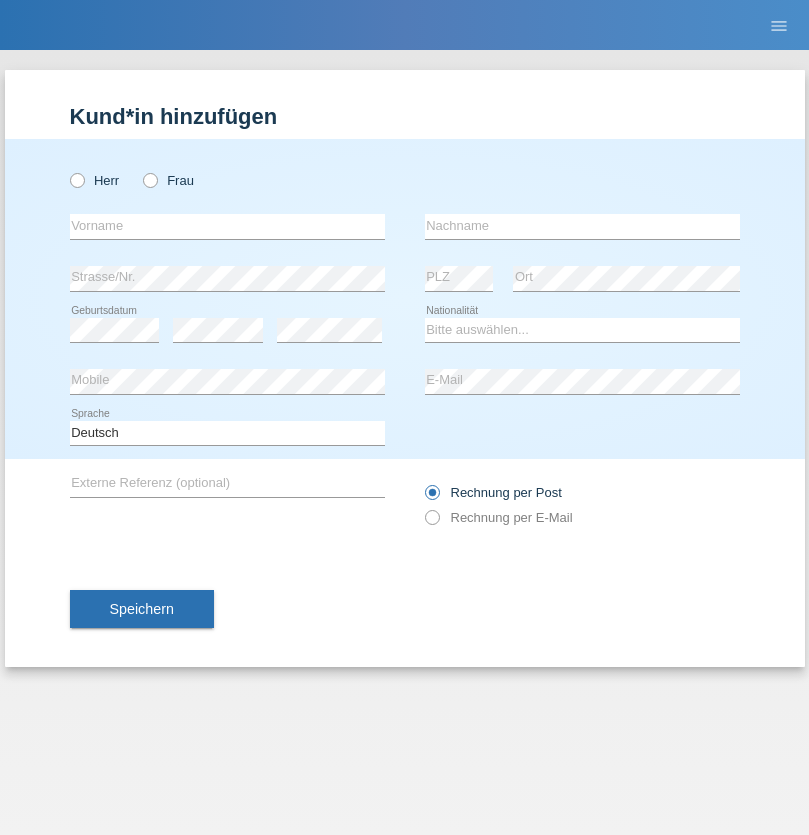 radio on "true" 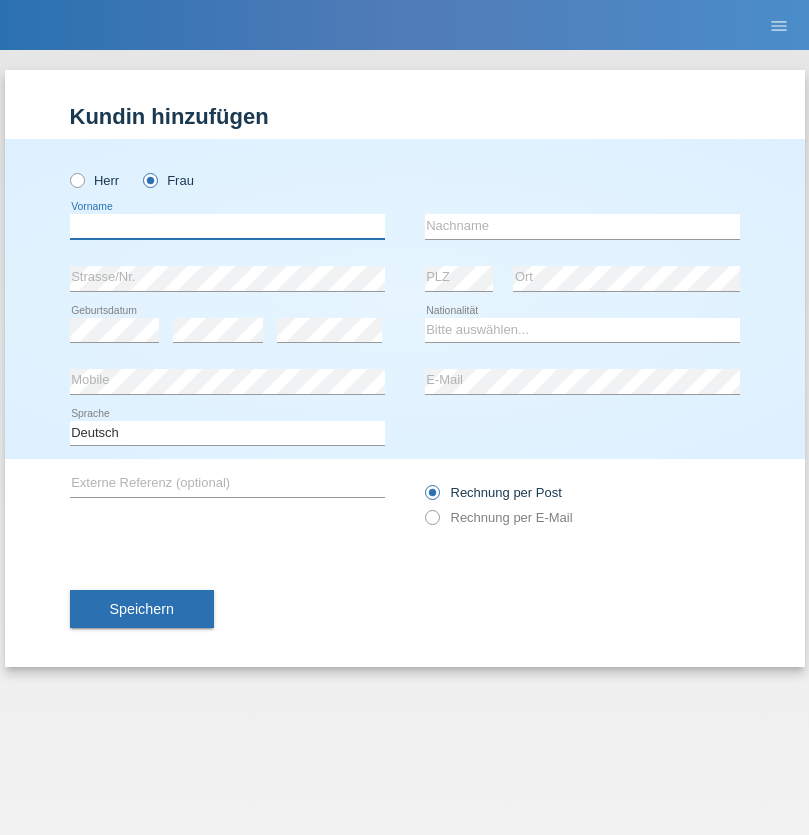 click at bounding box center [227, 226] 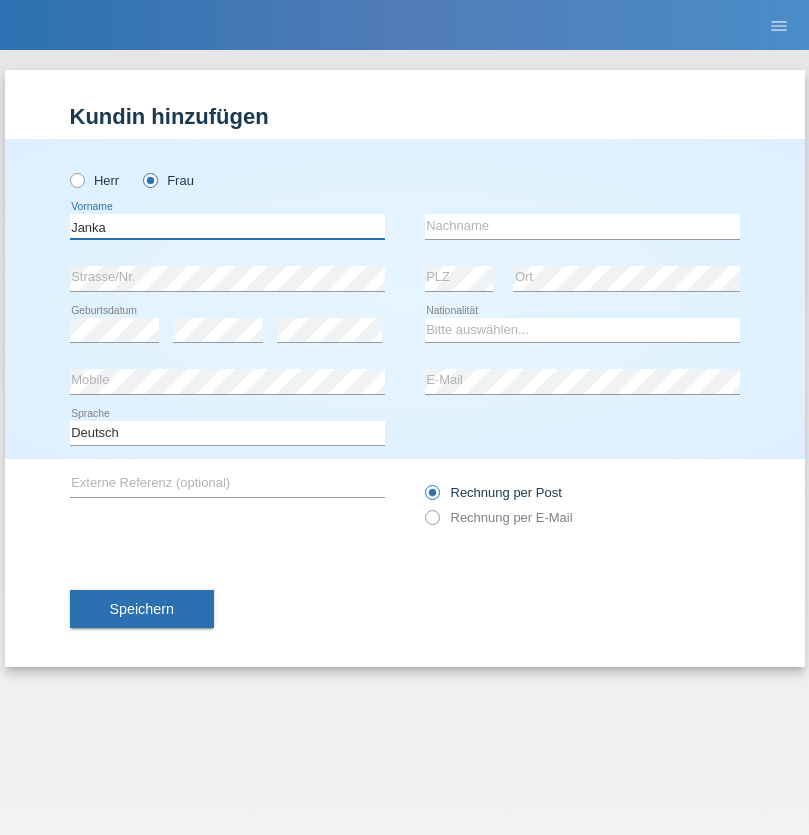 type on "Janka" 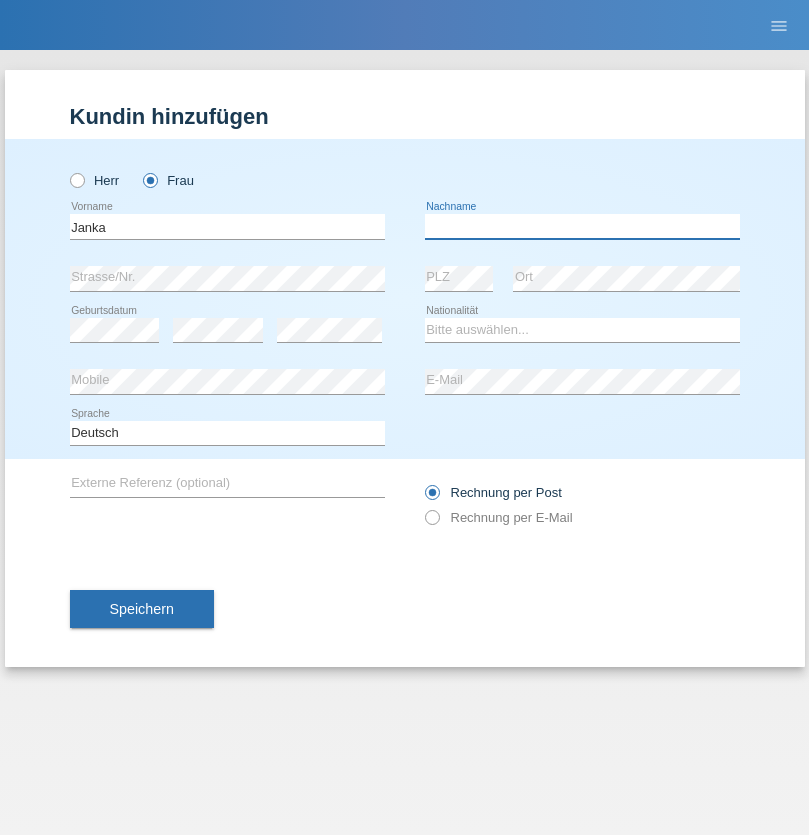 click at bounding box center [582, 226] 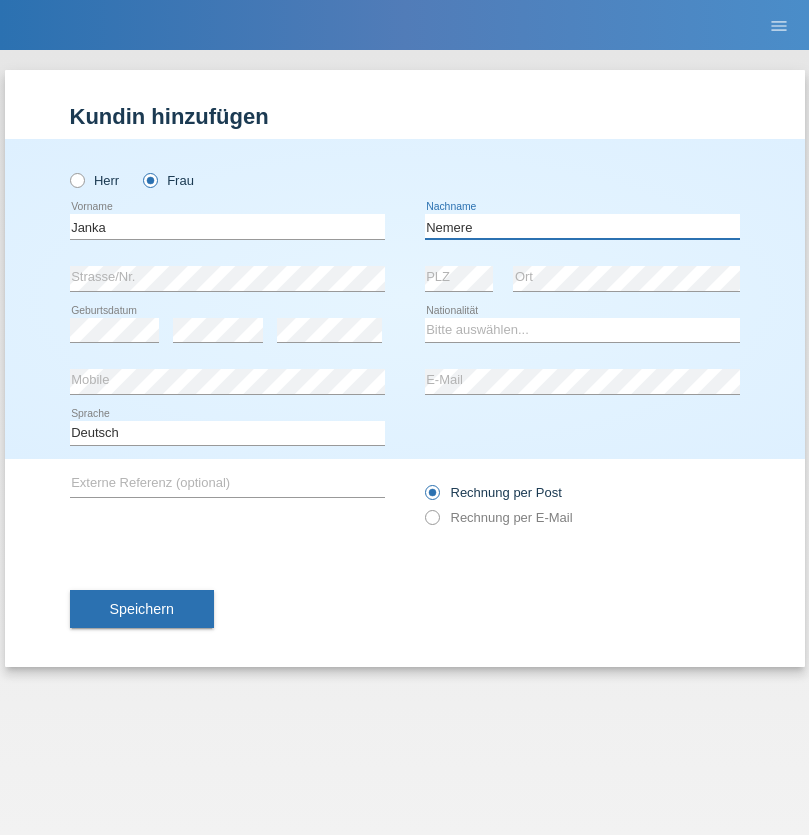 type on "Nemere" 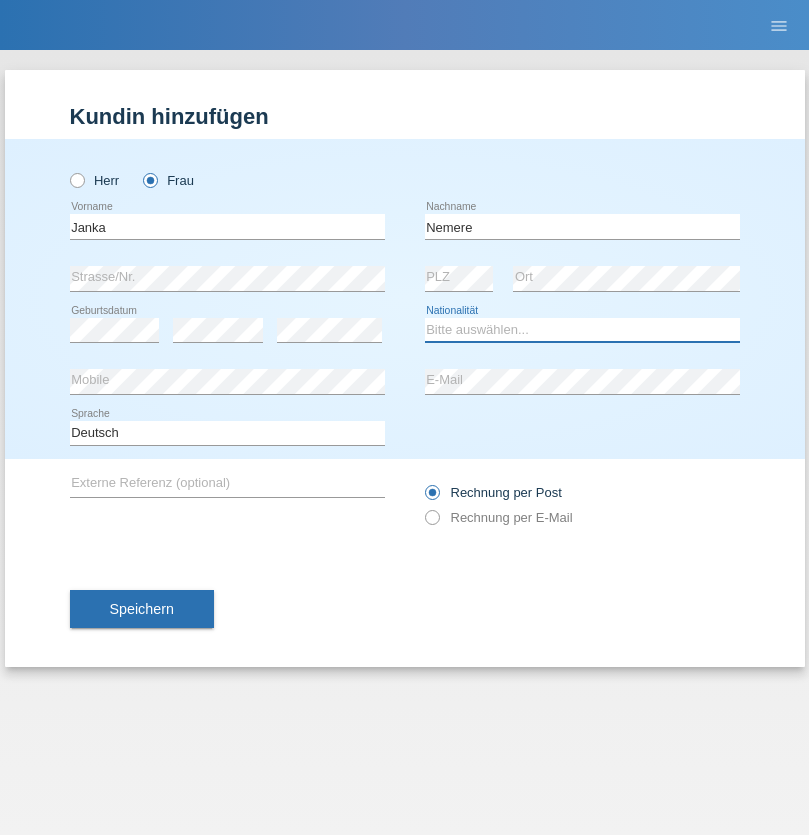 select on "HU" 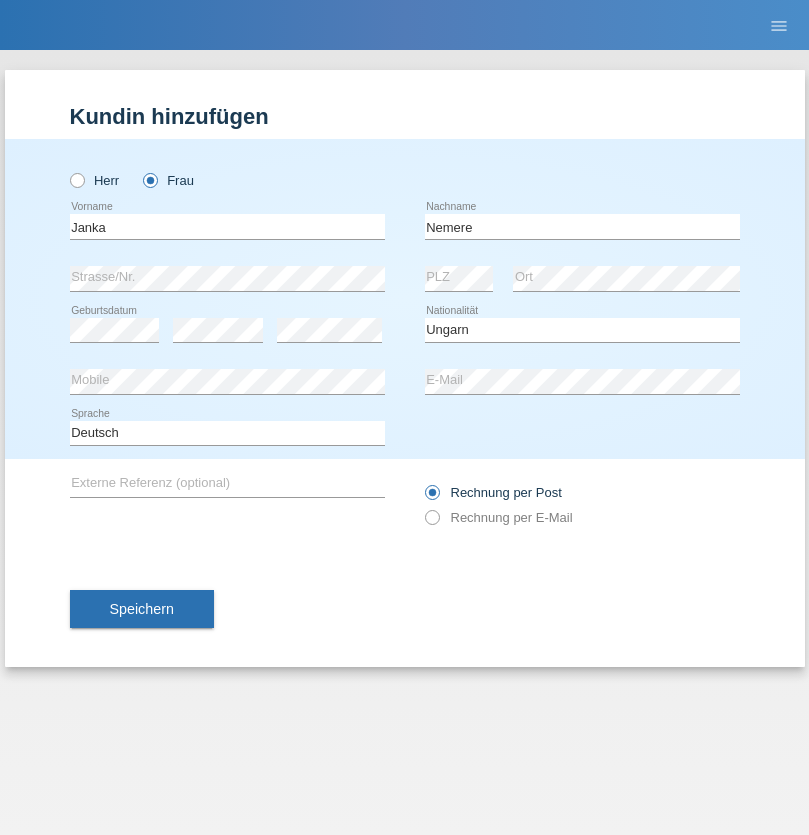 select on "C" 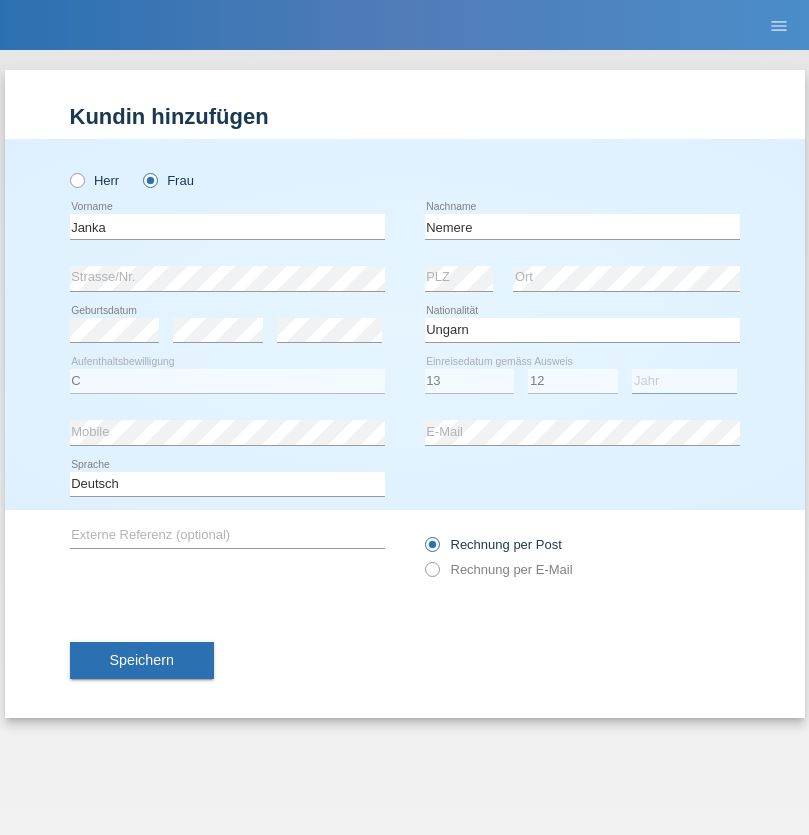 select on "2021" 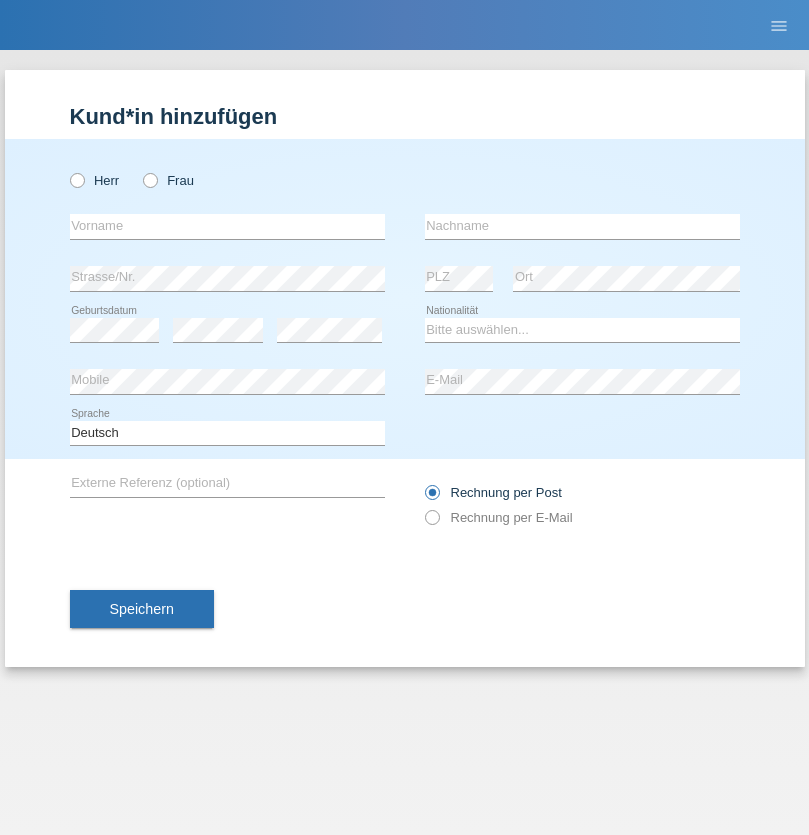 scroll, scrollTop: 0, scrollLeft: 0, axis: both 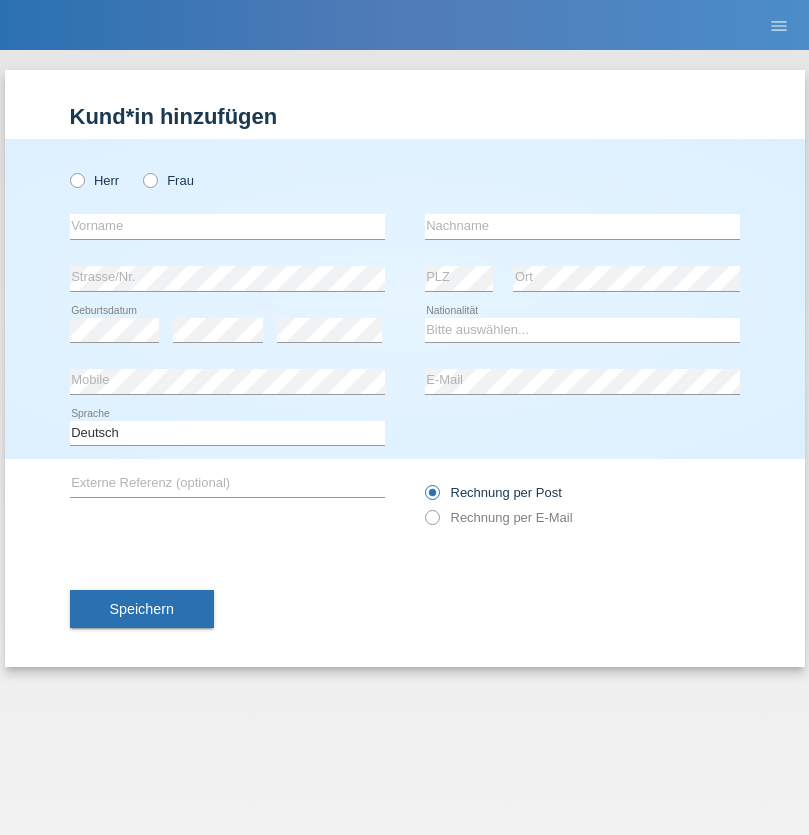 radio on "true" 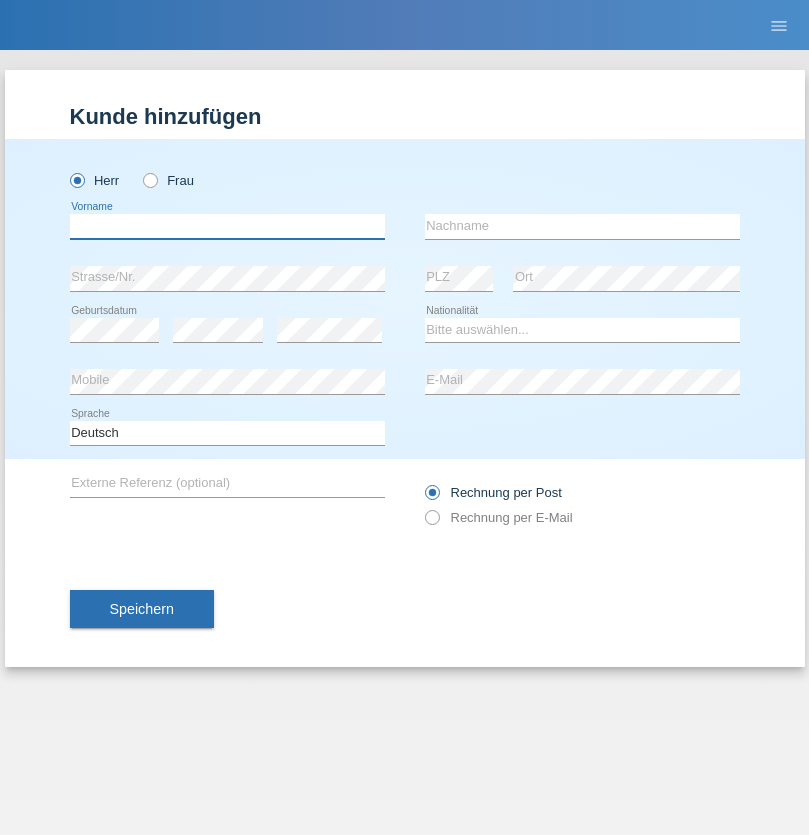 click at bounding box center (227, 226) 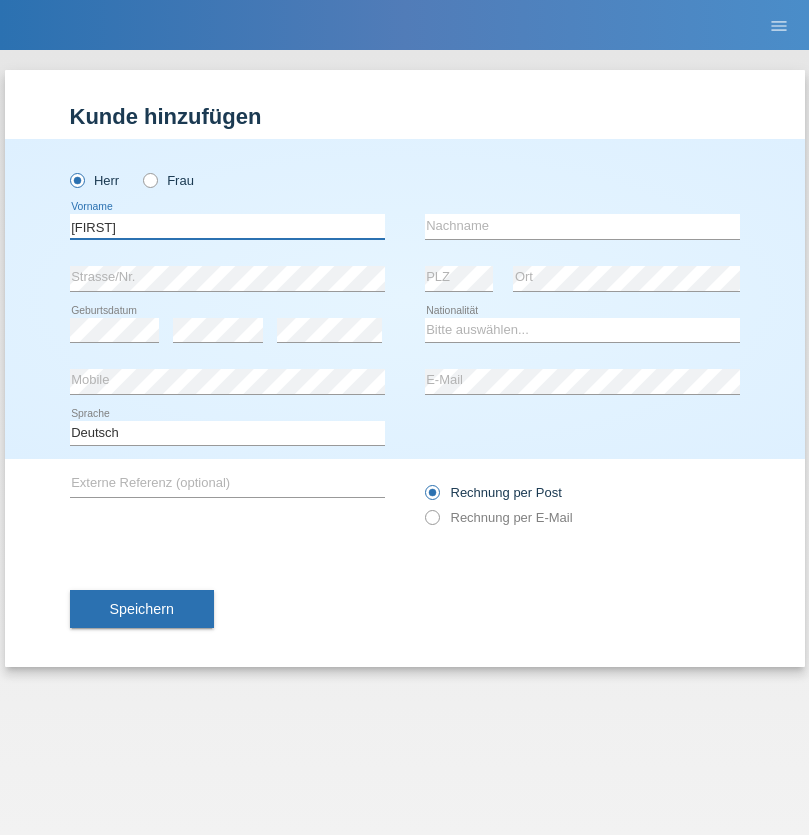 type on "[FIRST]" 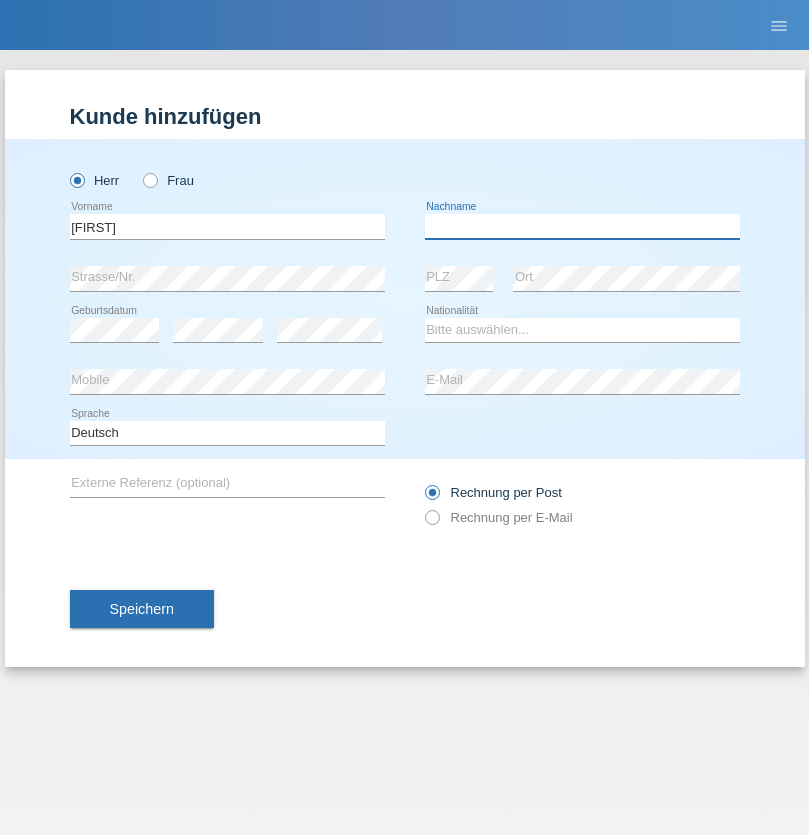 click at bounding box center [582, 226] 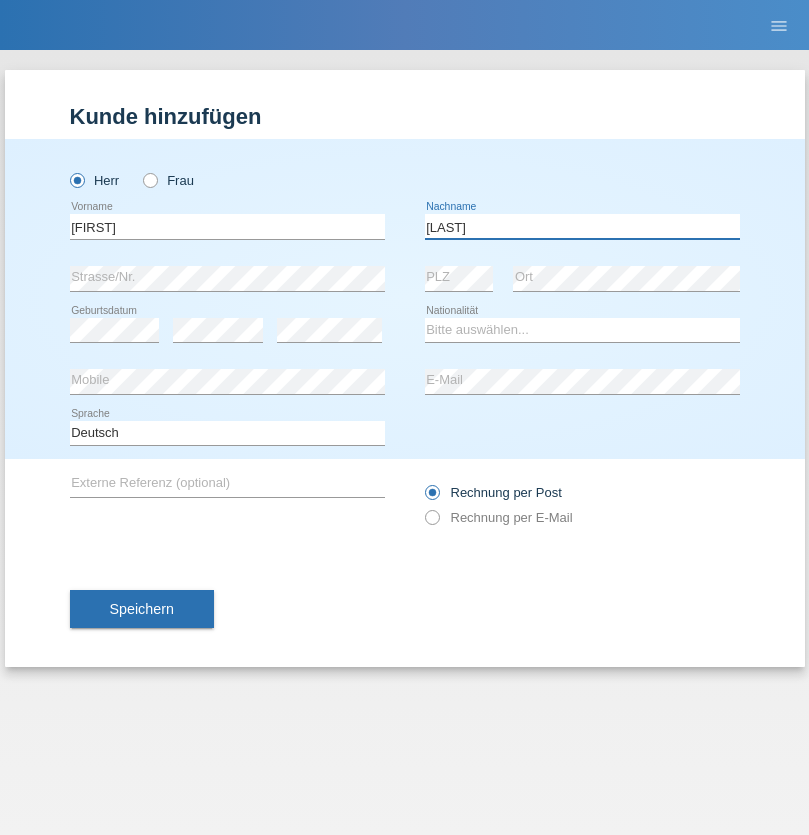 type on "[LAST]" 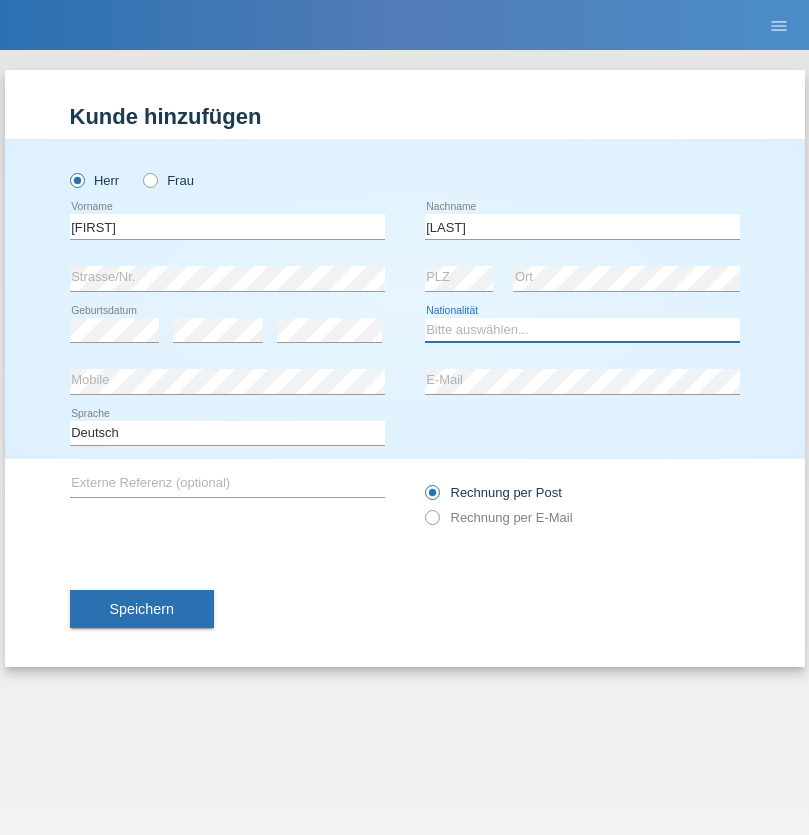 select on "PT" 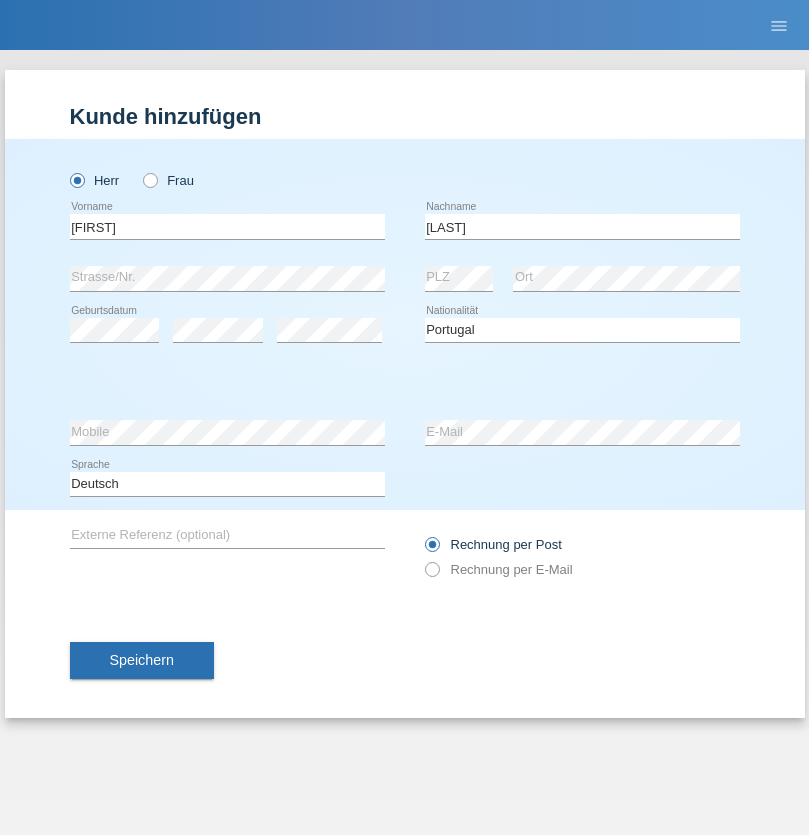 select on "C" 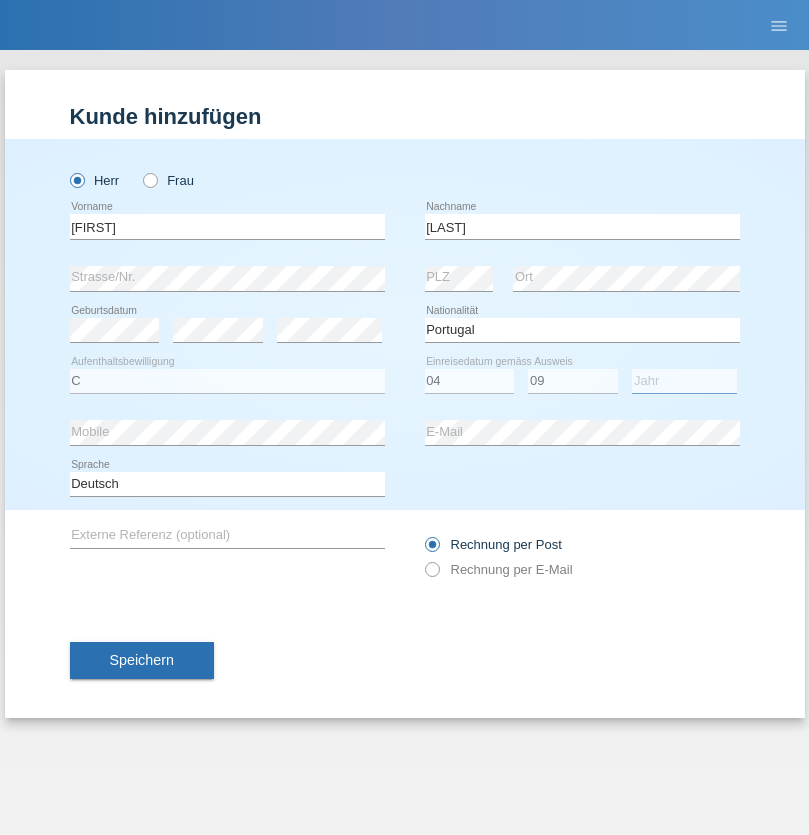 select on "2021" 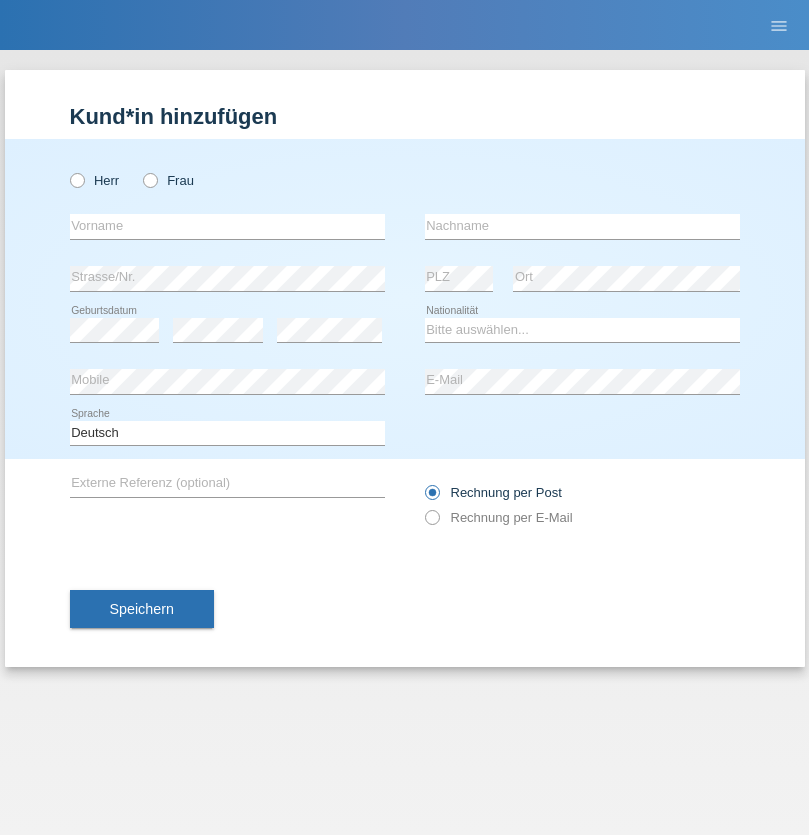 scroll, scrollTop: 0, scrollLeft: 0, axis: both 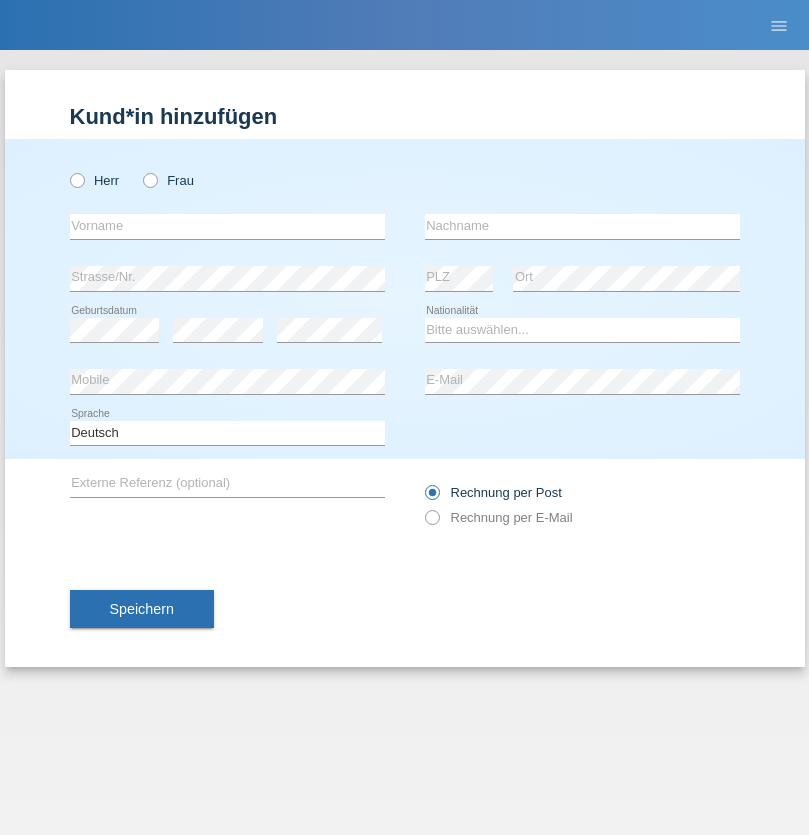 radio on "true" 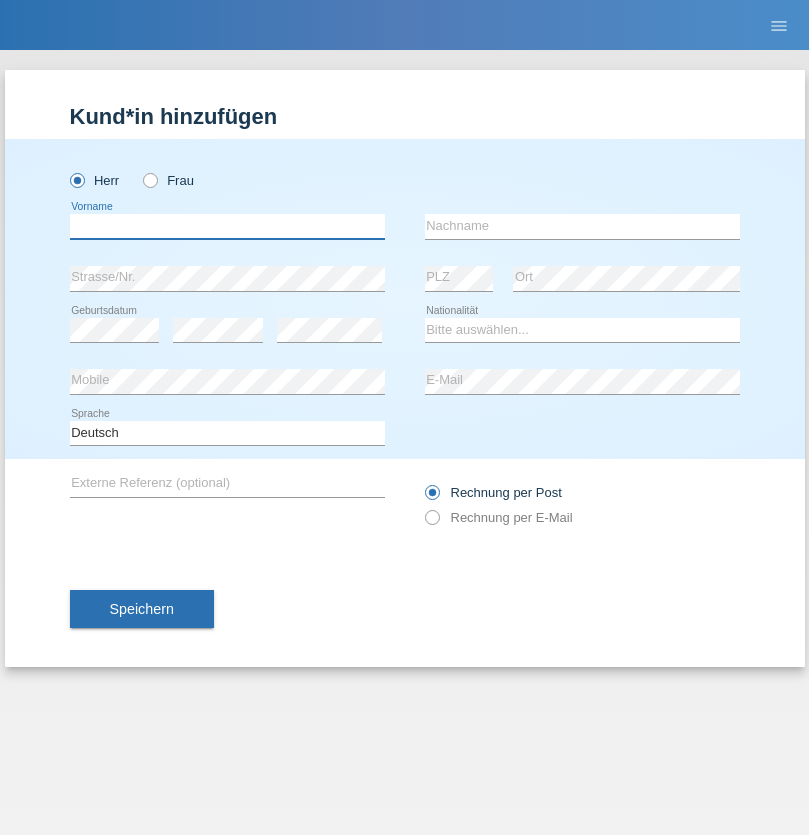 click at bounding box center [227, 226] 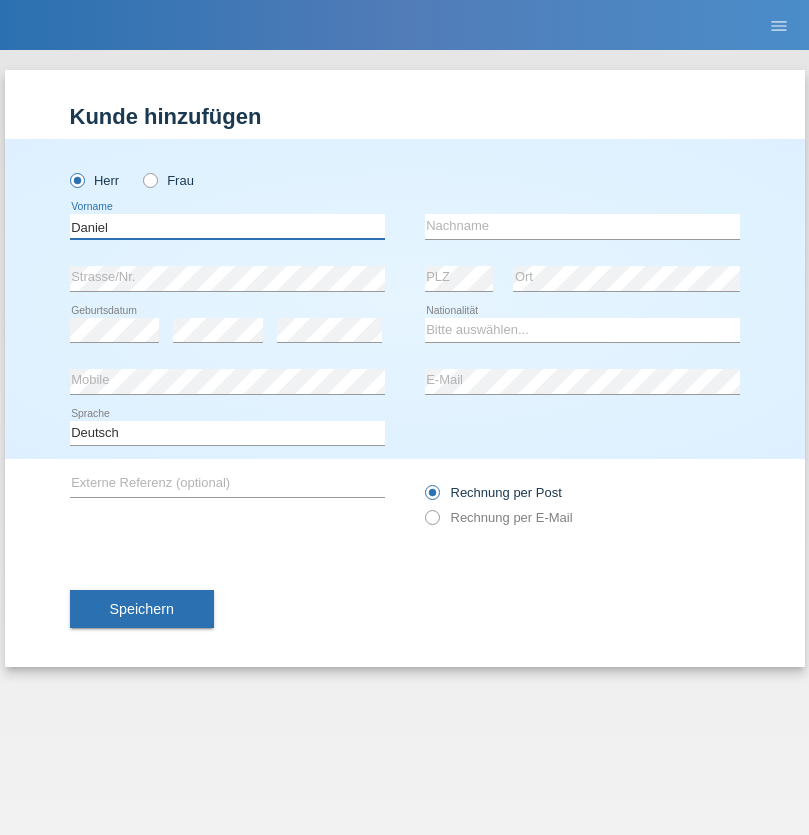 type on "Daniel" 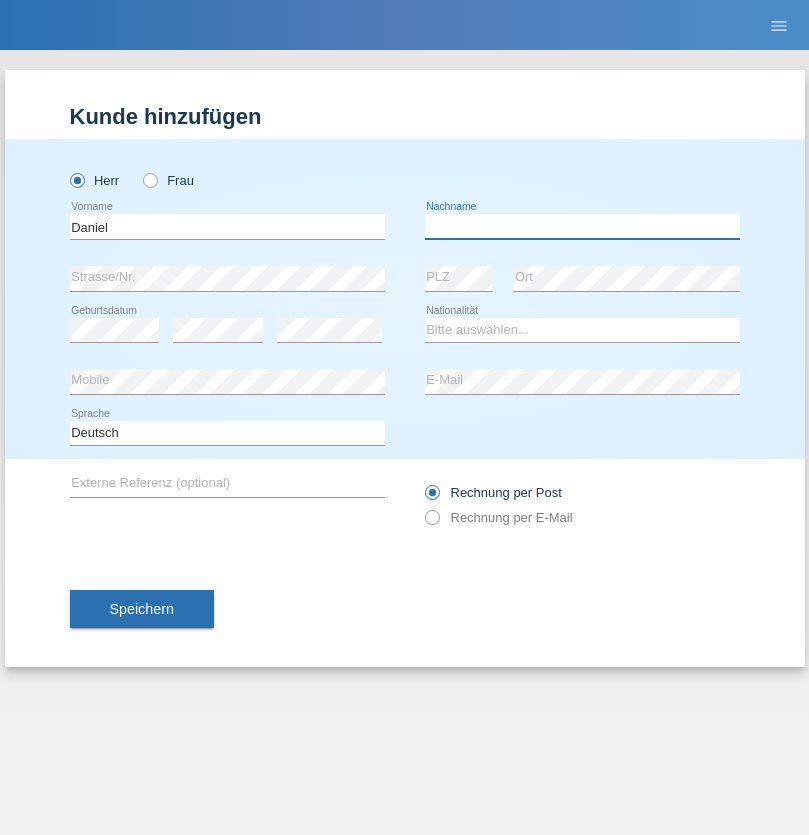 click at bounding box center (582, 226) 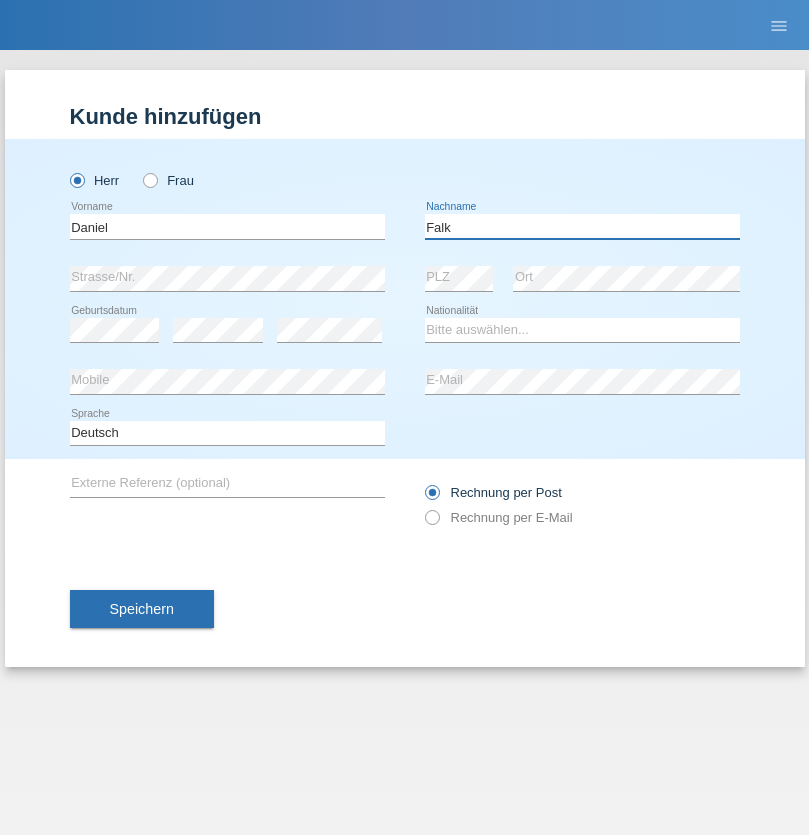type on "Falk" 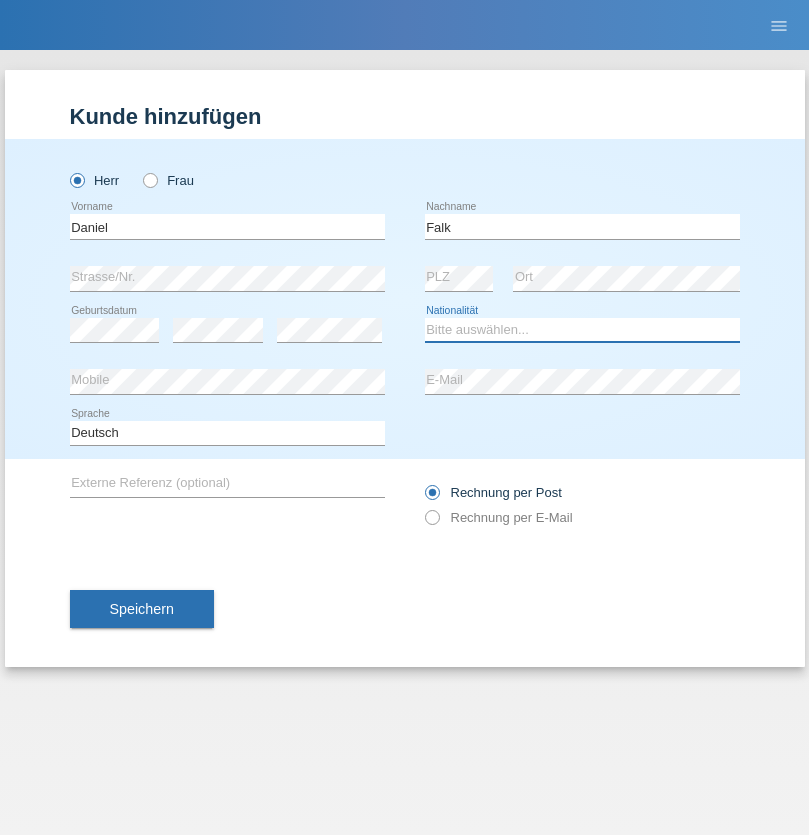 select on "CH" 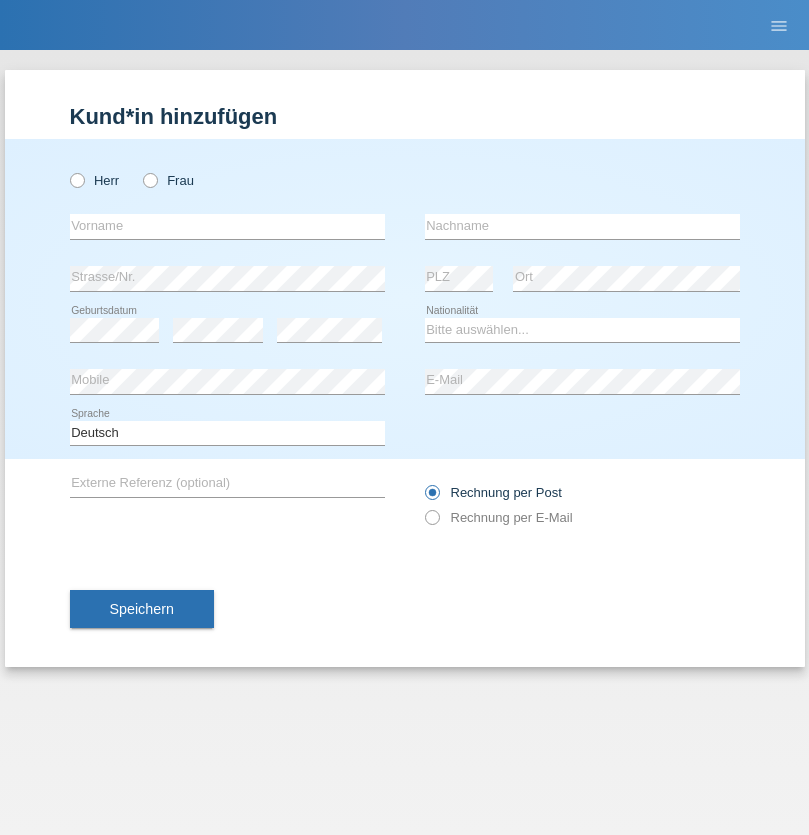 scroll, scrollTop: 0, scrollLeft: 0, axis: both 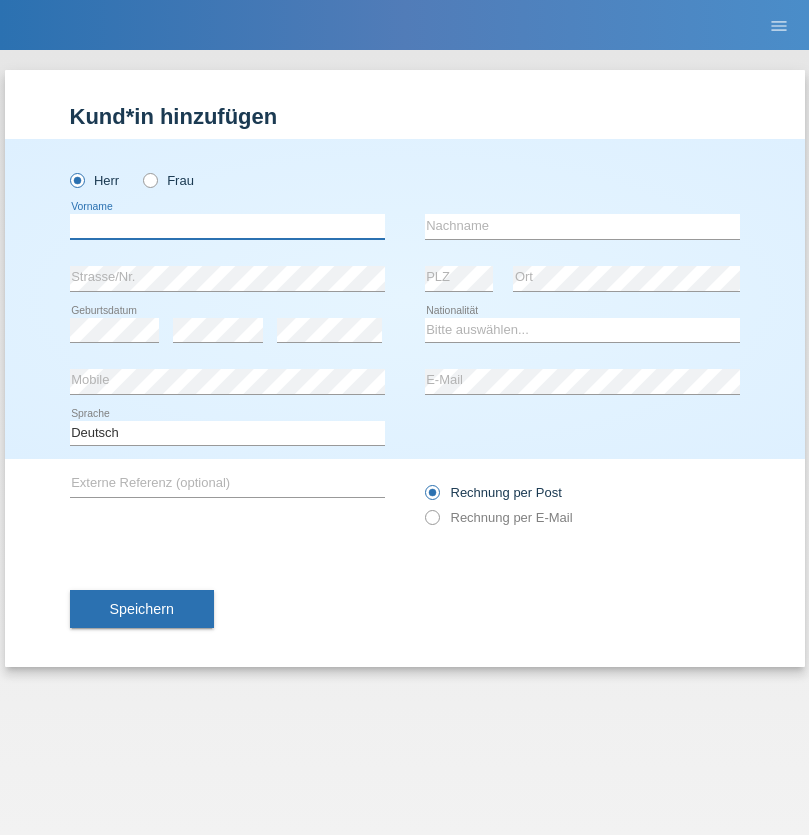 click at bounding box center (227, 226) 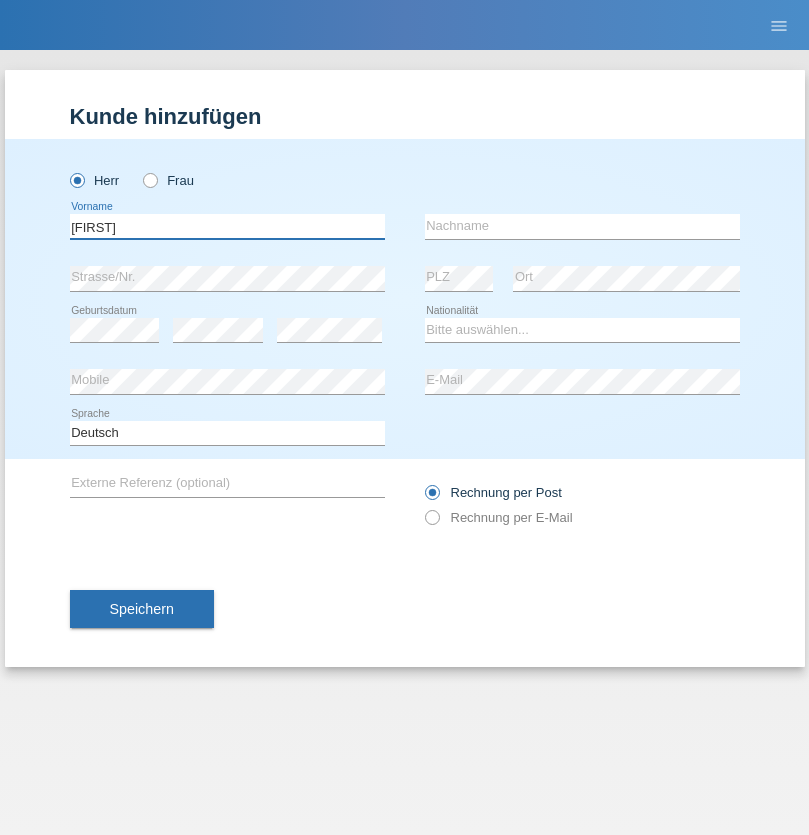 type on "[FIRST]" 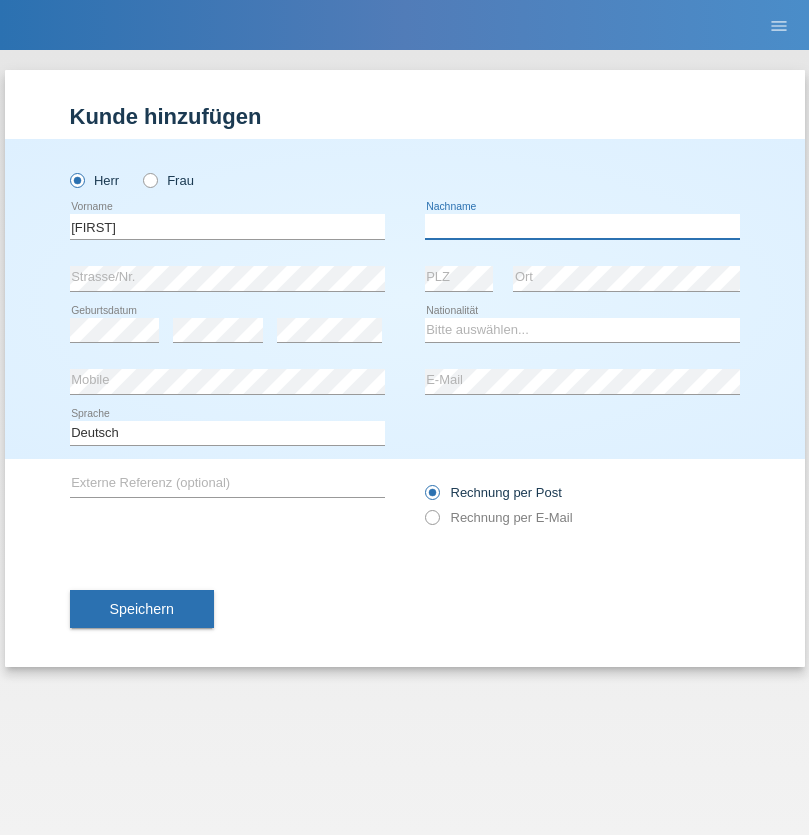 click at bounding box center [582, 226] 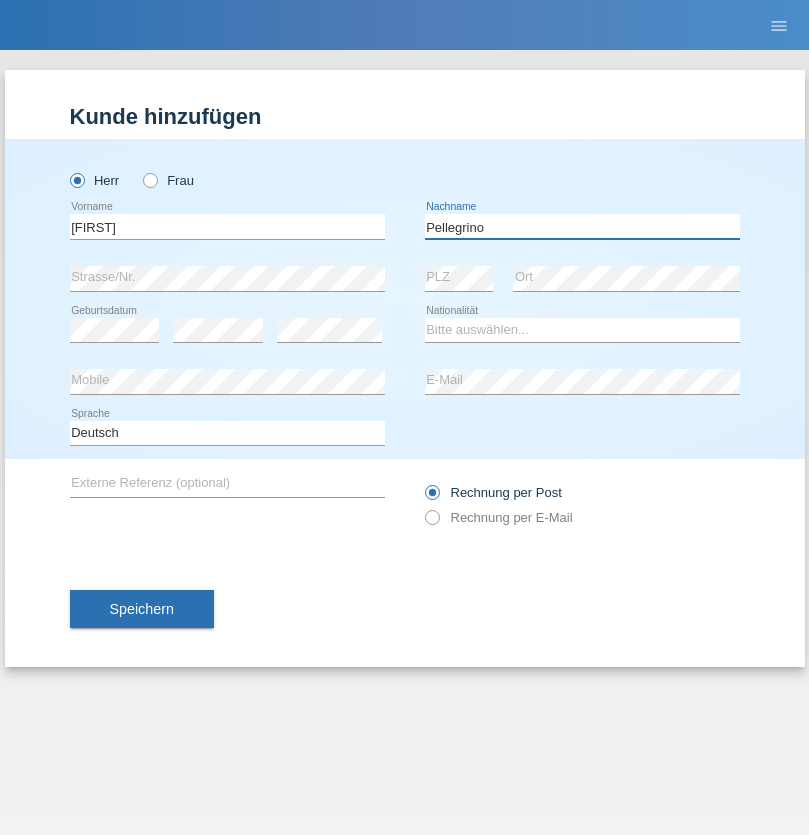 type on "Pellegrino" 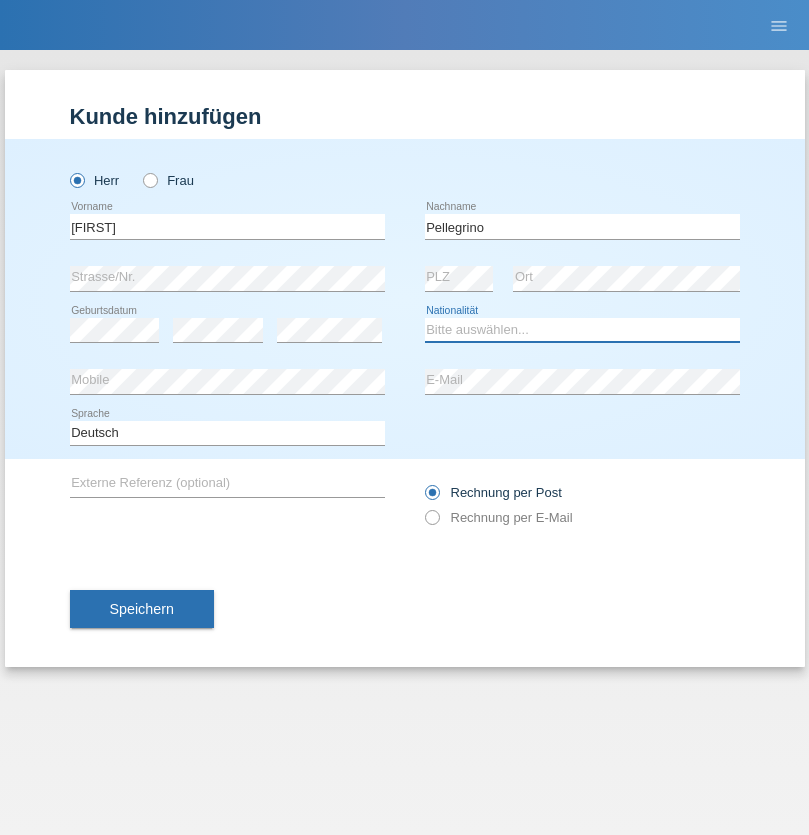 select on "IT" 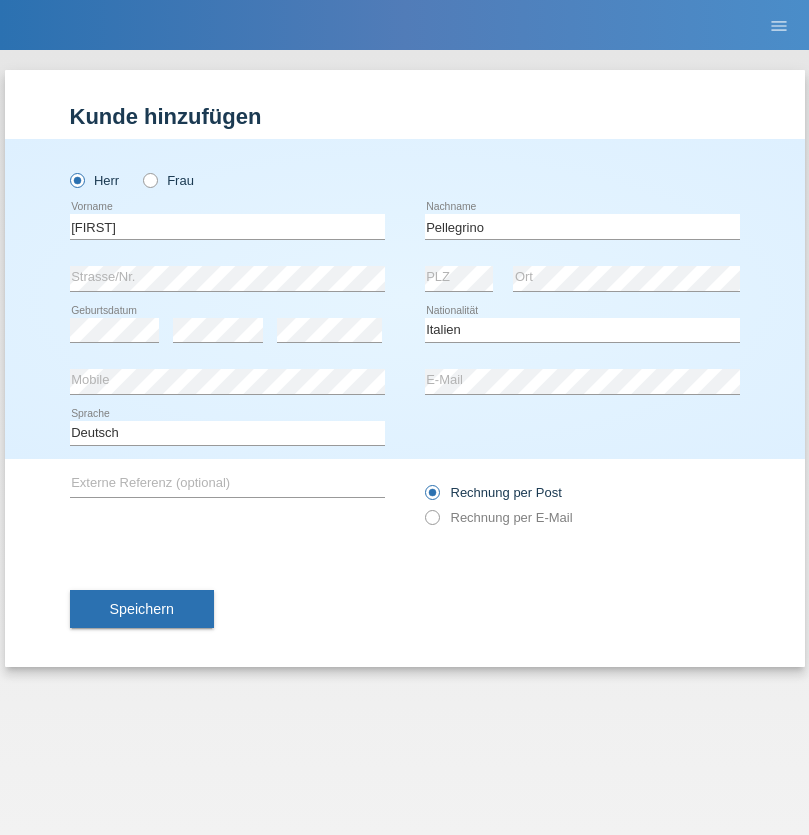 select on "C" 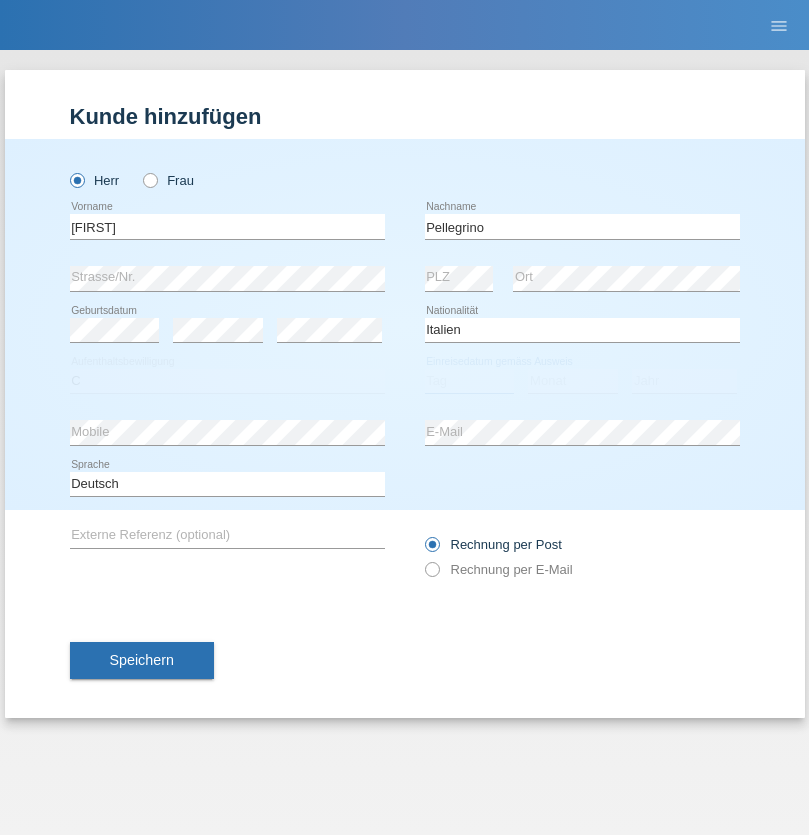 select on "07" 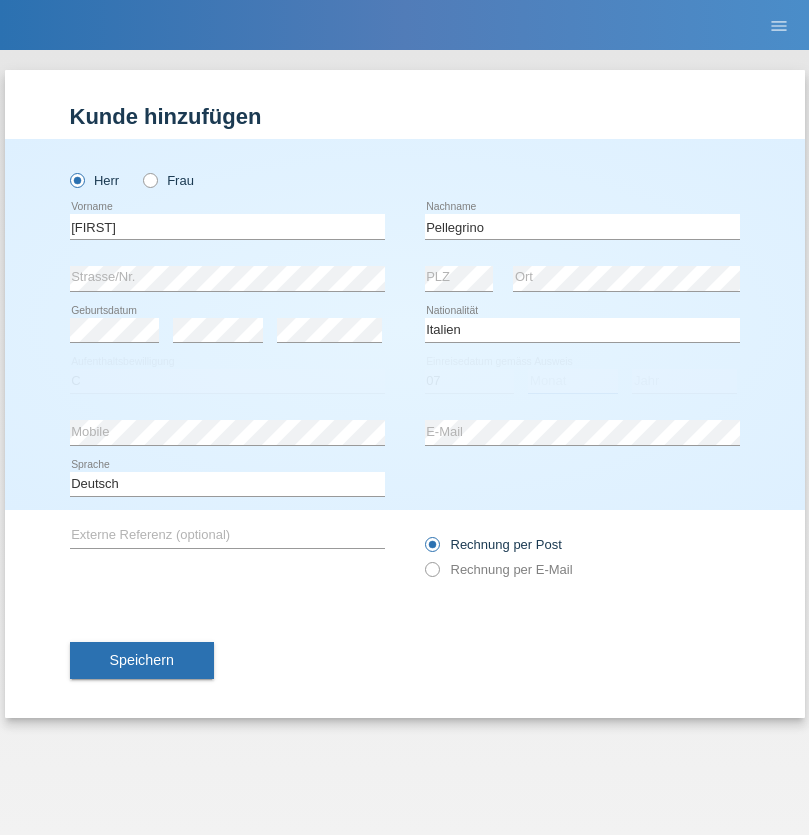 select on "07" 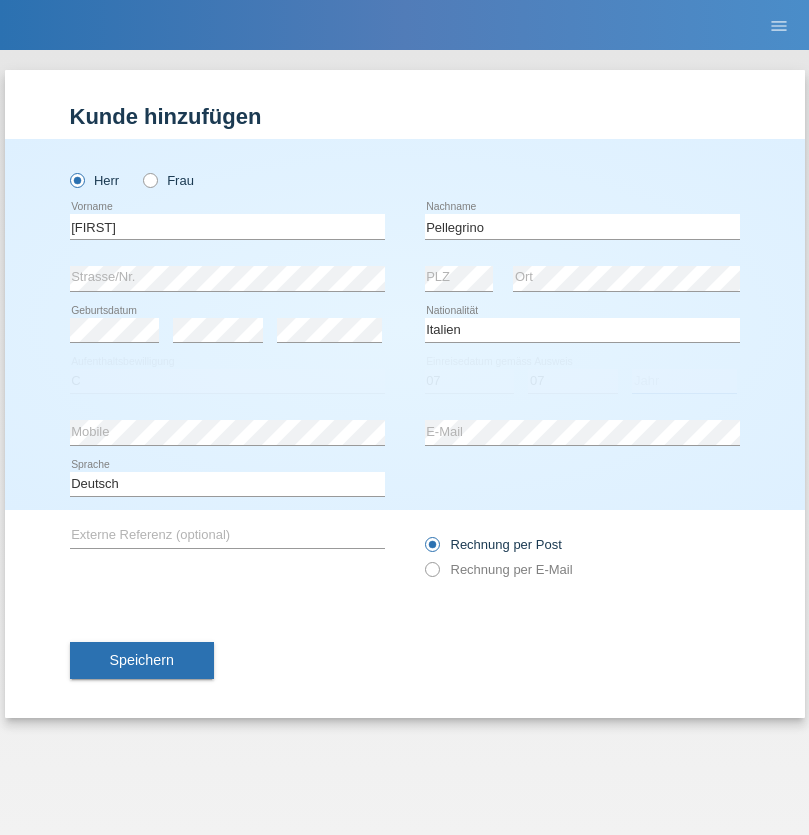 select on "2021" 